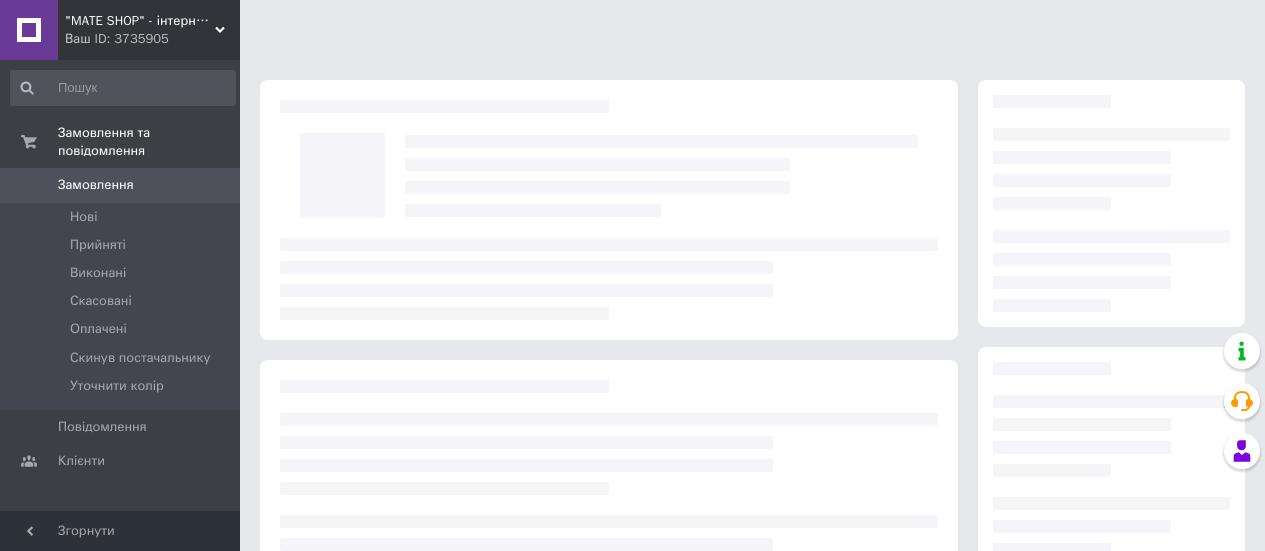 scroll, scrollTop: 100, scrollLeft: 0, axis: vertical 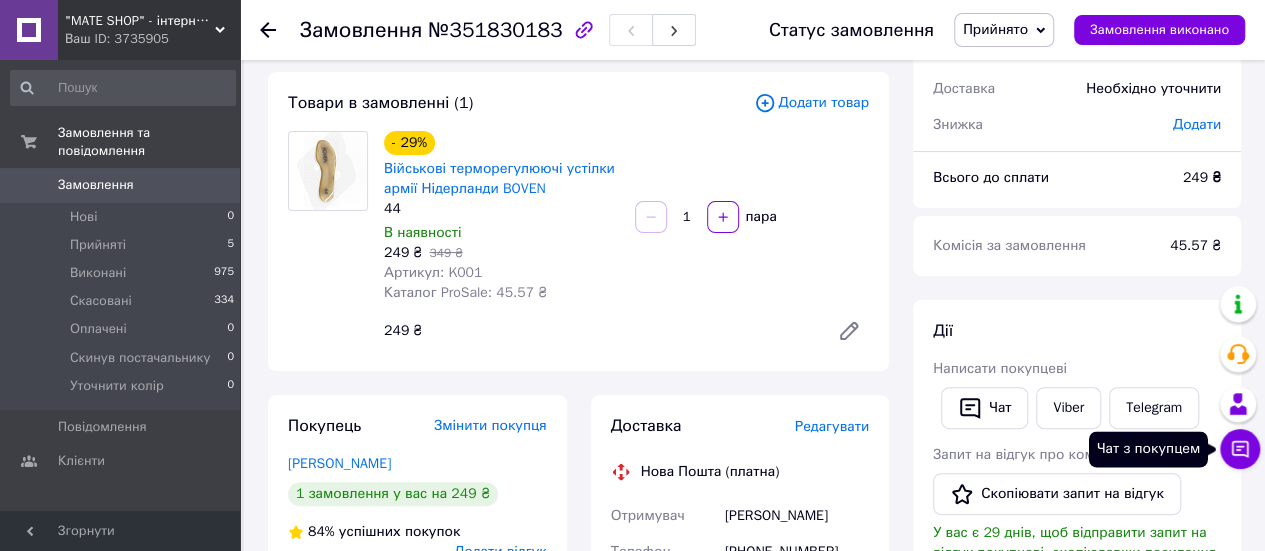 click 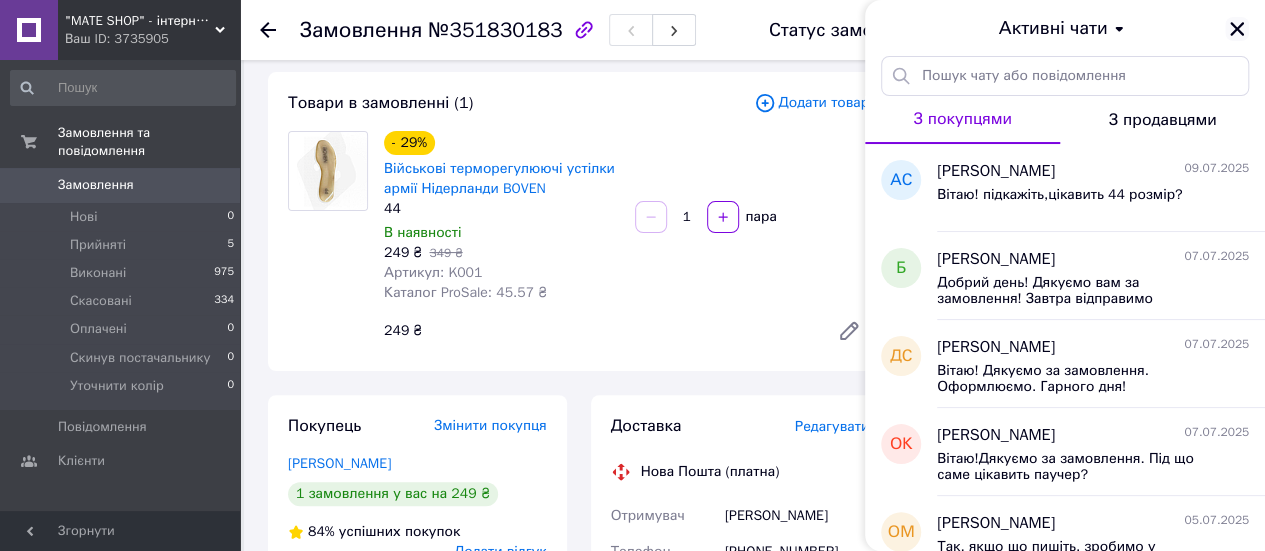 click 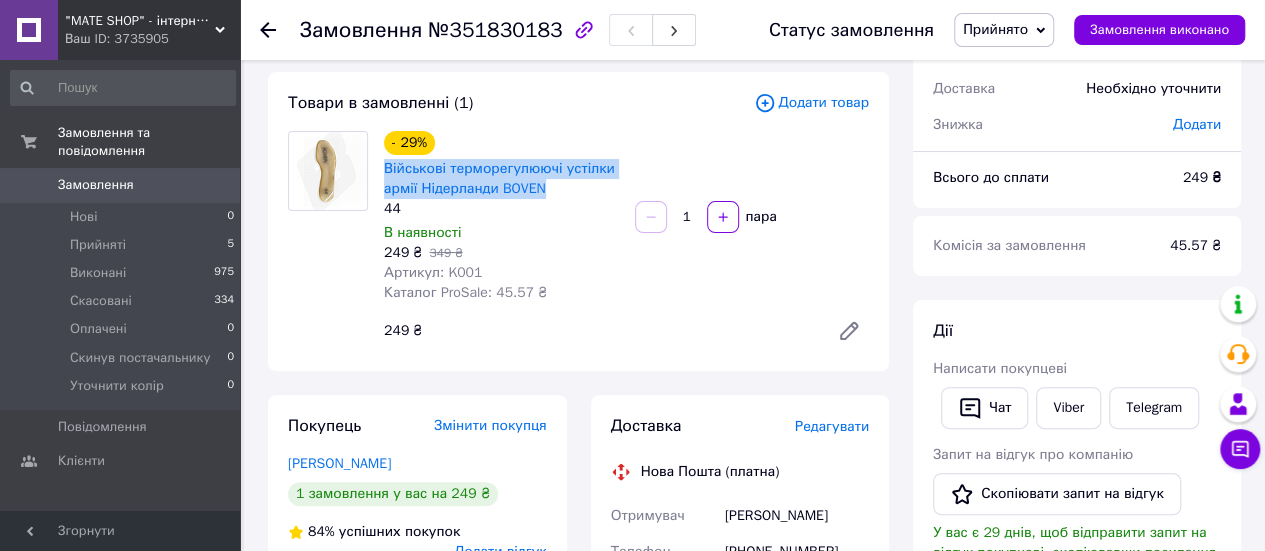 drag, startPoint x: 556, startPoint y: 192, endPoint x: 382, endPoint y: 174, distance: 174.92856 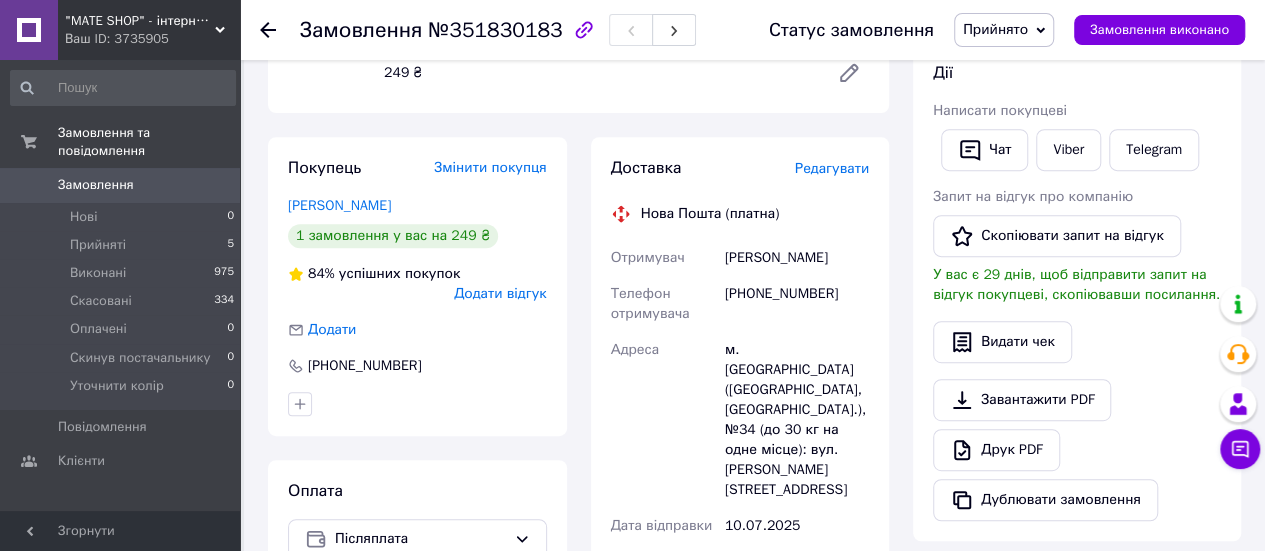 click on "+380672507550" at bounding box center [797, 304] 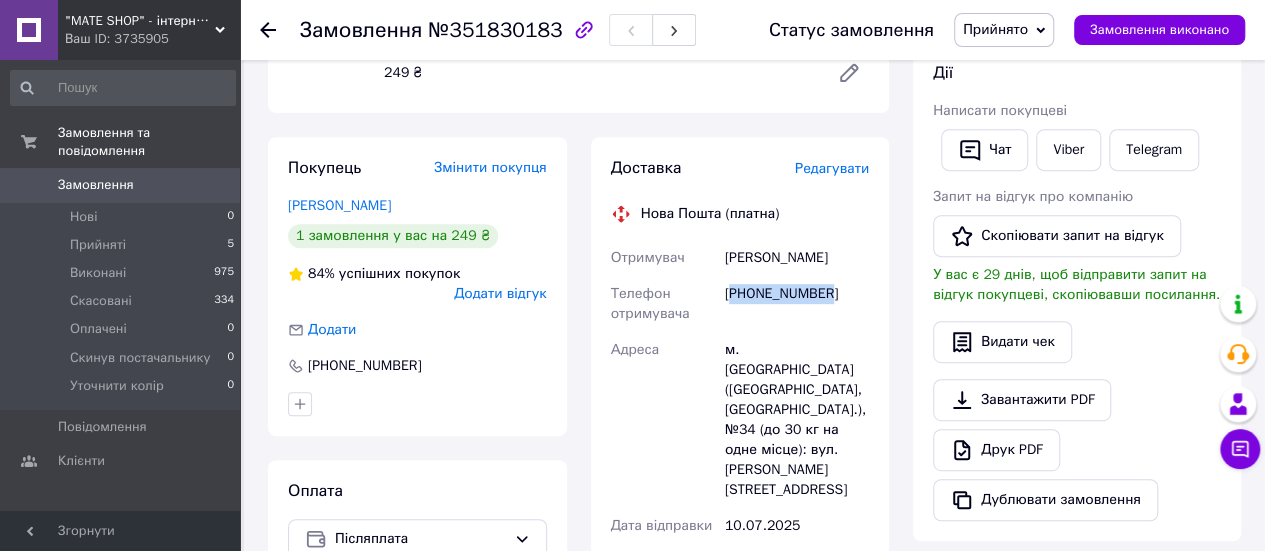 click on "+380672507550" at bounding box center [797, 304] 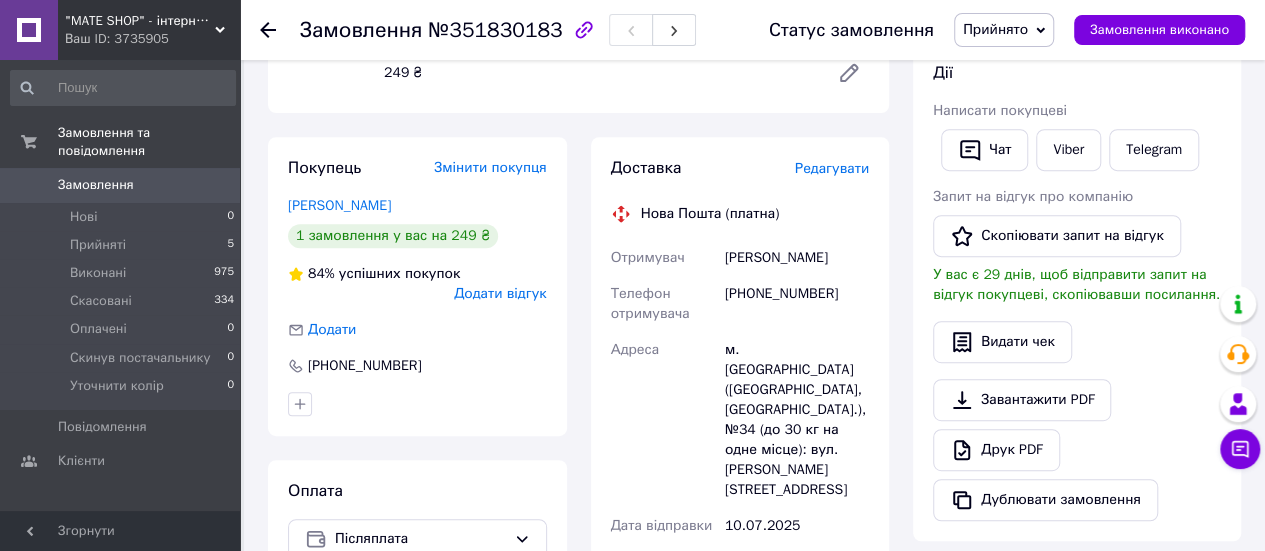 click on "Ситников Андрей" at bounding box center [797, 258] 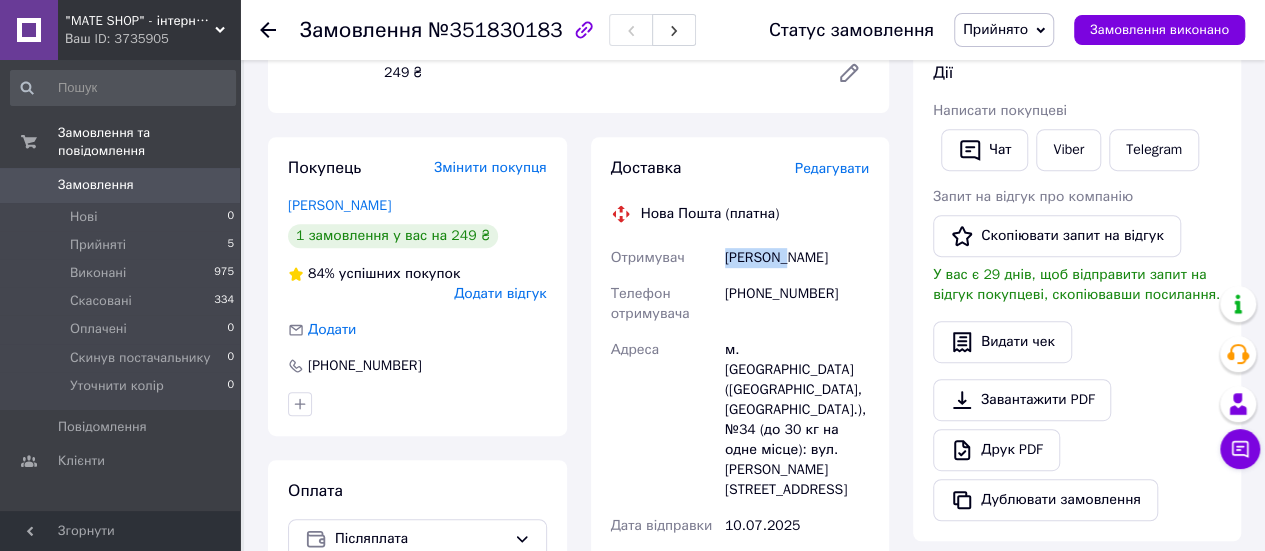 click on "Ситников Андрей" at bounding box center (797, 258) 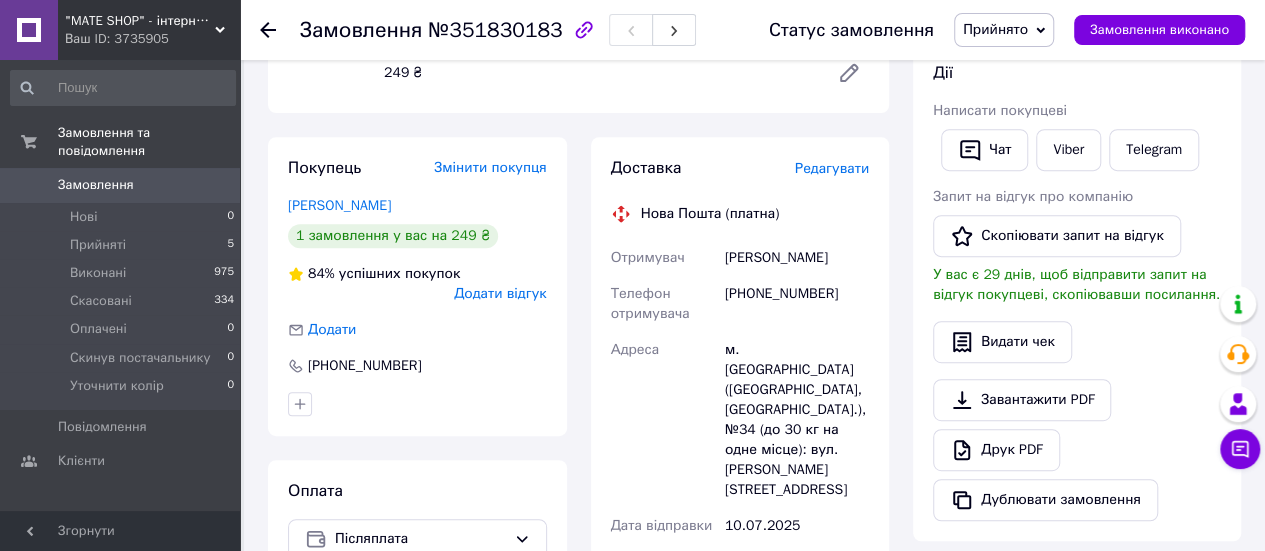 click on "Ситников Андрей" at bounding box center (797, 258) 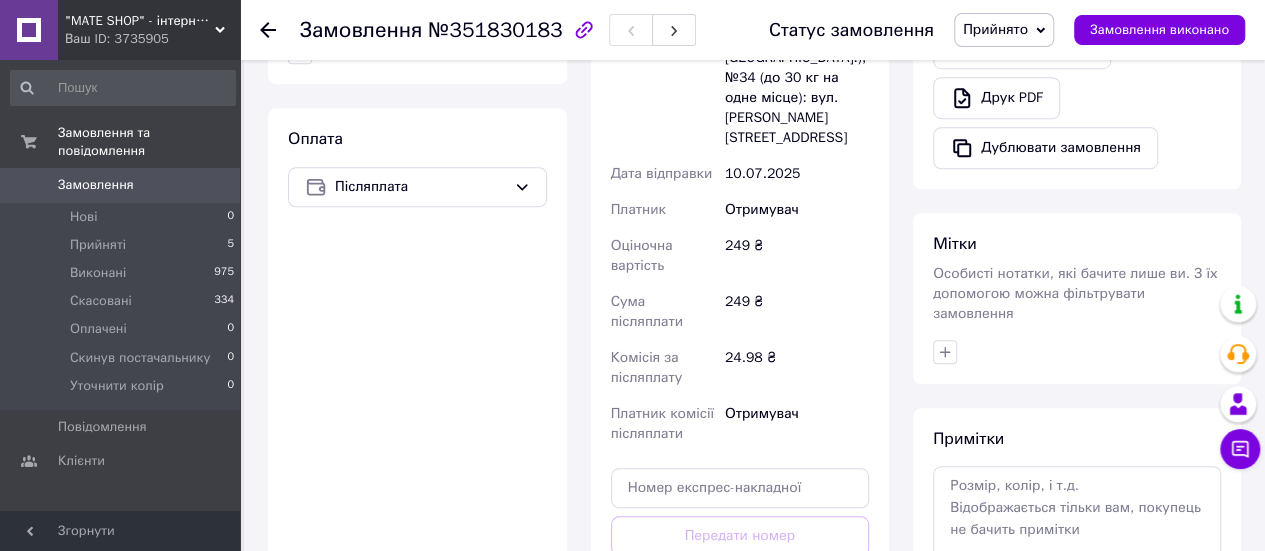 scroll, scrollTop: 711, scrollLeft: 0, axis: vertical 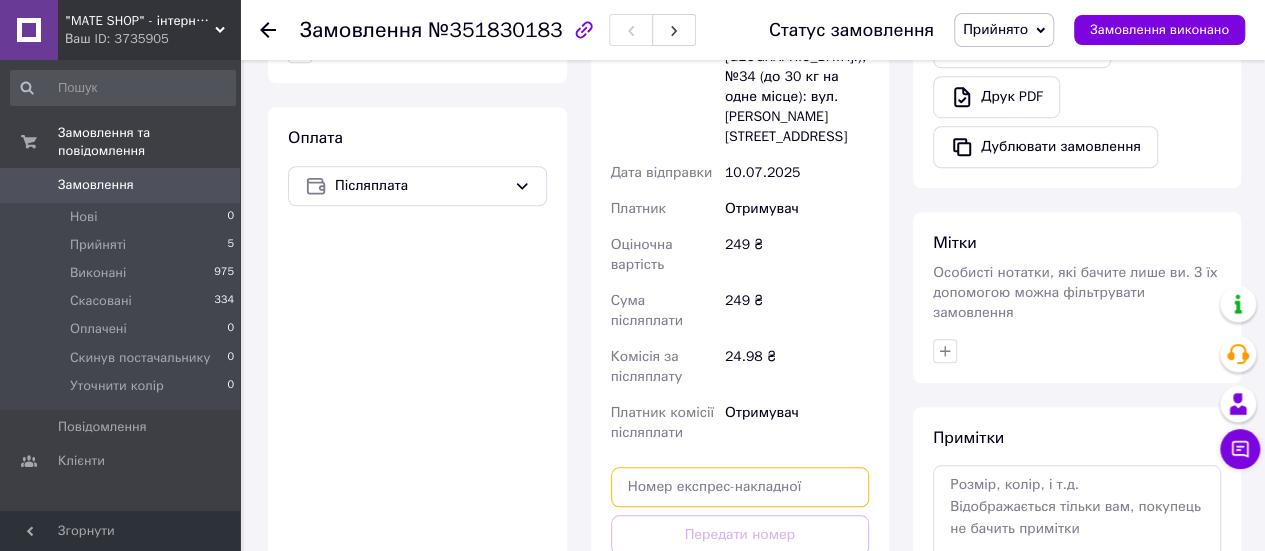 click at bounding box center (740, 487) 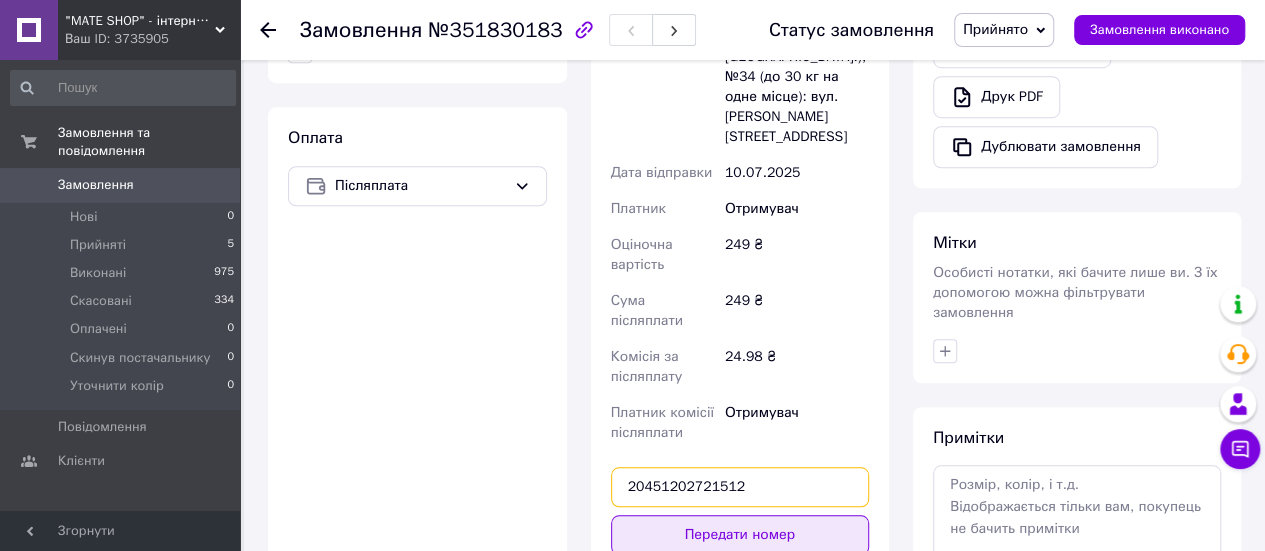 type on "20451202721512" 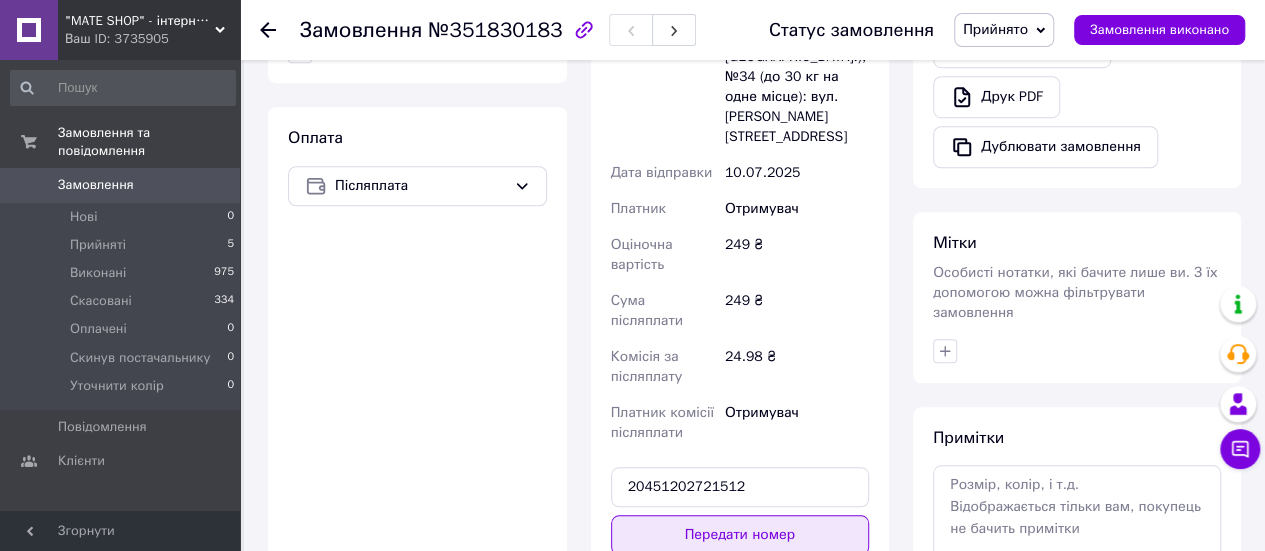 click on "Передати номер" at bounding box center [740, 535] 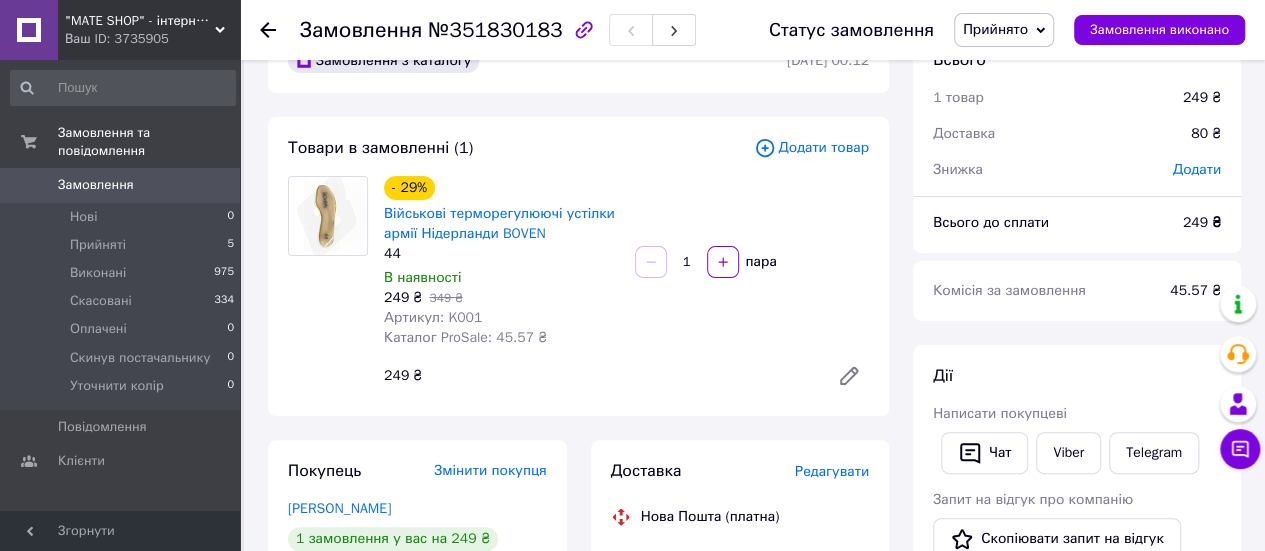 scroll, scrollTop: 3, scrollLeft: 0, axis: vertical 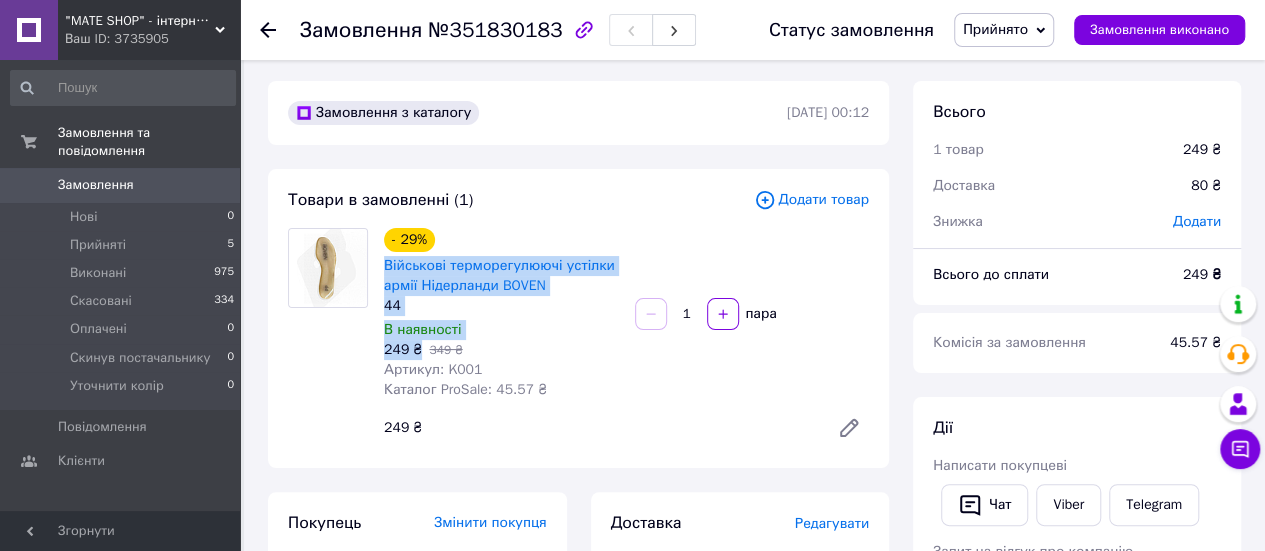 drag, startPoint x: 419, startPoint y: 349, endPoint x: 384, endPoint y: 276, distance: 80.95678 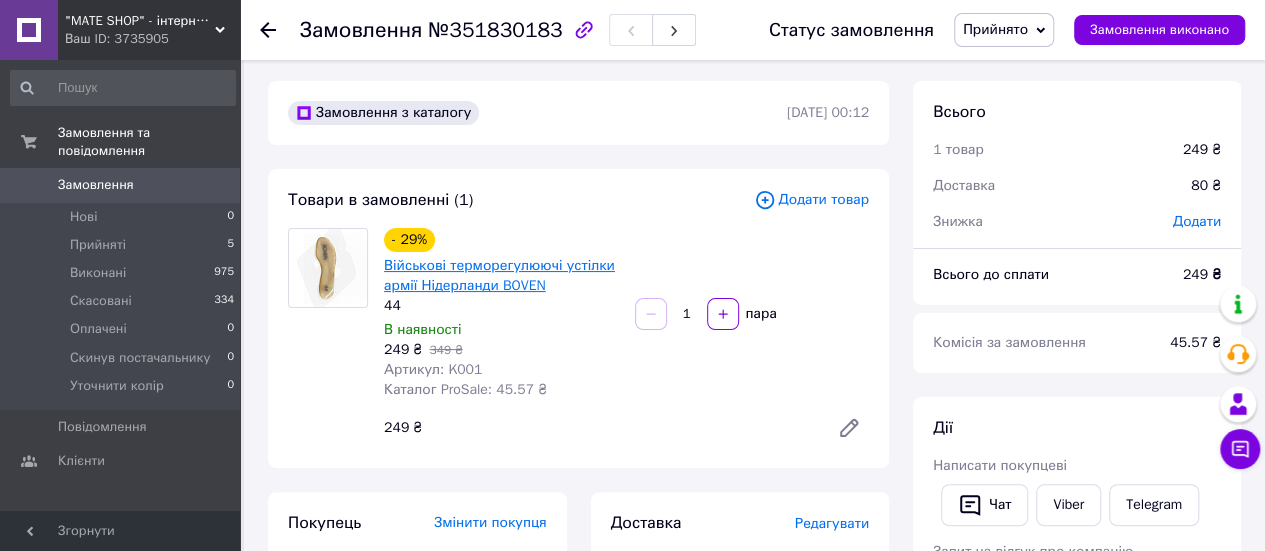 click on "Військові терморегулюючі устілки армії Нідерланди BOVEN" at bounding box center (499, 275) 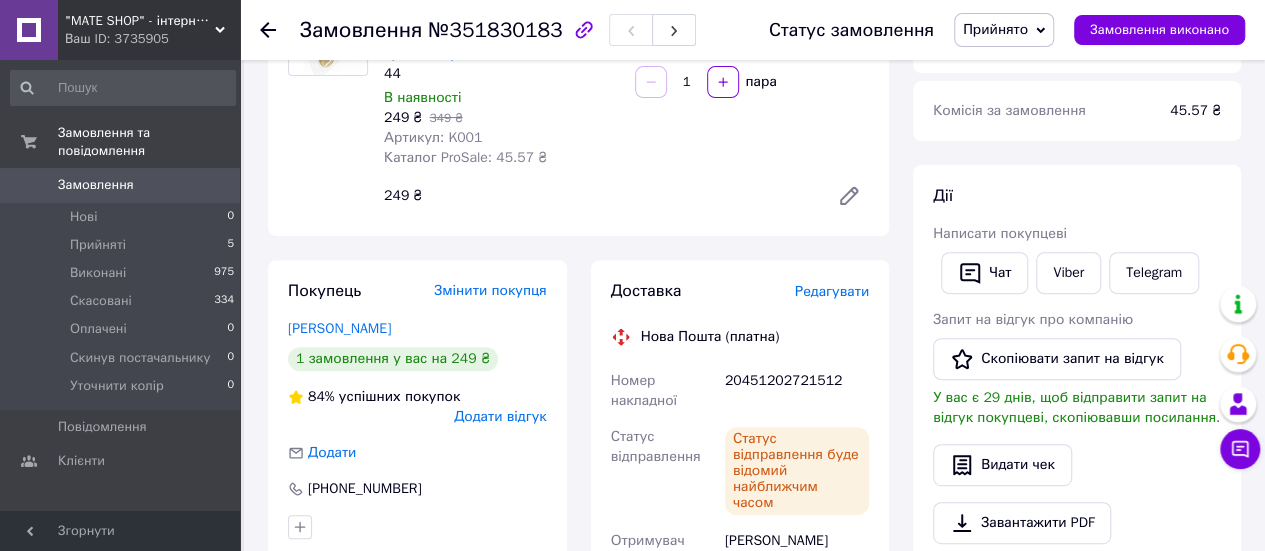 scroll, scrollTop: 236, scrollLeft: 0, axis: vertical 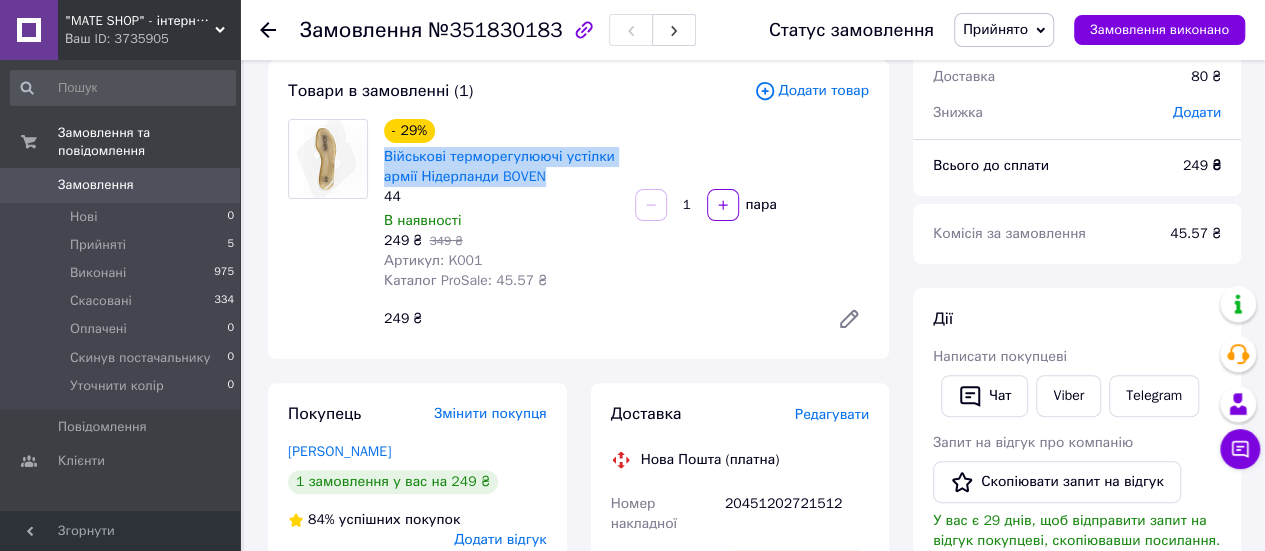 drag, startPoint x: 555, startPoint y: 179, endPoint x: 378, endPoint y: 158, distance: 178.24141 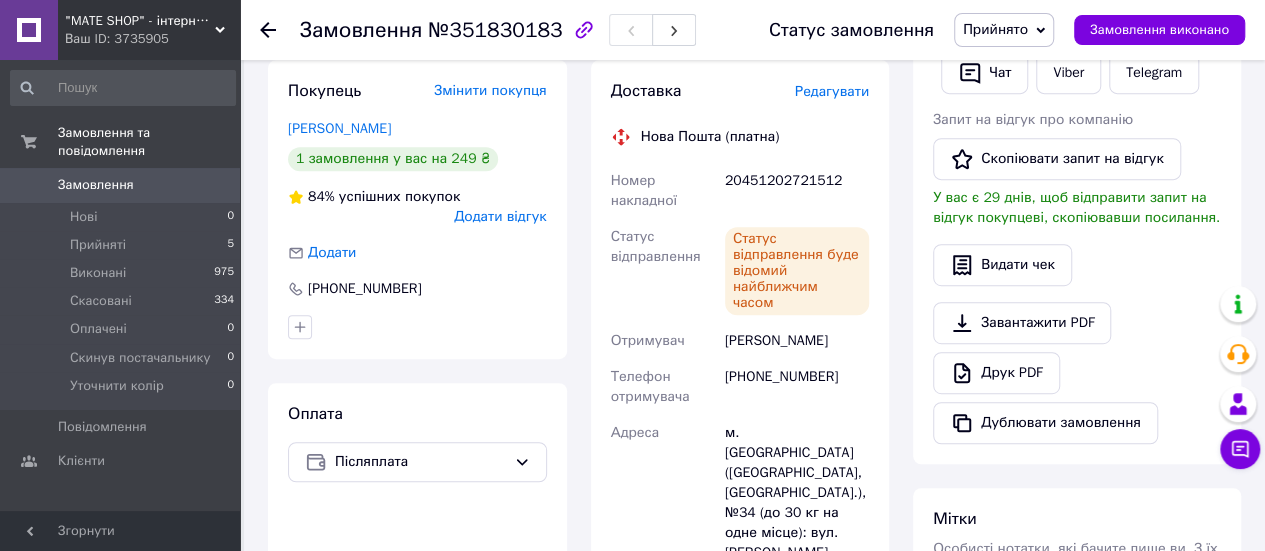 scroll, scrollTop: 436, scrollLeft: 0, axis: vertical 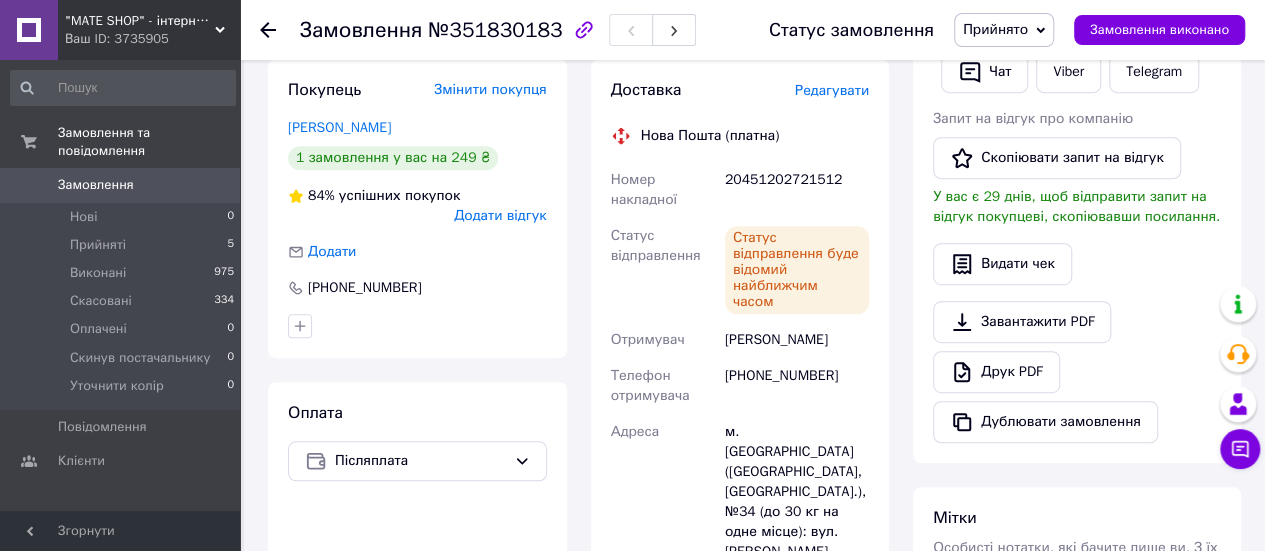 click on "Ситников Андрей" at bounding box center (797, 340) 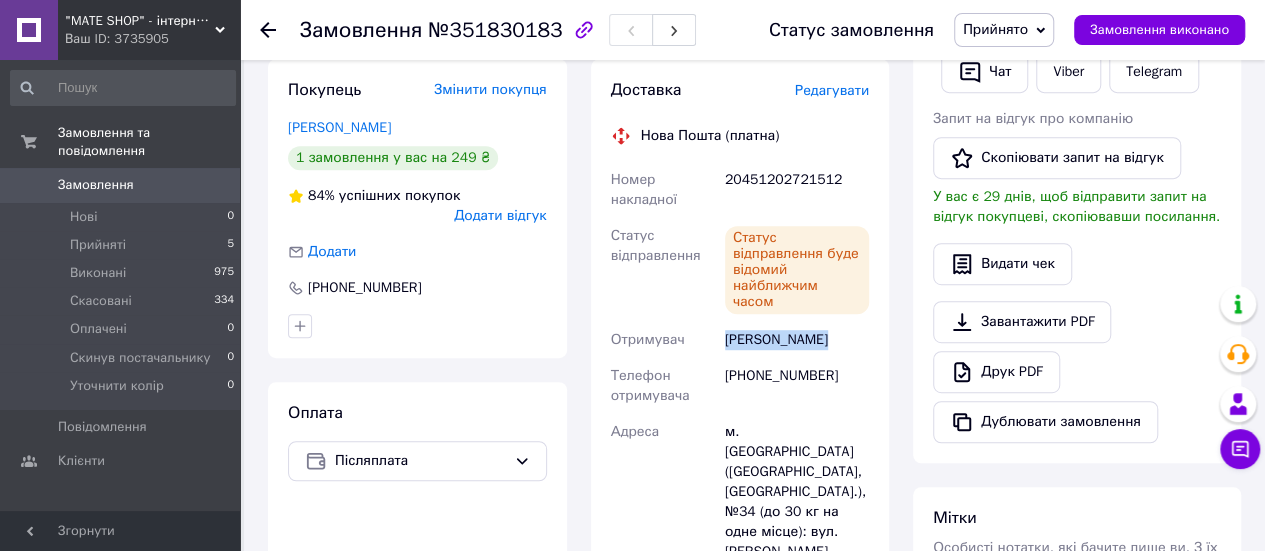 click on "Ситников Андрей" at bounding box center (797, 340) 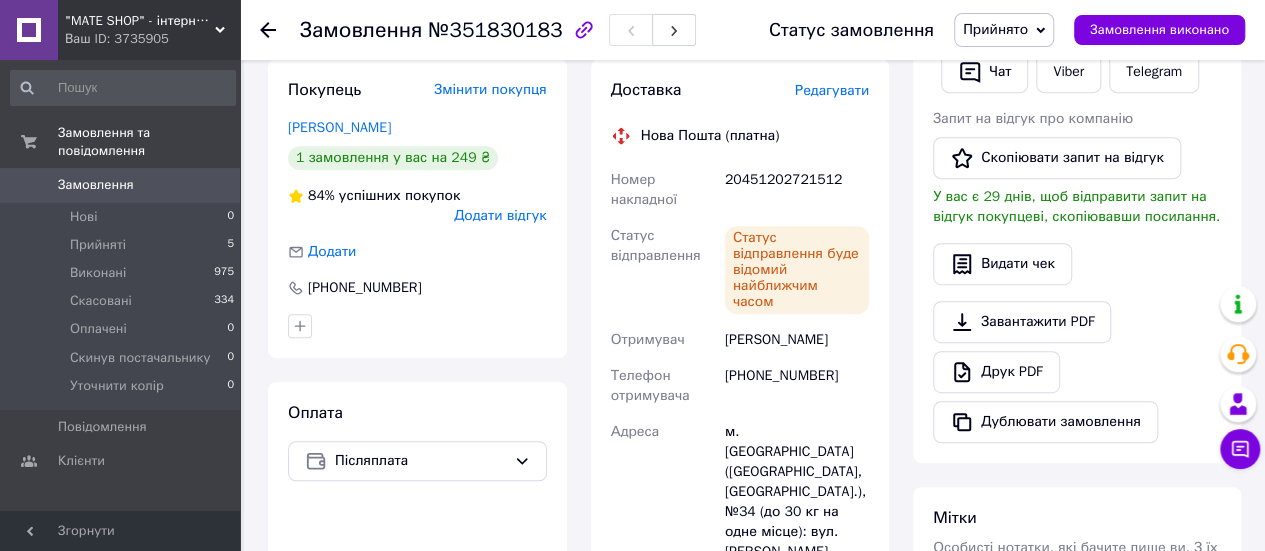 click on "+380672507550" at bounding box center [797, 386] 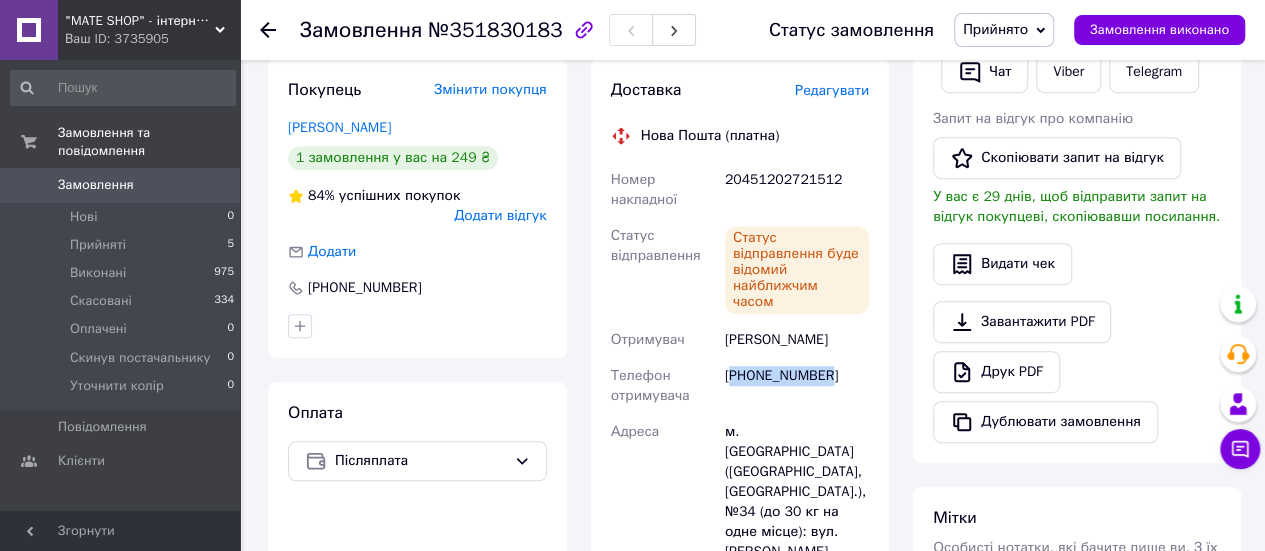 click on "+380672507550" at bounding box center (797, 386) 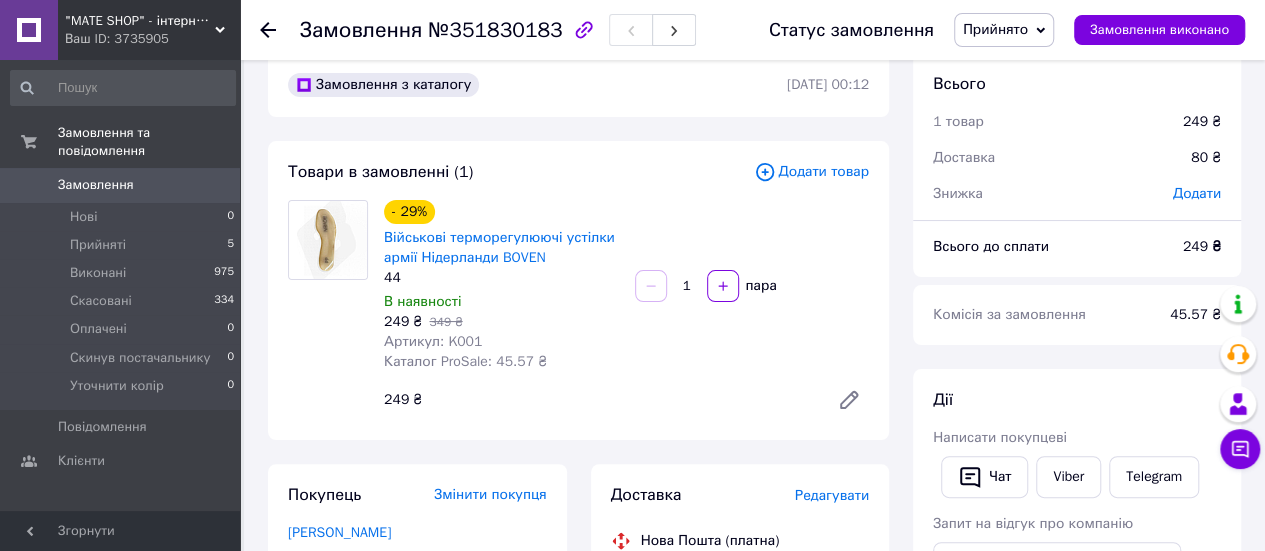 scroll, scrollTop: 0, scrollLeft: 0, axis: both 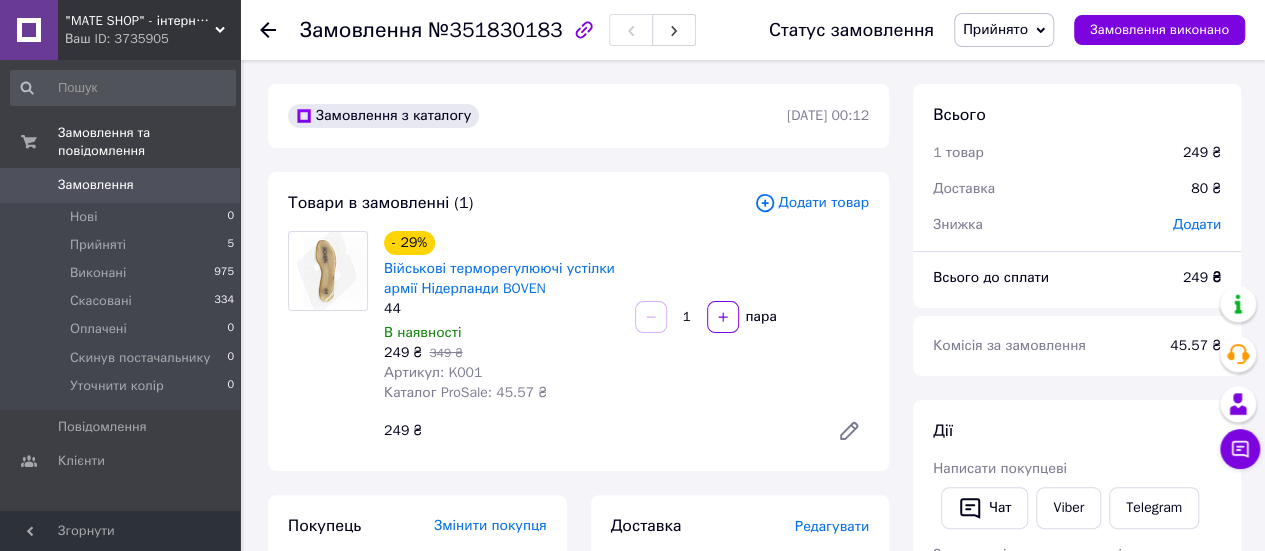 click on "09.07.2025 | 00:12" at bounding box center [828, 115] 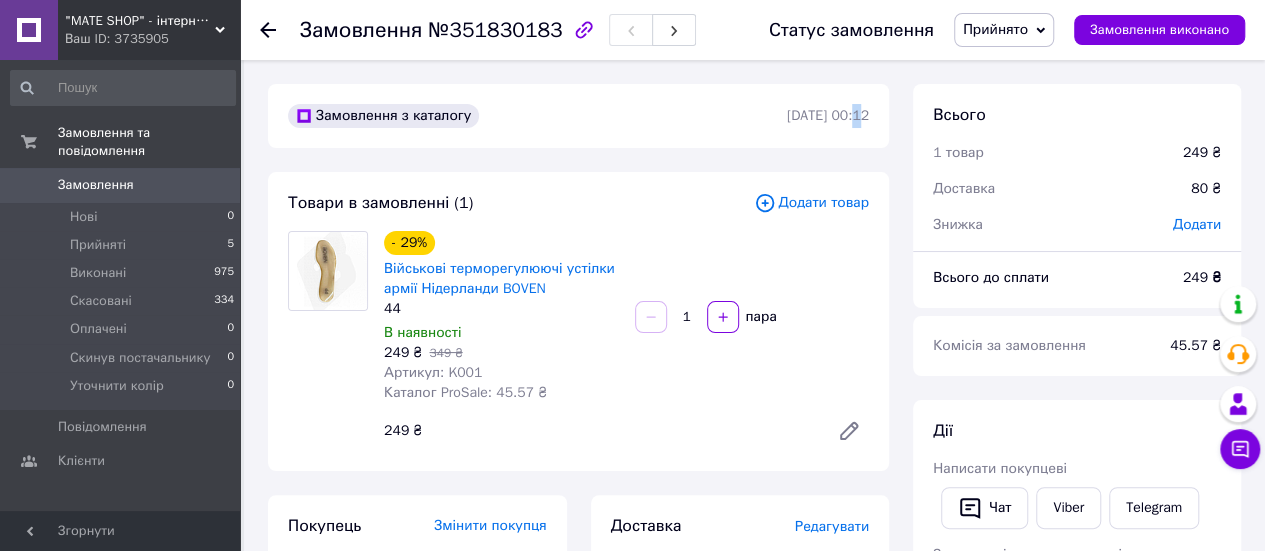 click on "09.07.2025 | 00:12" at bounding box center [828, 115] 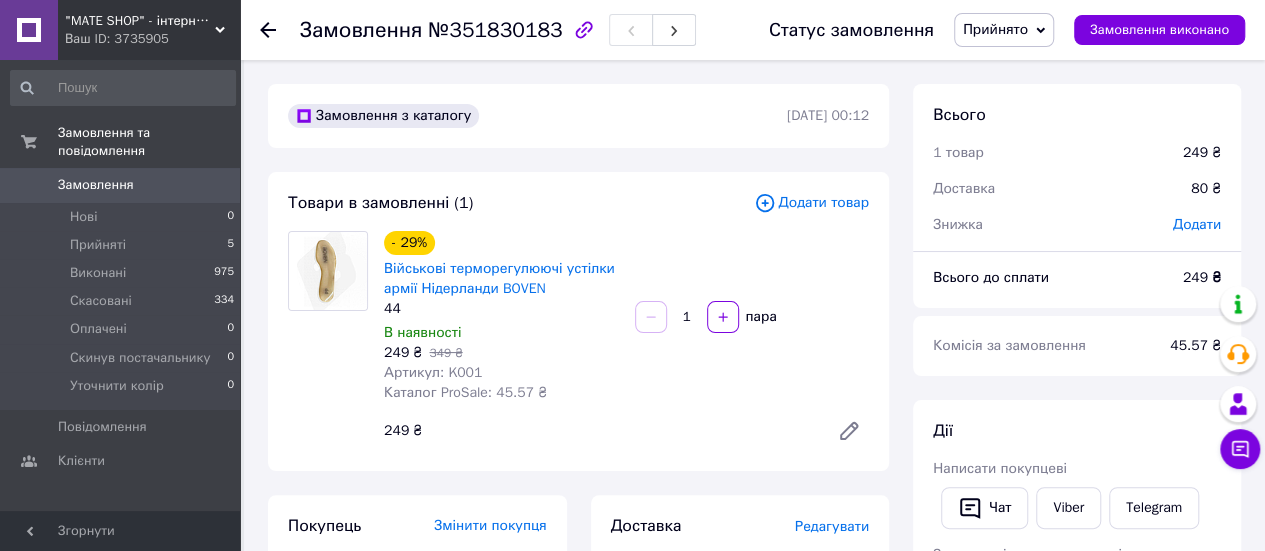 click on "09.07.2025 | 00:12" at bounding box center (828, 115) 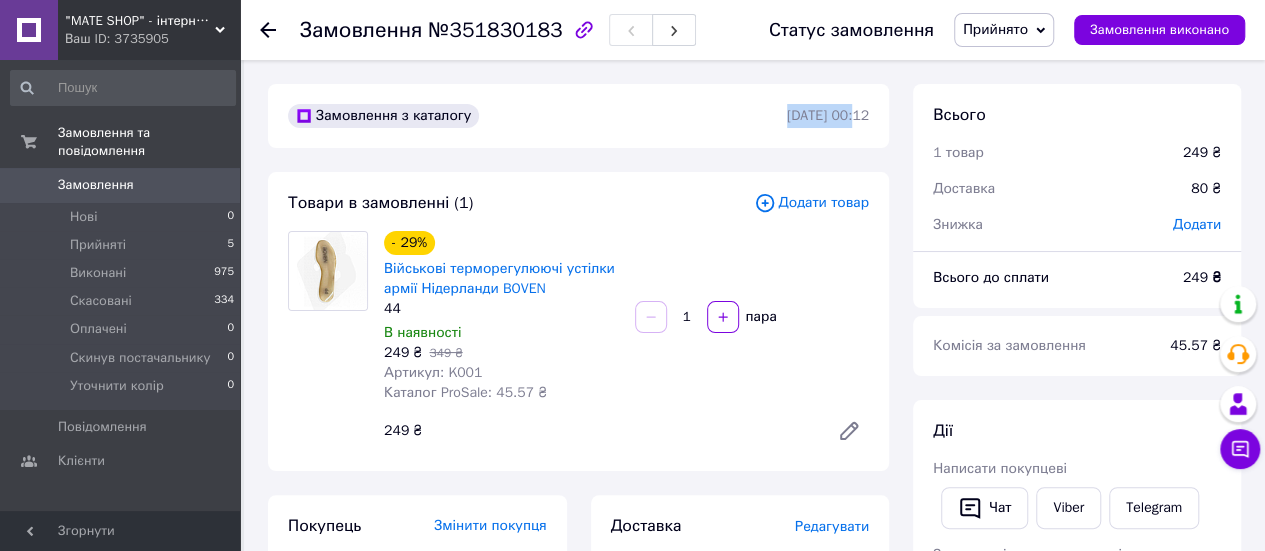 click on "09.07.2025 | 00:12" at bounding box center [828, 115] 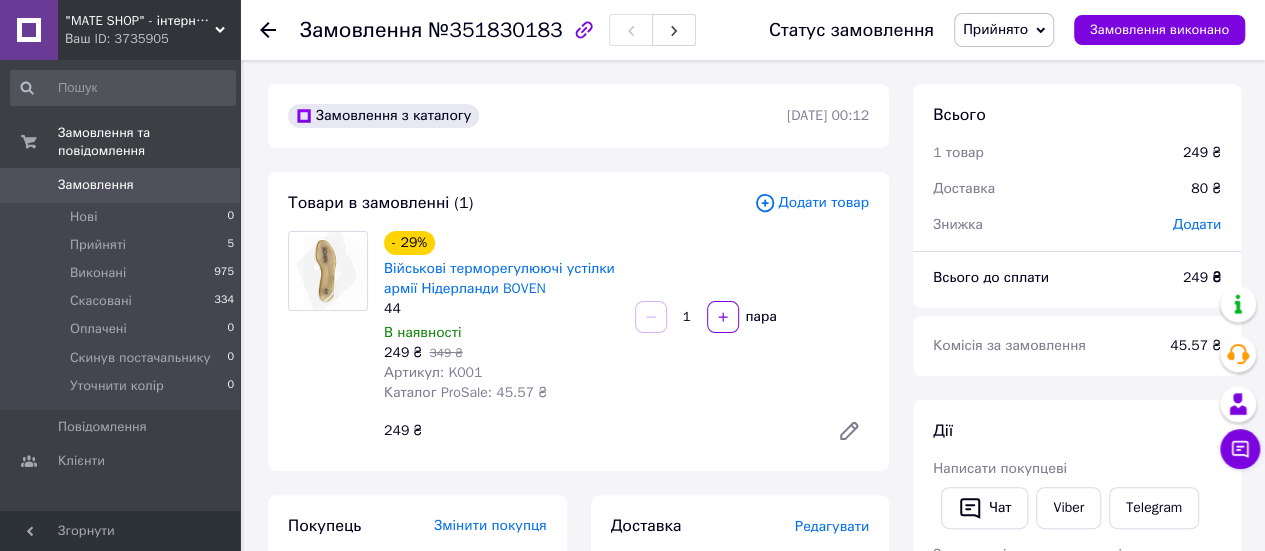 click 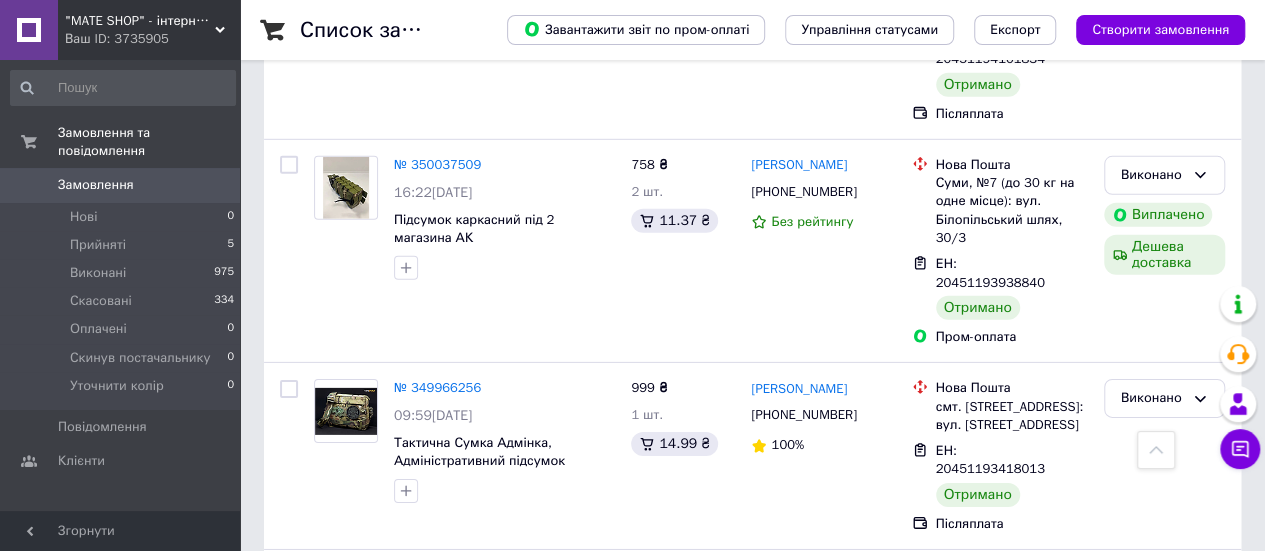 scroll, scrollTop: 3013, scrollLeft: 0, axis: vertical 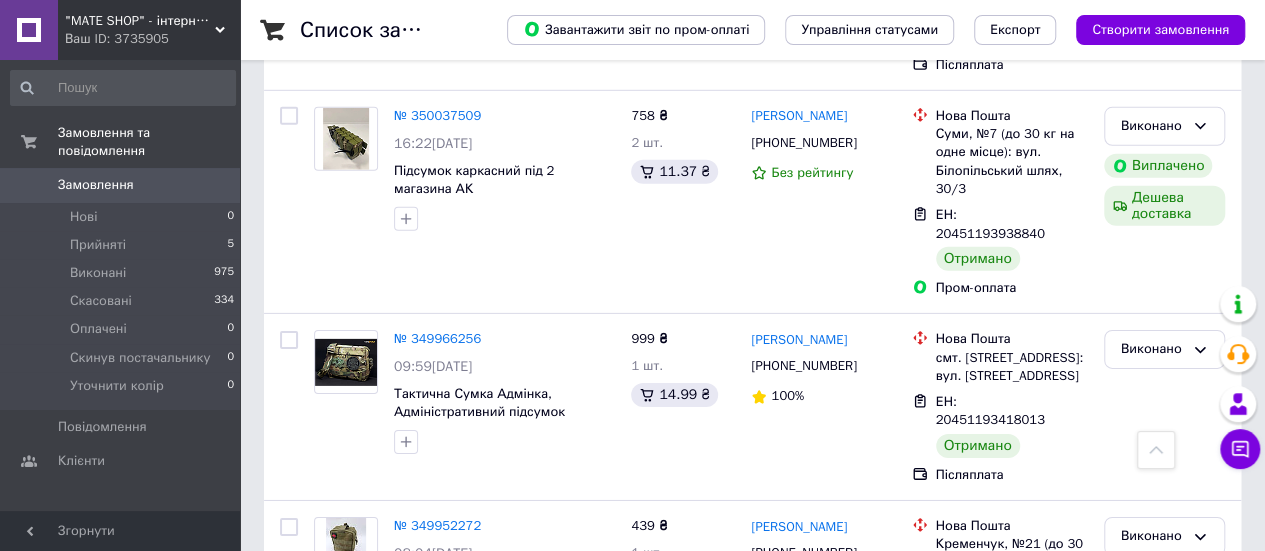 click on "Ваш ID: 3735905" at bounding box center [152, 39] 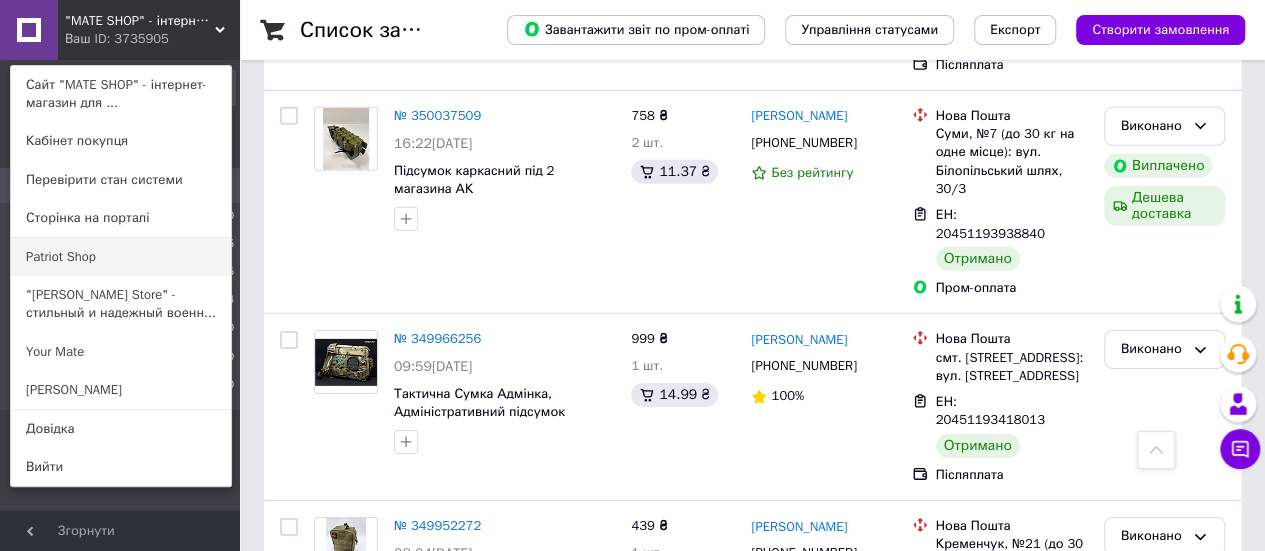click on "Patriot Shop" at bounding box center [121, 257] 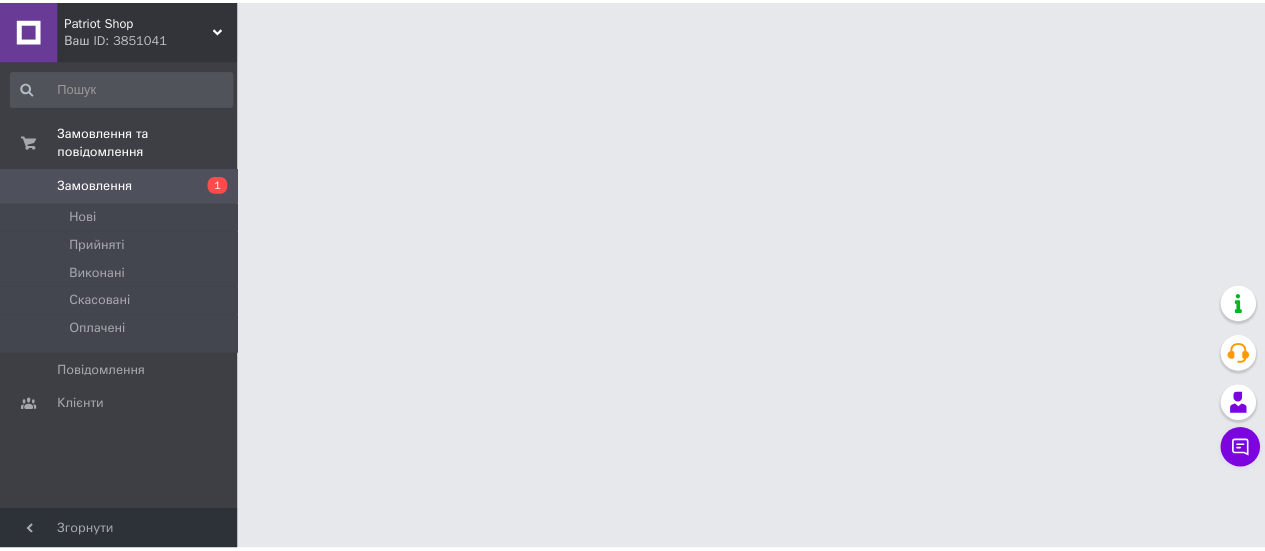 scroll, scrollTop: 0, scrollLeft: 0, axis: both 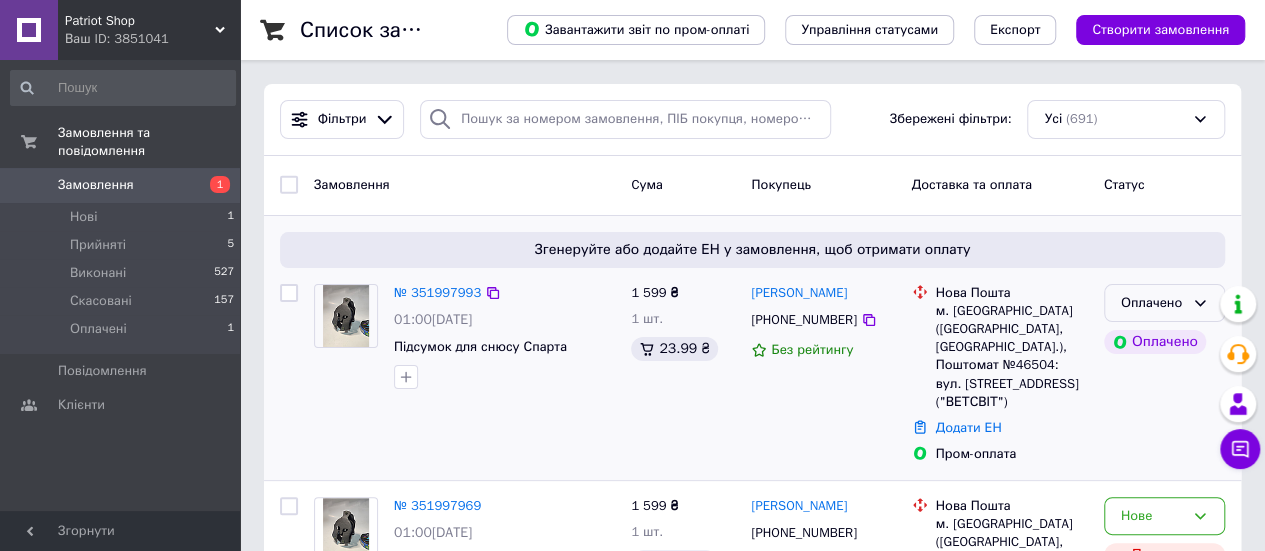 click on "Оплачено" at bounding box center [1152, 303] 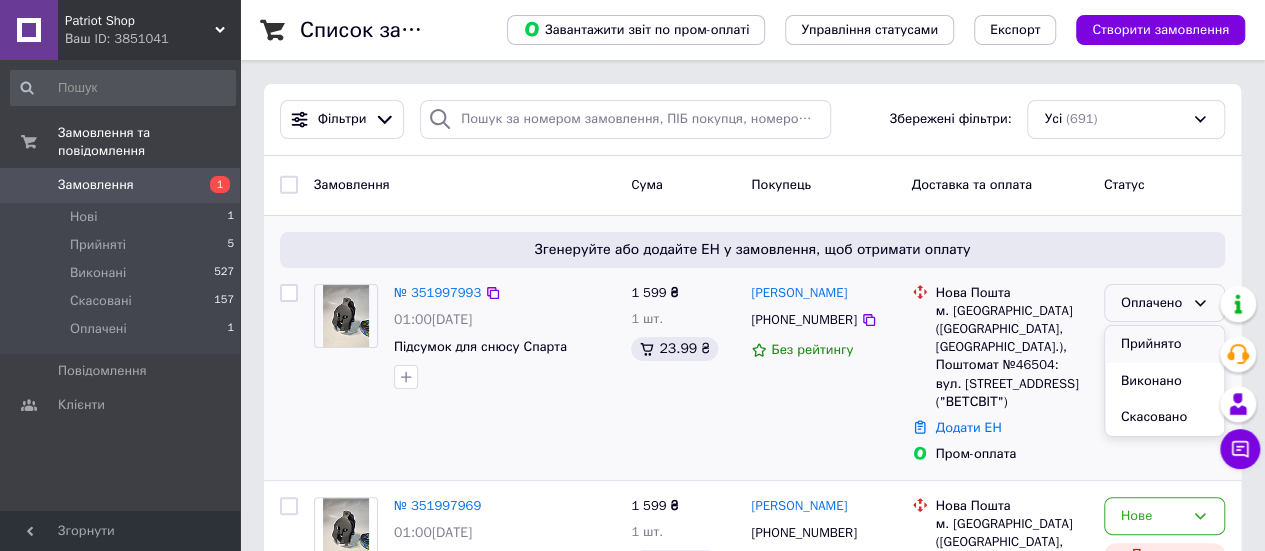 click on "Прийнято" at bounding box center (1164, 344) 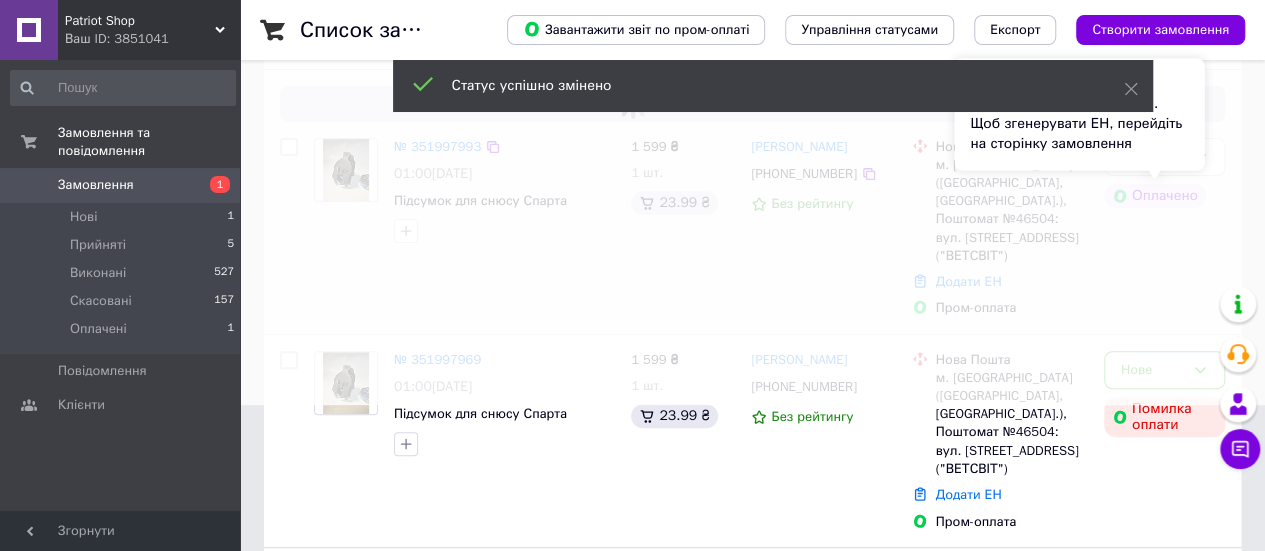 scroll, scrollTop: 158, scrollLeft: 0, axis: vertical 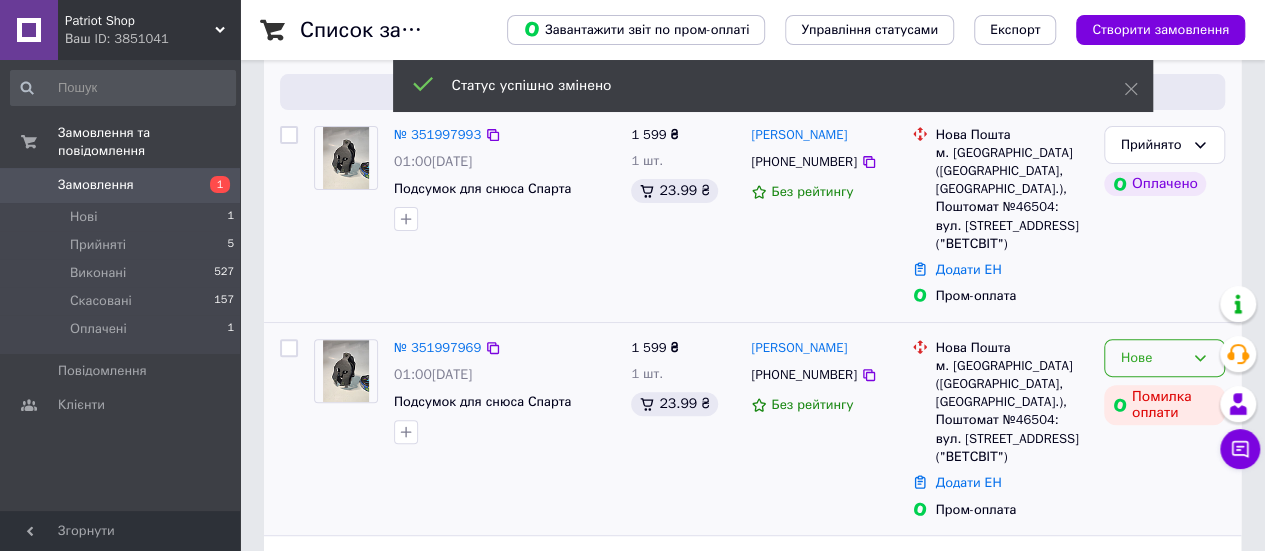 click on "Нове" at bounding box center [1152, 358] 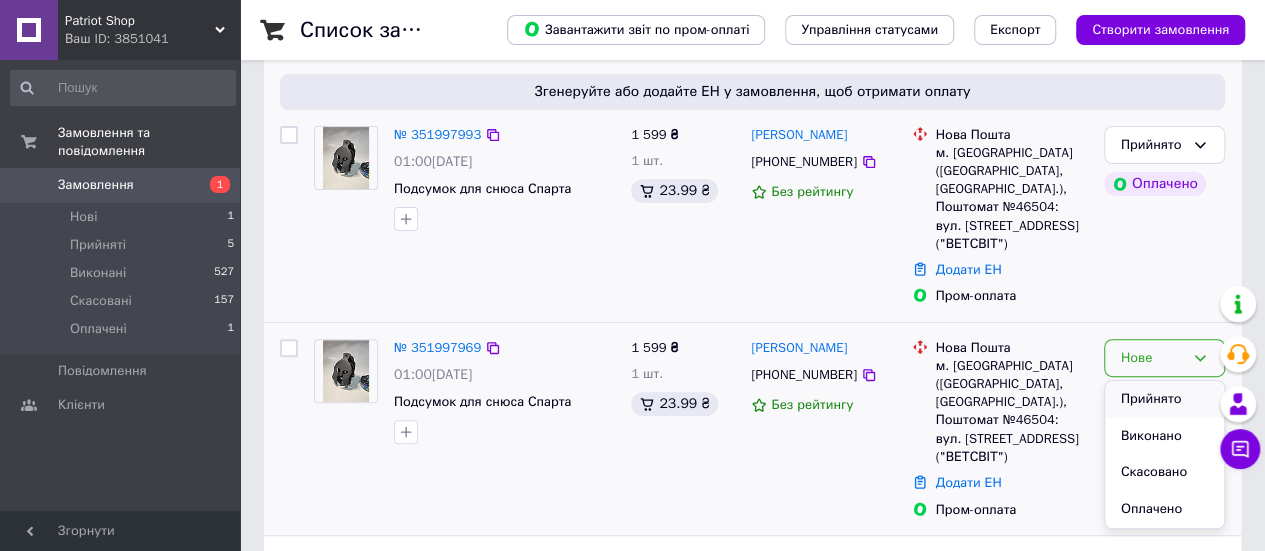 click on "Прийнято" at bounding box center [1164, 399] 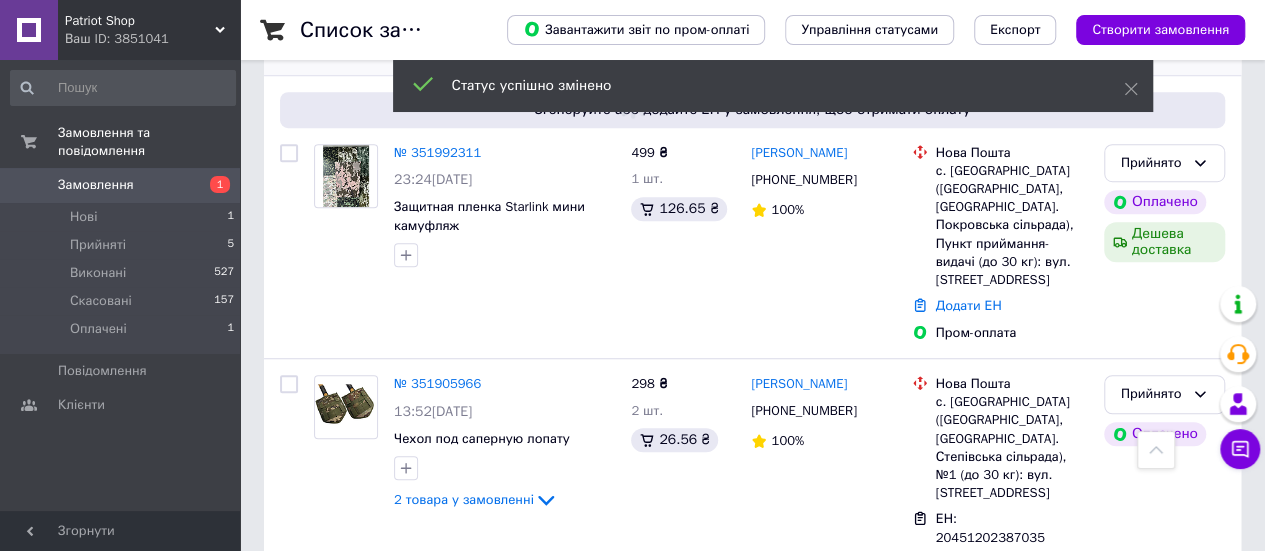 scroll, scrollTop: 619, scrollLeft: 0, axis: vertical 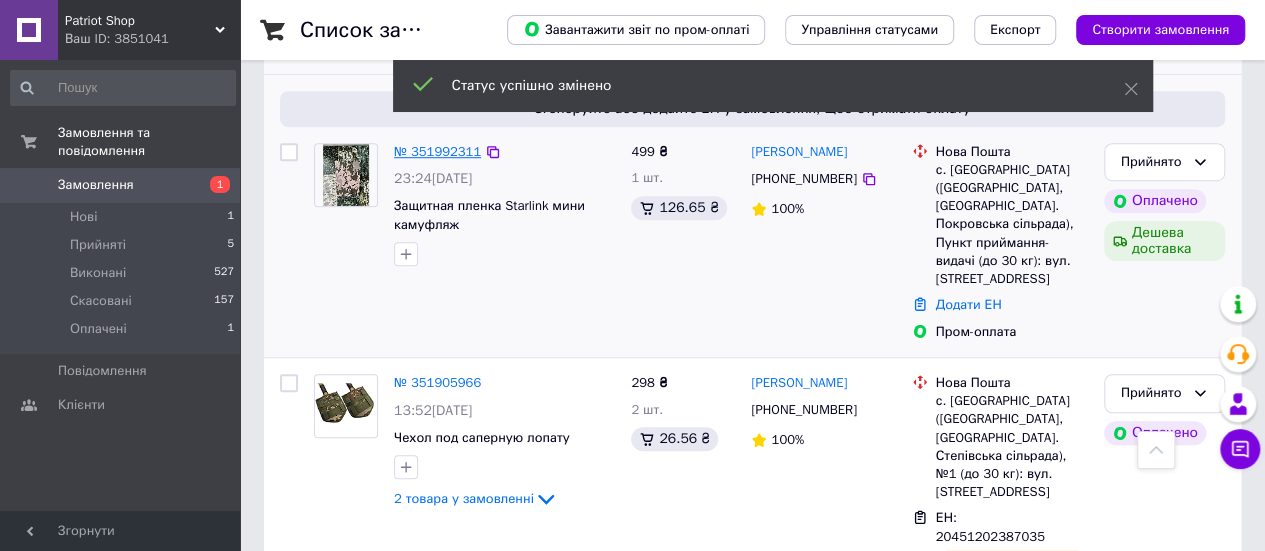 click on "№ 351992311" at bounding box center (437, 151) 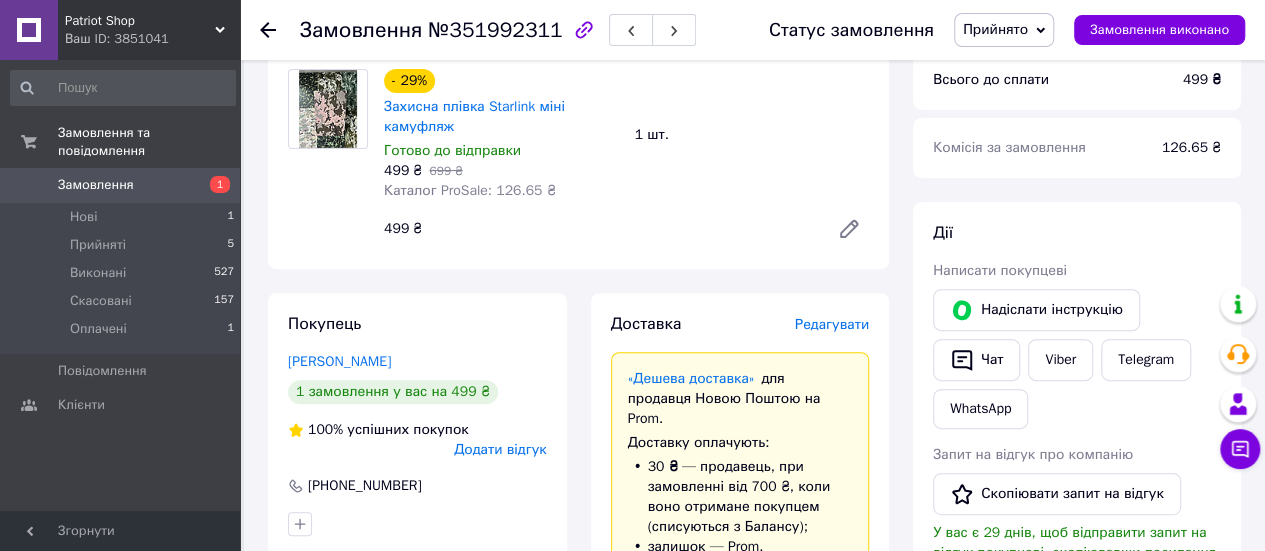 scroll, scrollTop: 226, scrollLeft: 0, axis: vertical 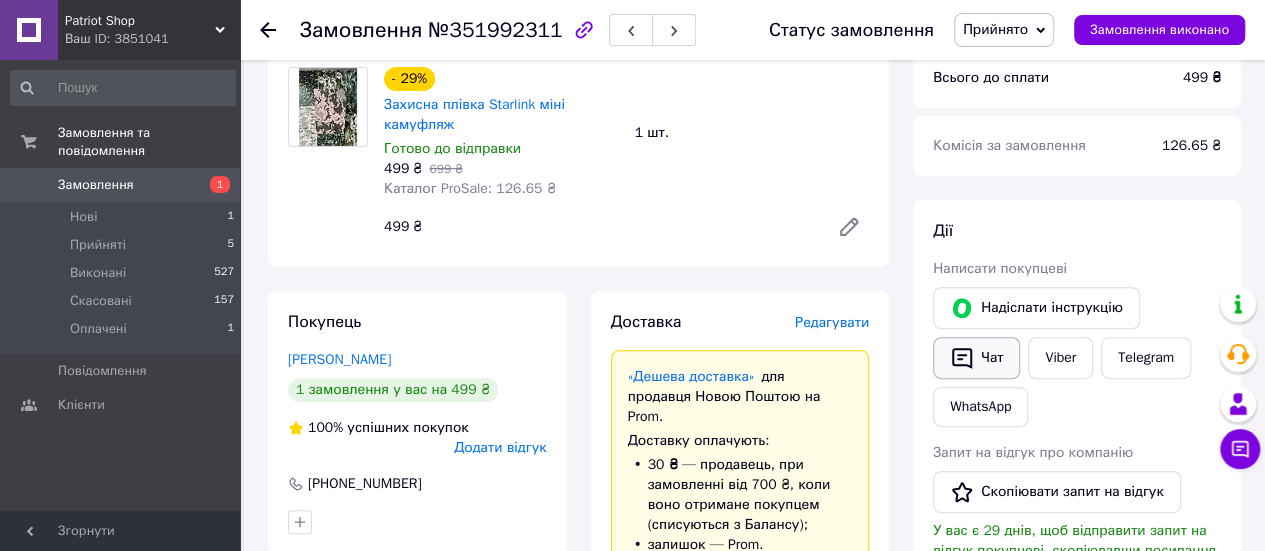 click 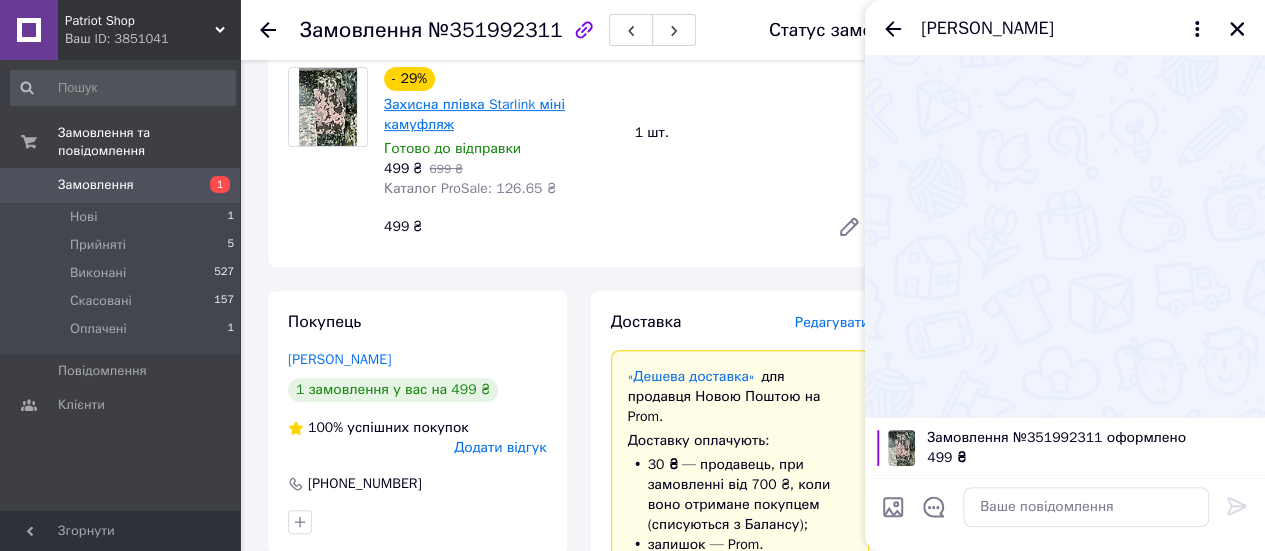click on "Захисна плівка Starlink міні камуфляж" at bounding box center [474, 114] 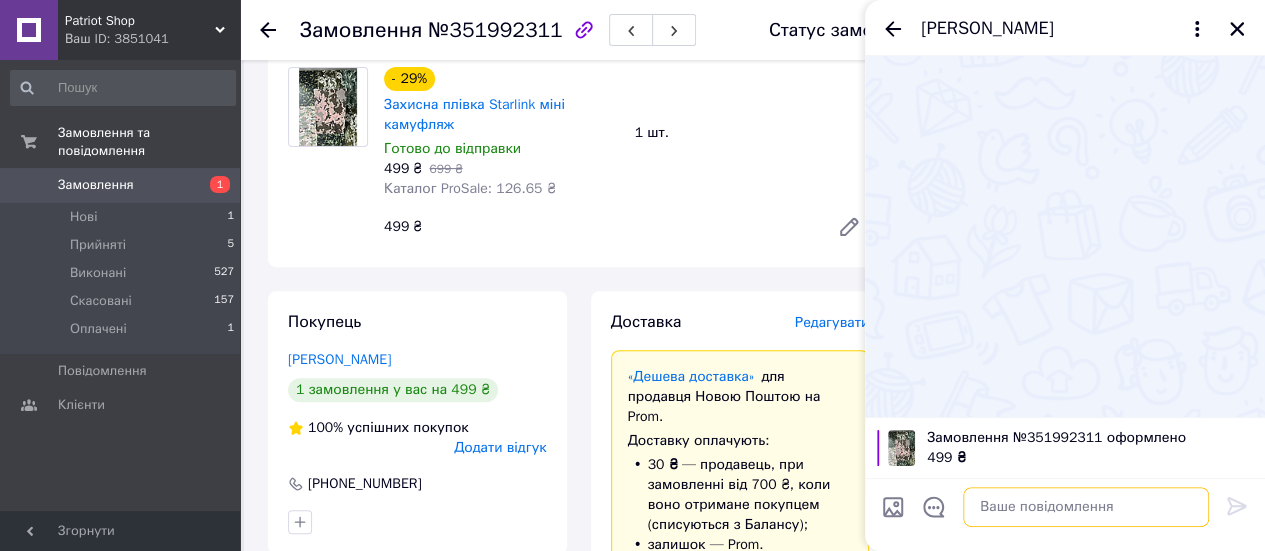 click at bounding box center (1086, 507) 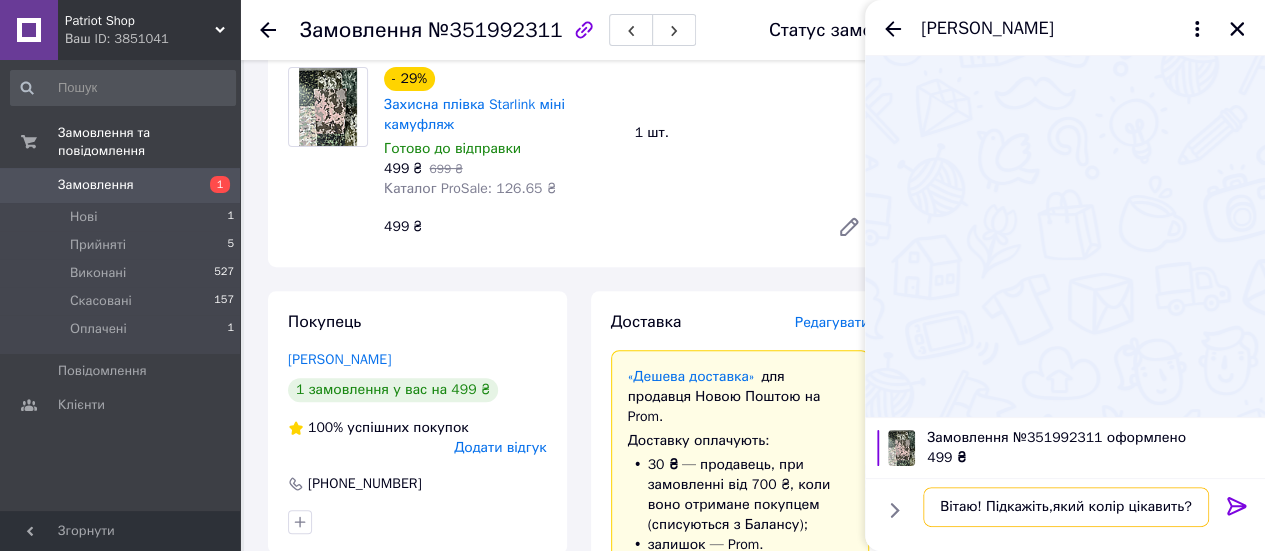 type on "Вітаю! Підкажіть,який колір цікавить?" 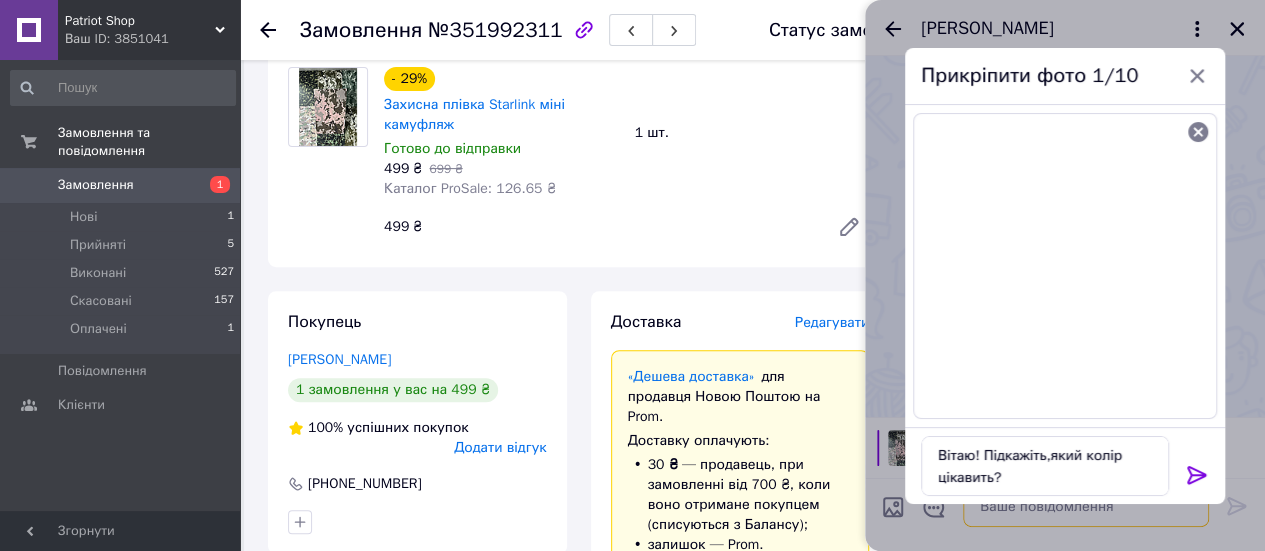 type 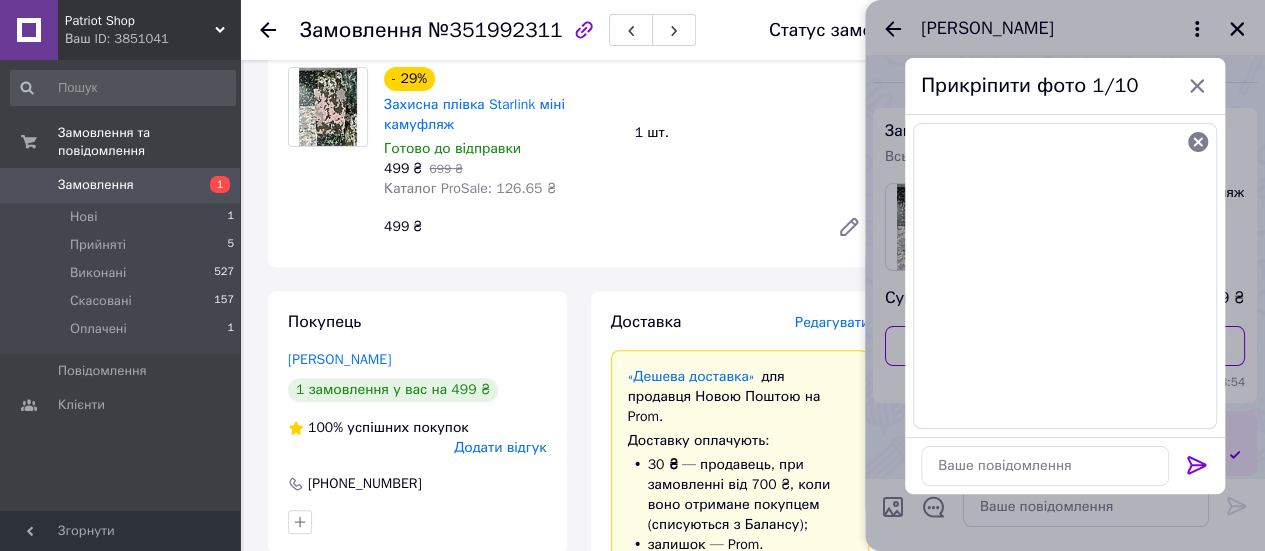 click 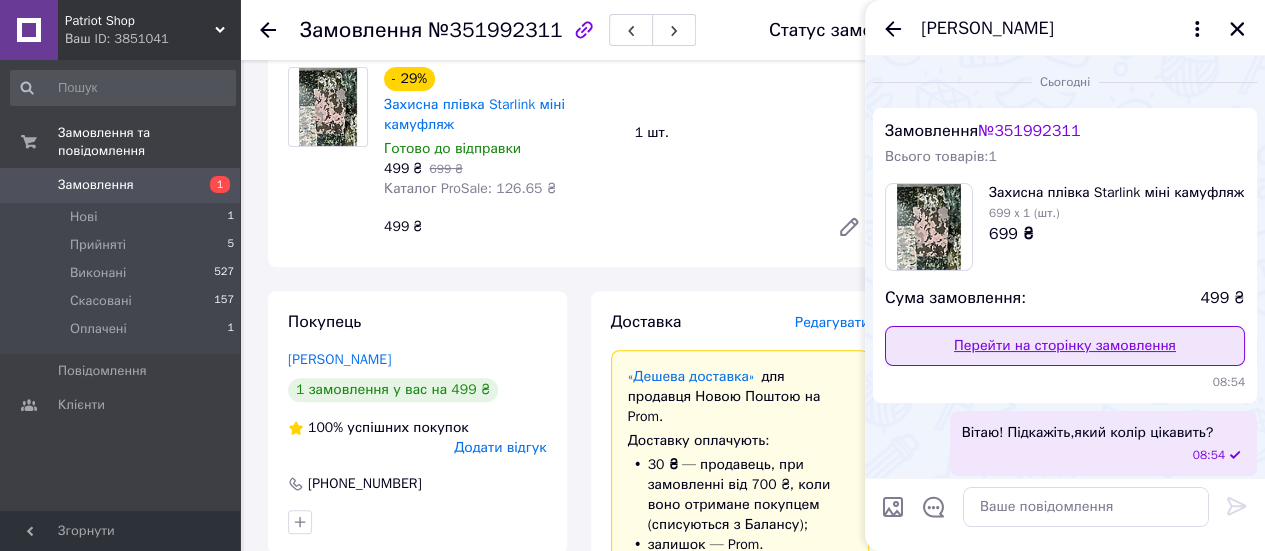 scroll, scrollTop: 313, scrollLeft: 0, axis: vertical 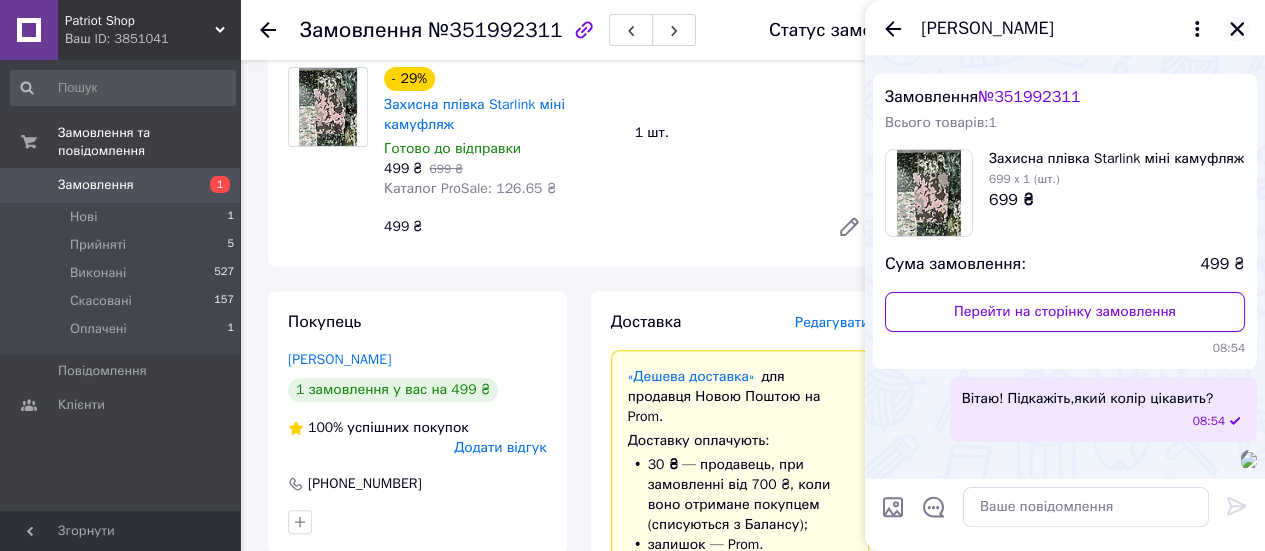 click 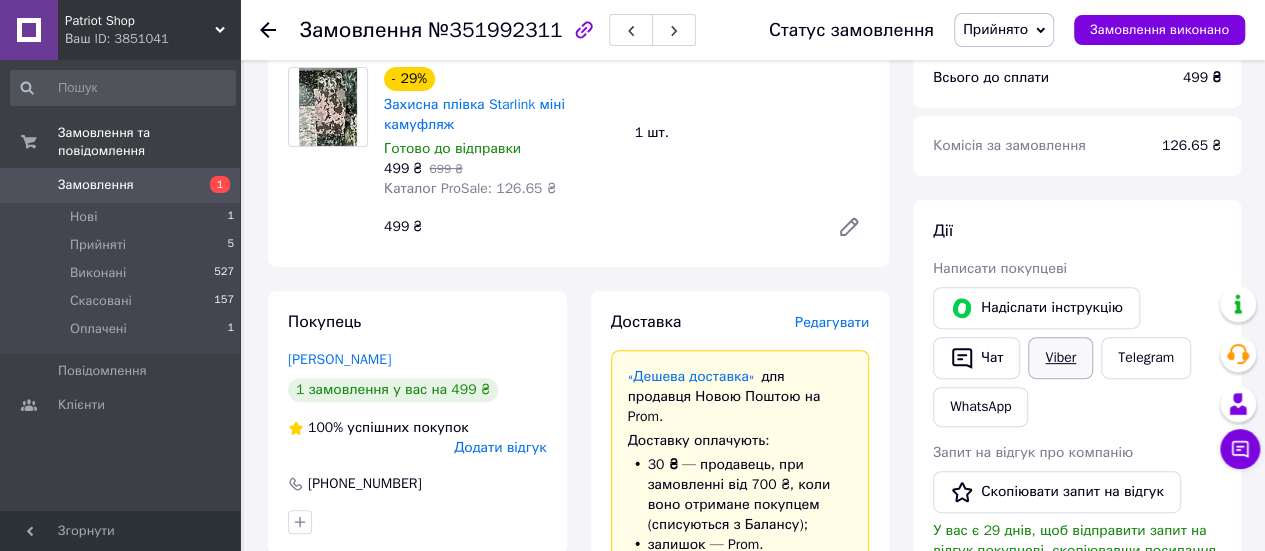 click on "Viber" at bounding box center [1060, 358] 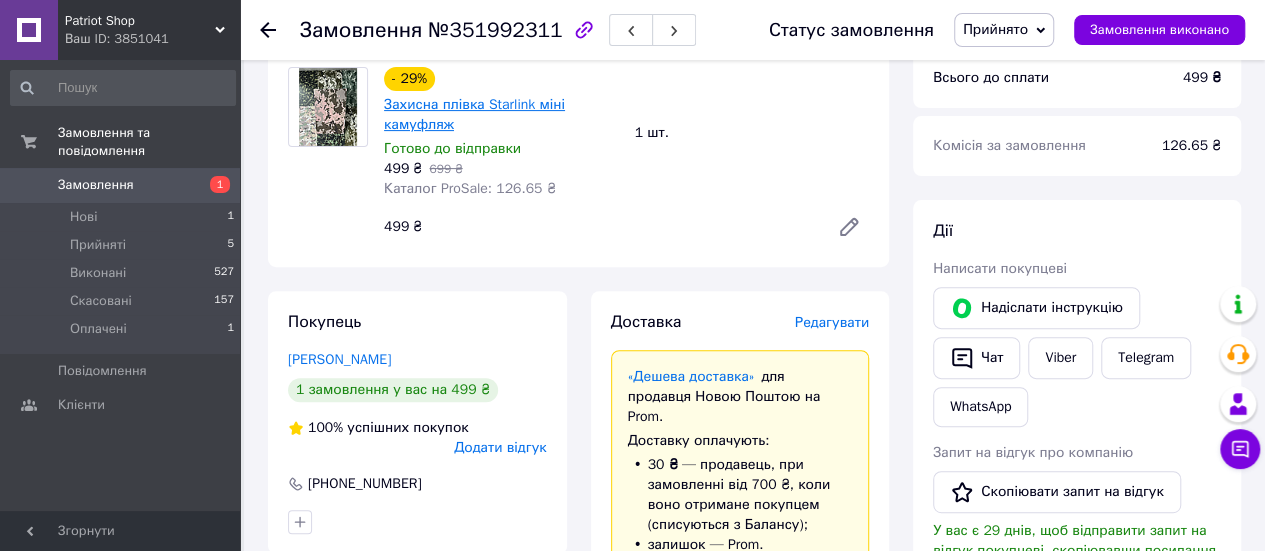 click on "Захисна плівка Starlink міні камуфляж" at bounding box center [474, 114] 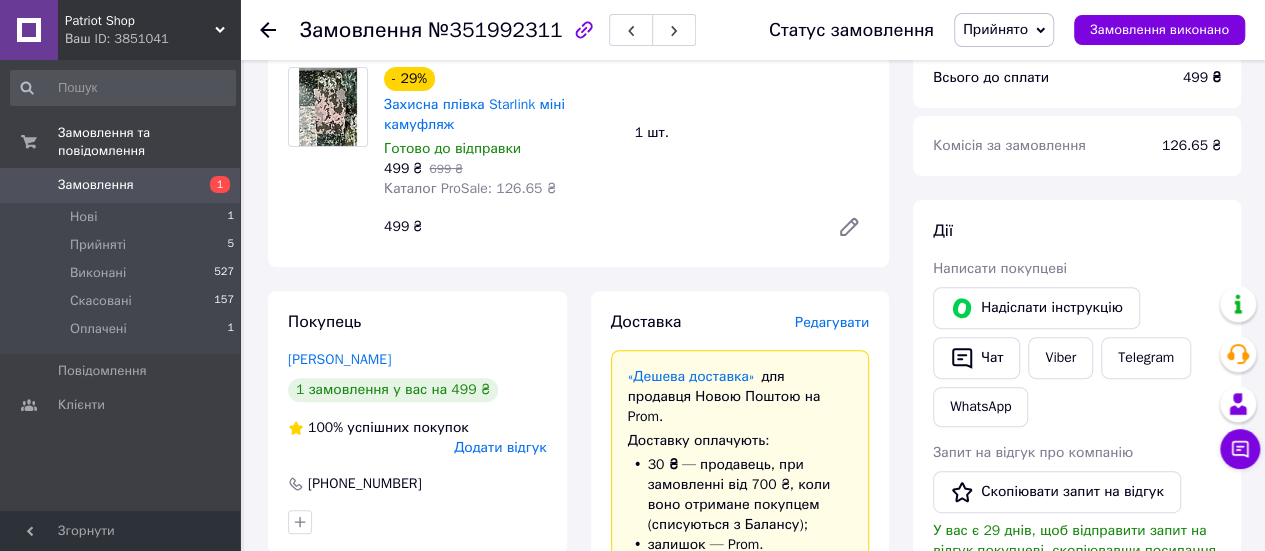 click 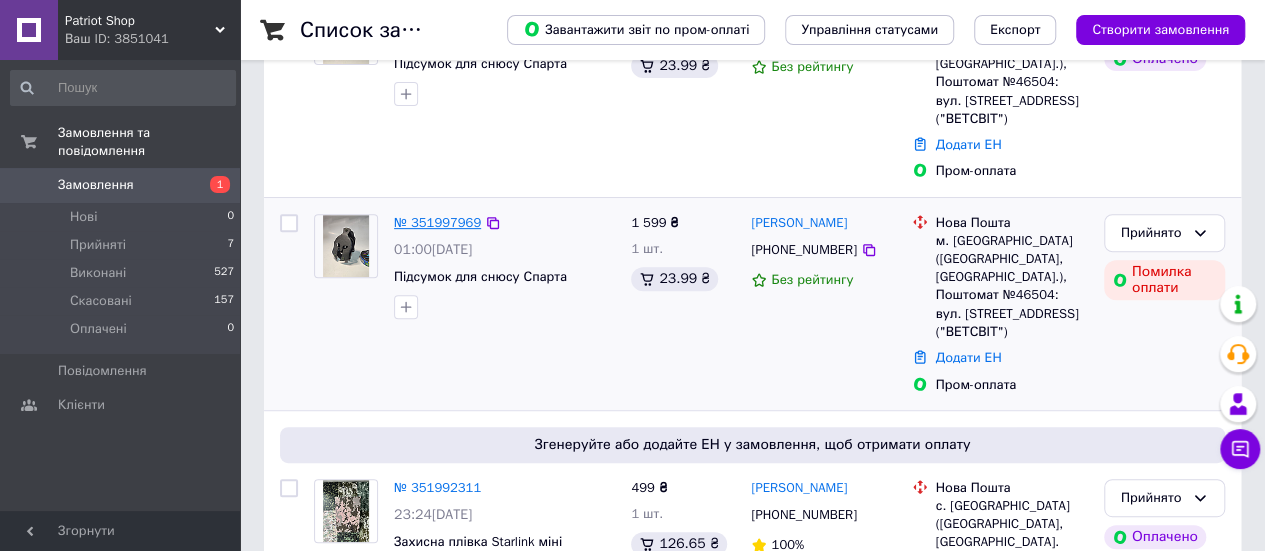scroll, scrollTop: 79, scrollLeft: 0, axis: vertical 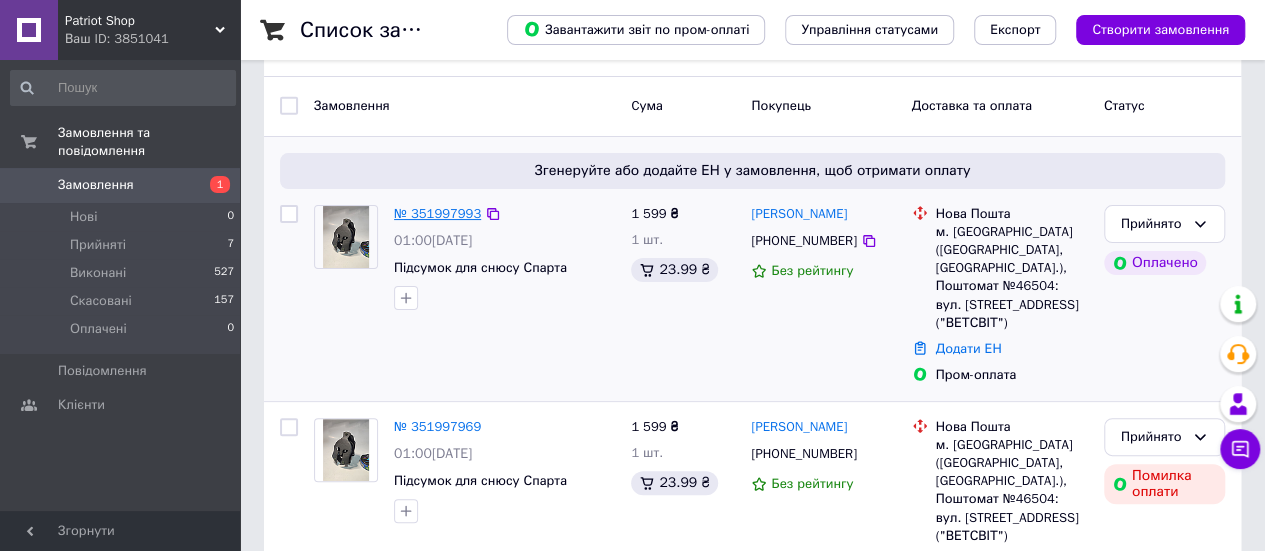 click on "№ 351997993" at bounding box center (437, 213) 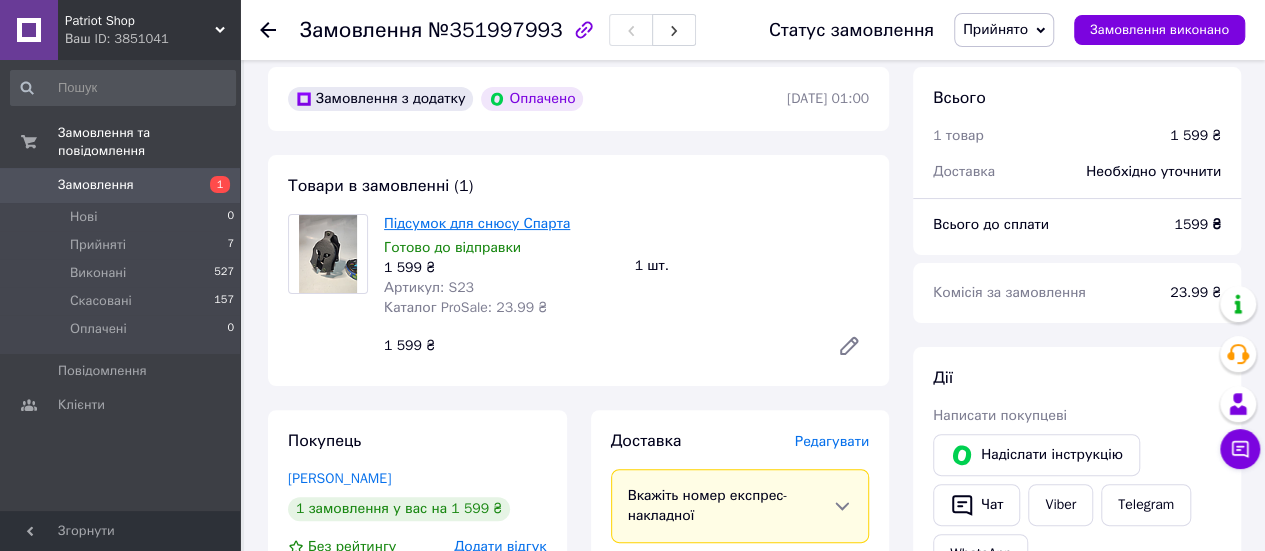 click on "Підсумок для снюсу Спарта" at bounding box center [477, 223] 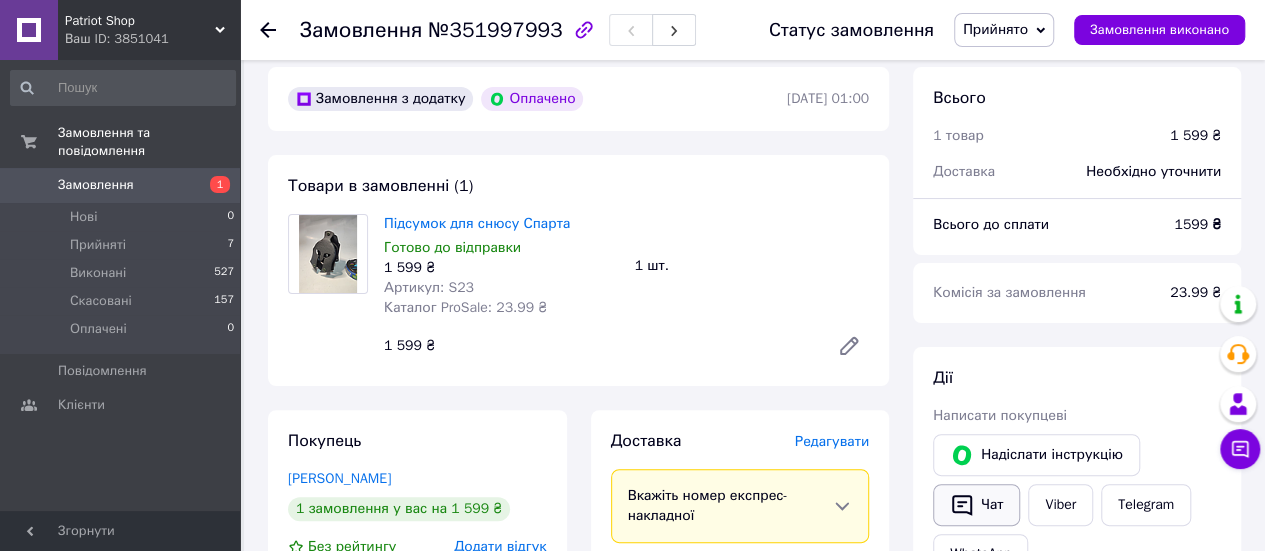 click on "Чат" at bounding box center (976, 505) 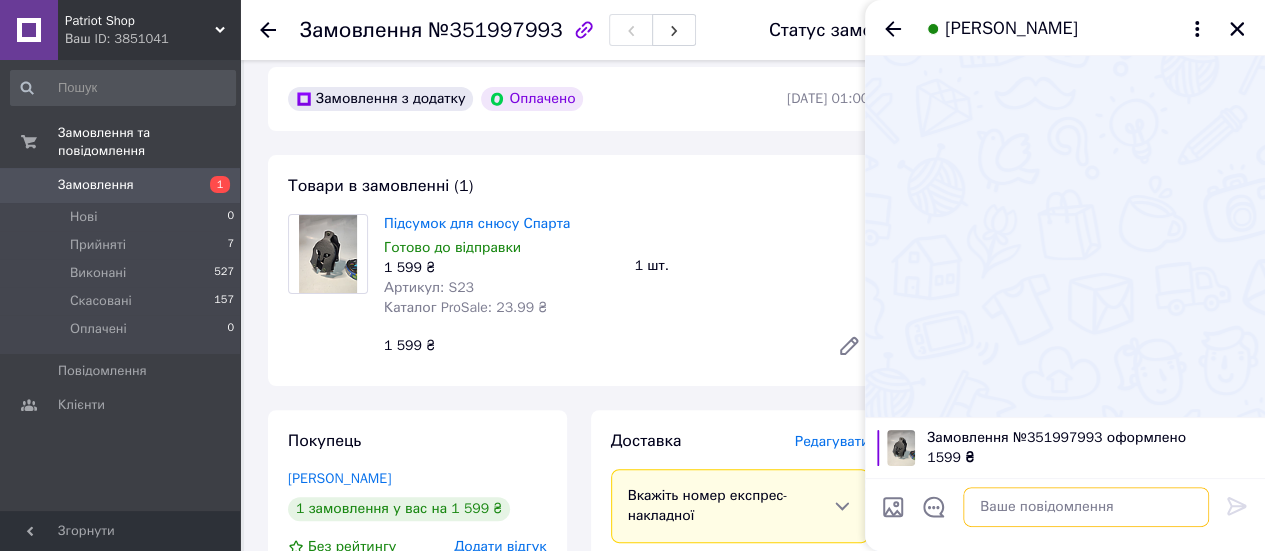 click at bounding box center [1086, 507] 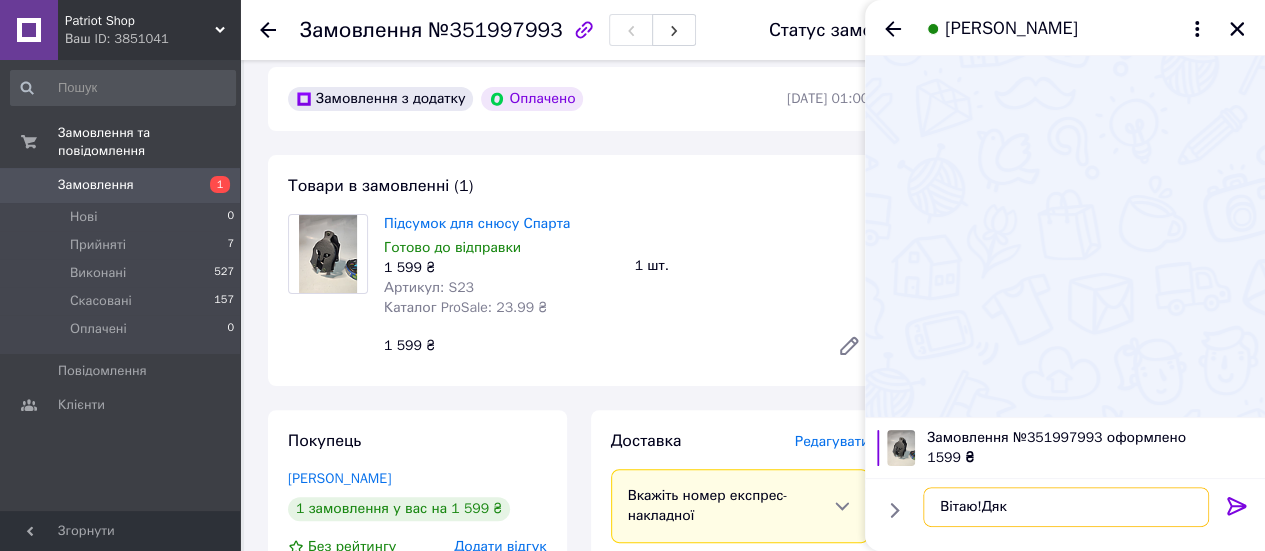 type on "Вітаю!Дяку" 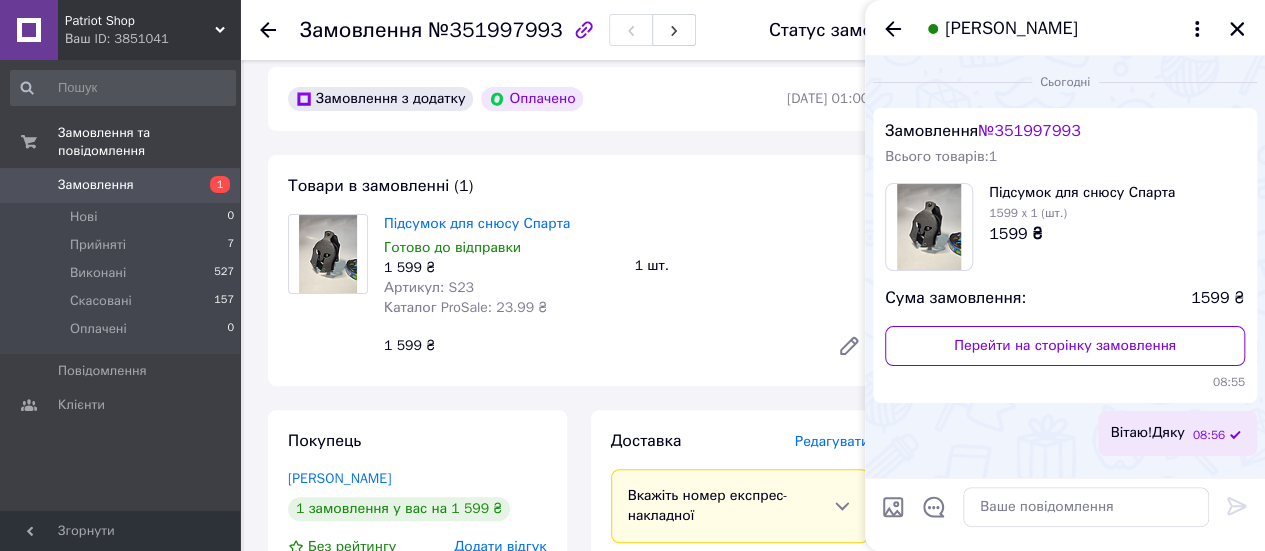 click on "Вітаю!Дяку" at bounding box center (1147, 433) 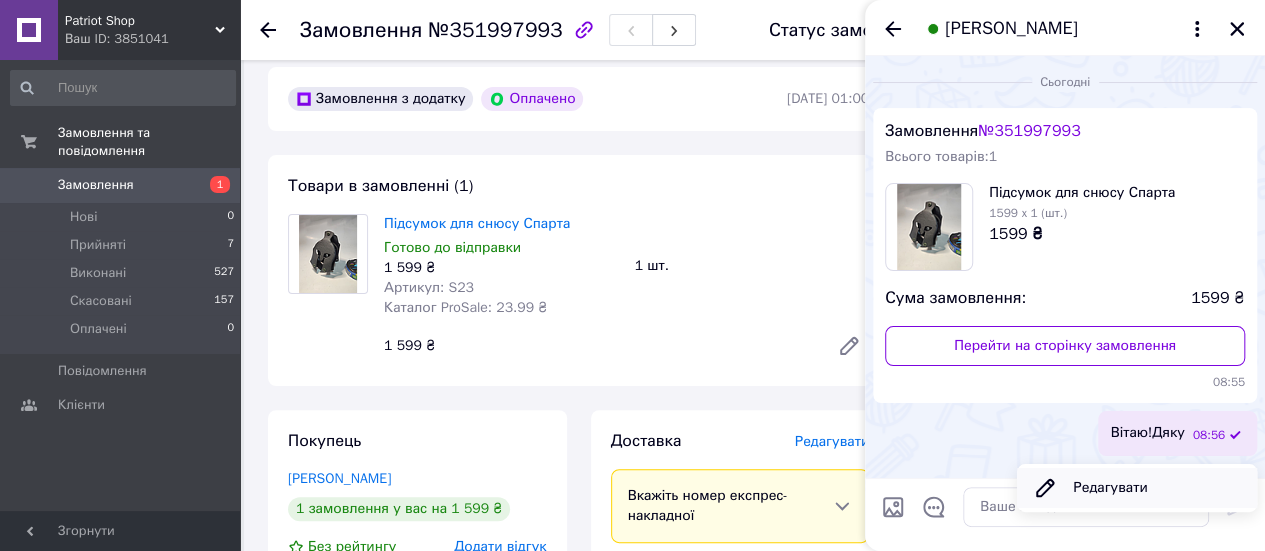 click on "Редагувати" at bounding box center [1137, 488] 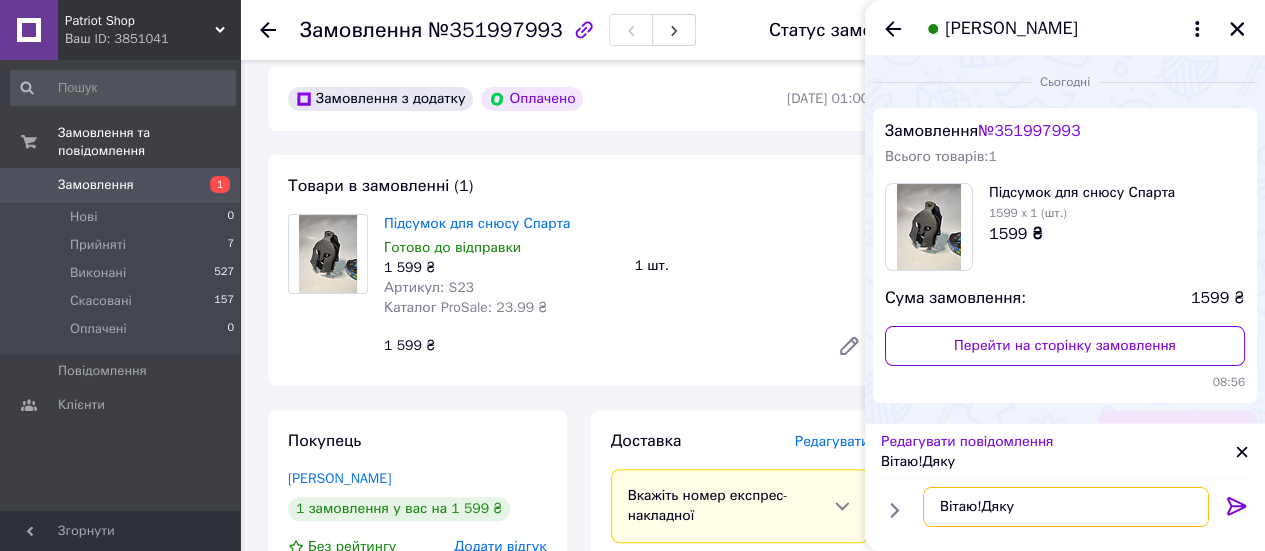 click on "Вітаю!Дяку" at bounding box center (1066, 507) 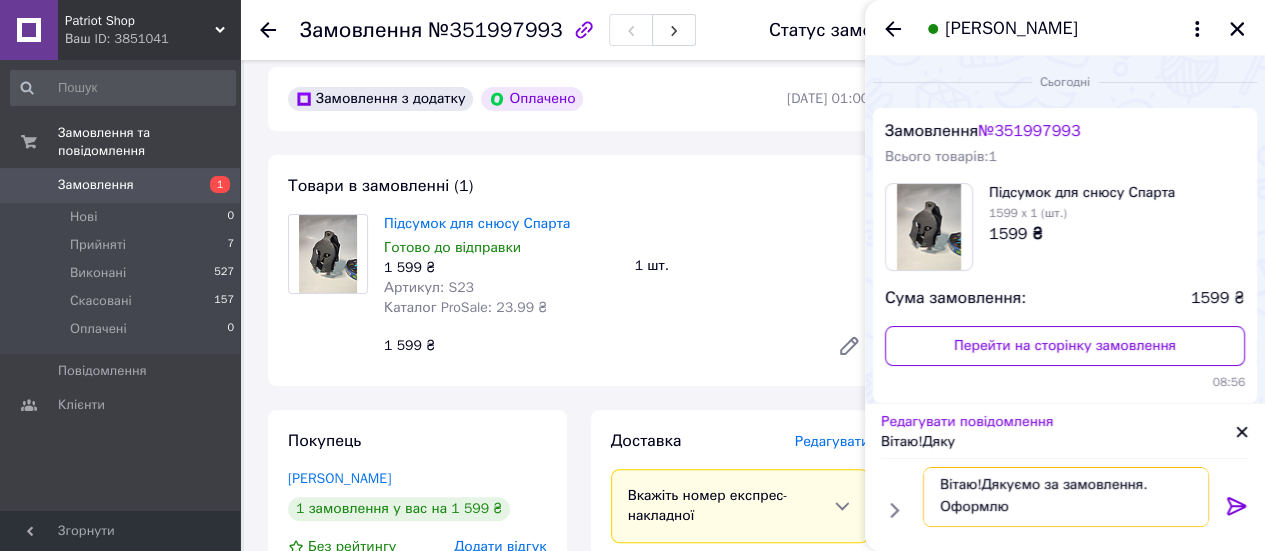 scroll, scrollTop: 1, scrollLeft: 0, axis: vertical 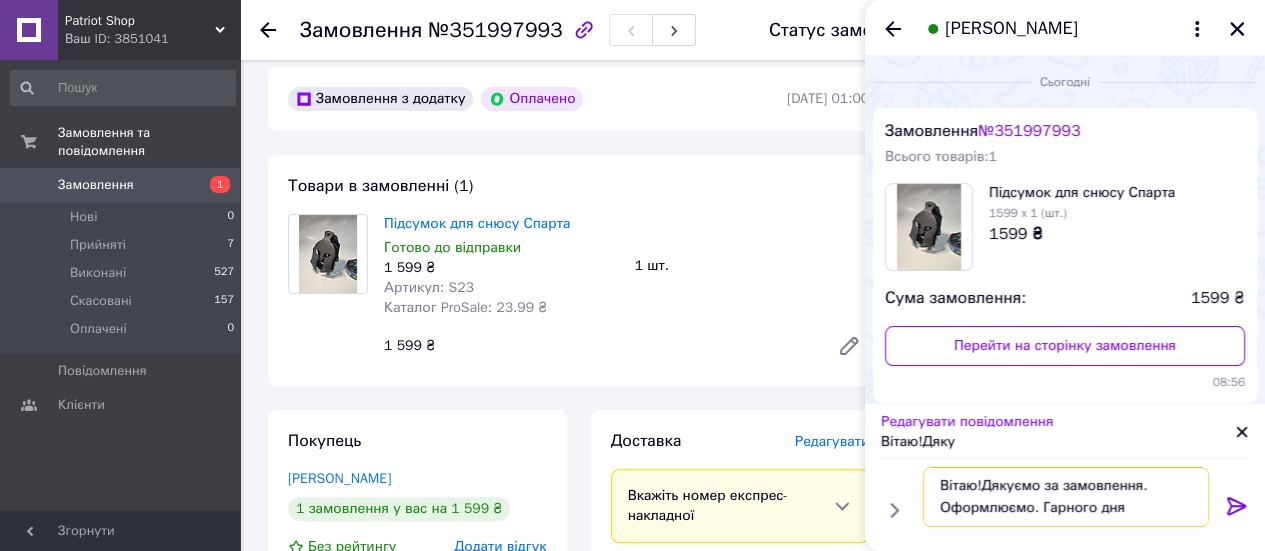 type on "Вітаю!Дякуємо за замовлення. Оформлюємо. Гарного дня!" 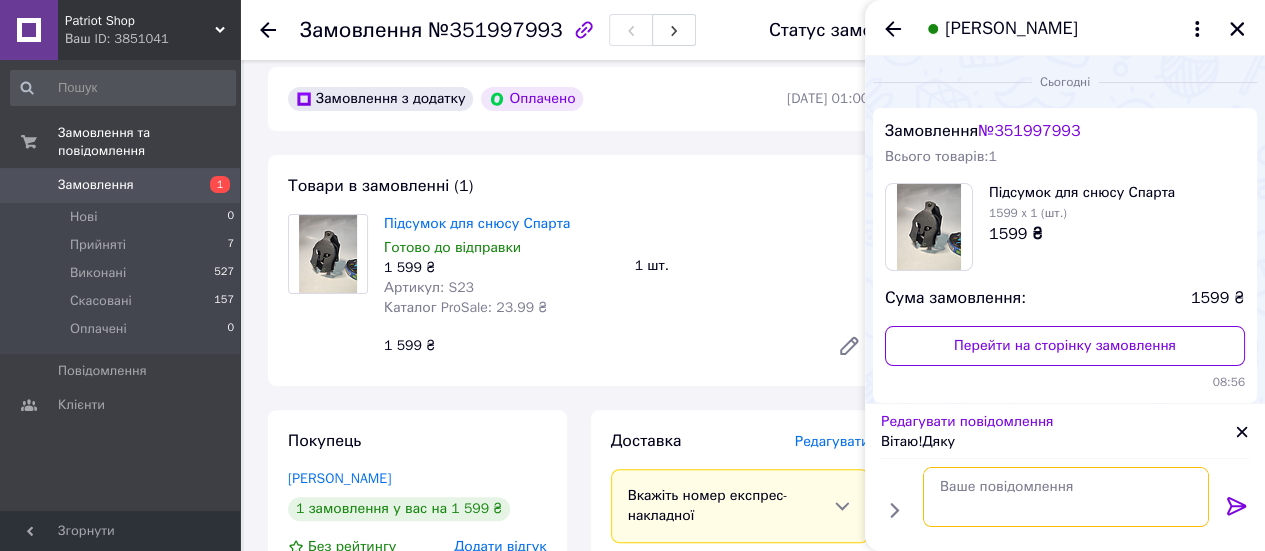 scroll, scrollTop: 0, scrollLeft: 0, axis: both 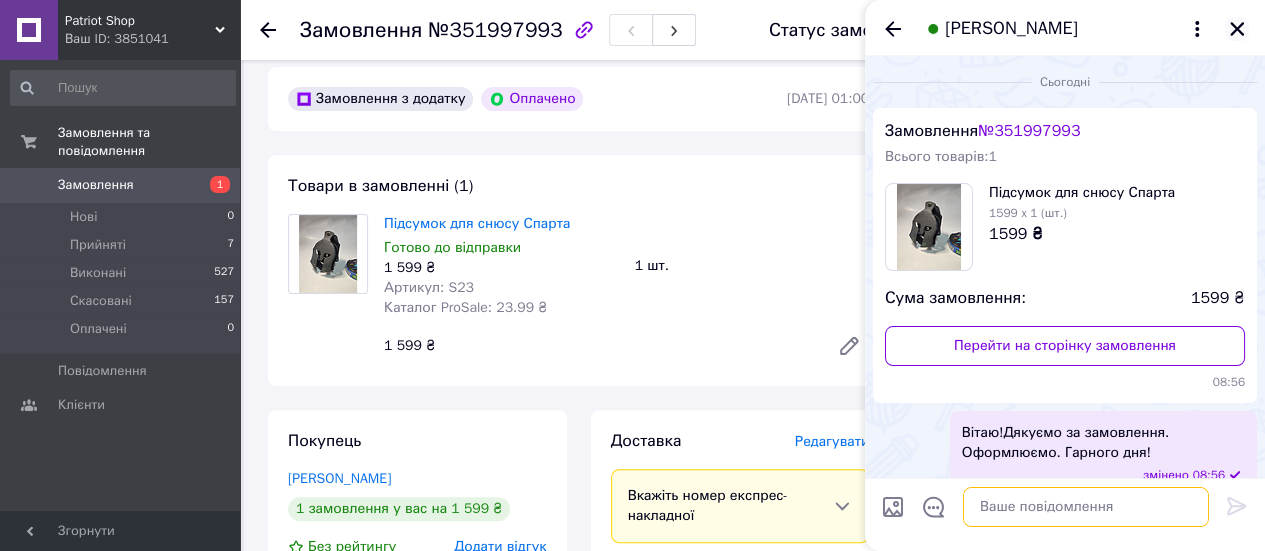 type 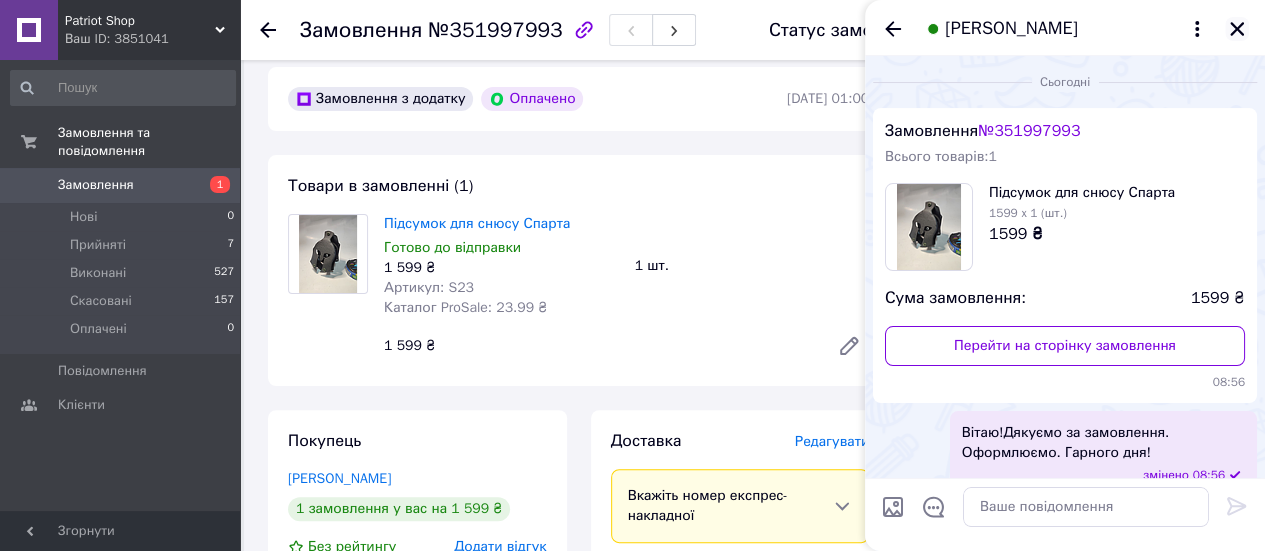 click at bounding box center [1237, 29] 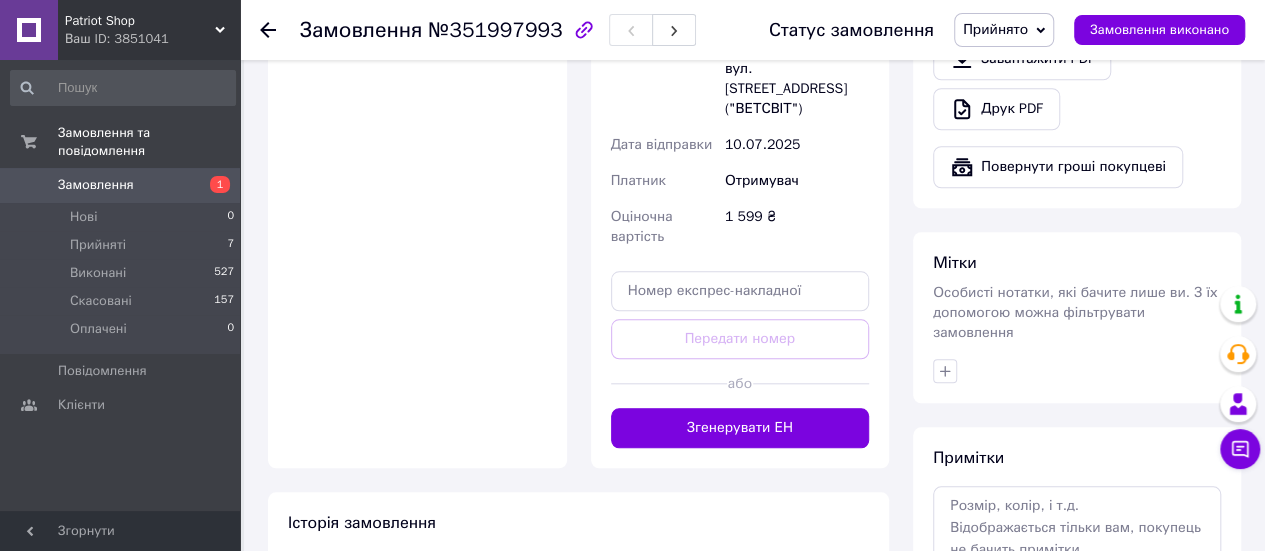 scroll, scrollTop: 824, scrollLeft: 0, axis: vertical 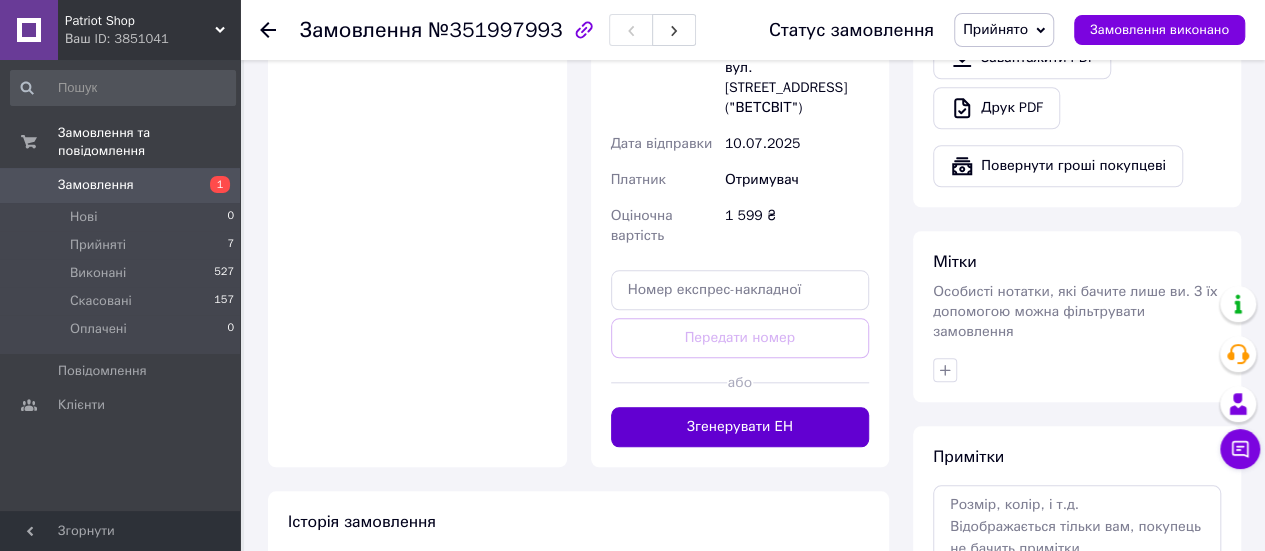 click on "Згенерувати ЕН" at bounding box center [740, 427] 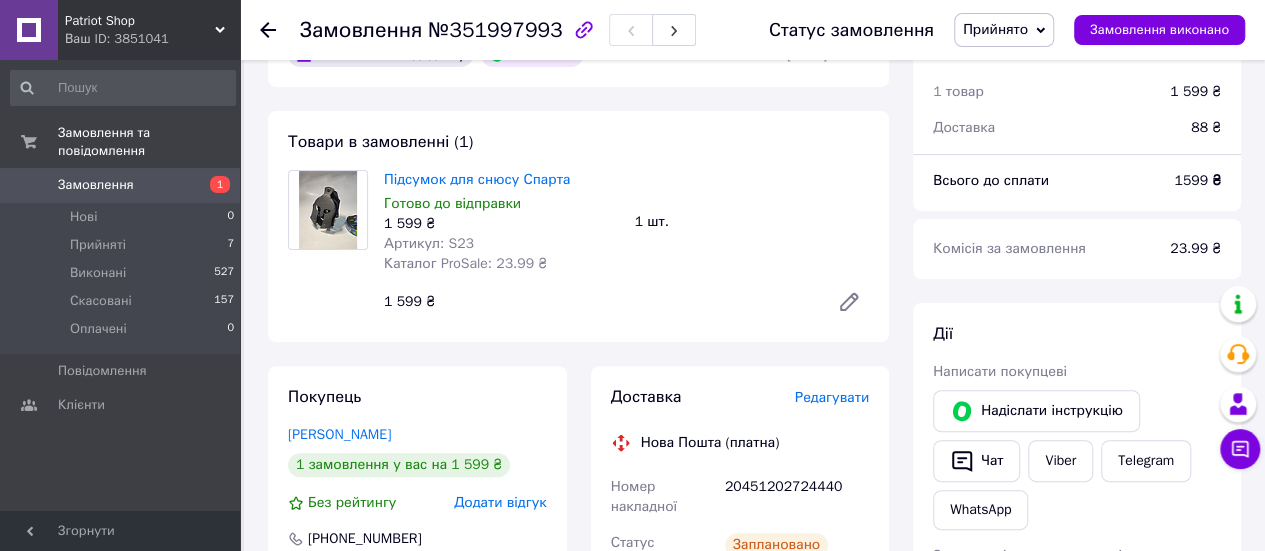 scroll, scrollTop: 122, scrollLeft: 0, axis: vertical 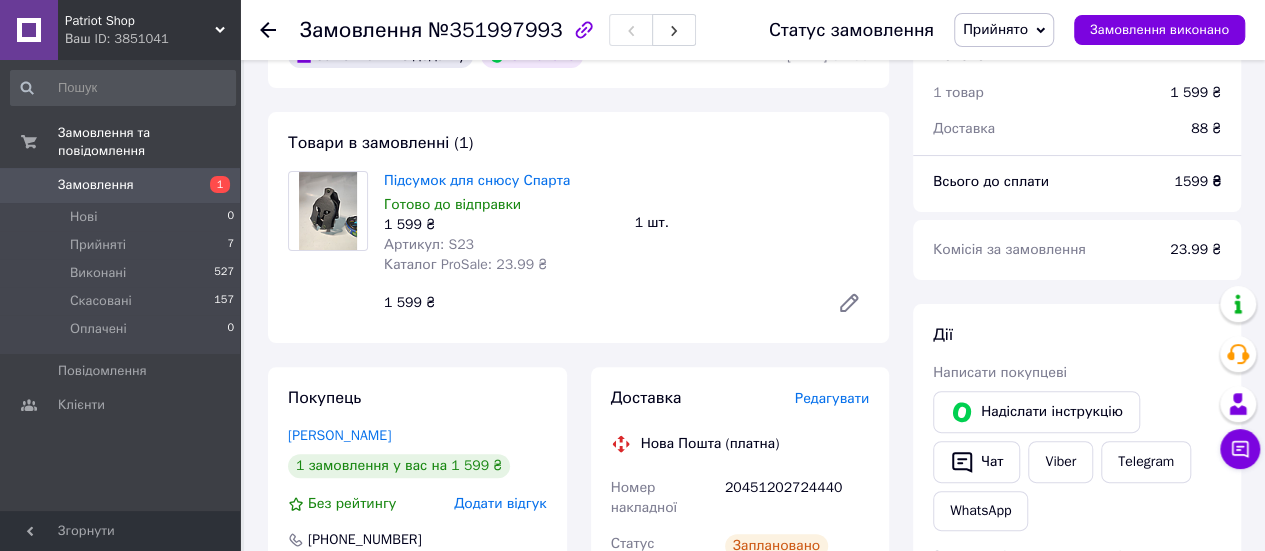 click on "Доставка Редагувати Нова Пошта (платна) Номер накладної 20451202724440 Статус відправлення Заплановано Отримувач Патенко Володимир Телефон отримувача +380509387002 Адреса м. Запоріжжя (Запорізька обл., Запорізький р-н.), Поштомат №46504: вул. Чумаченка, 40 ("ВЕТСВІТ") Дата відправки 10.07.2025 Платник Отримувач Оціночна вартість 1 599 ₴ Вартість доставки 88 ₴ Роздрукувати ЕН" at bounding box center [740, 738] 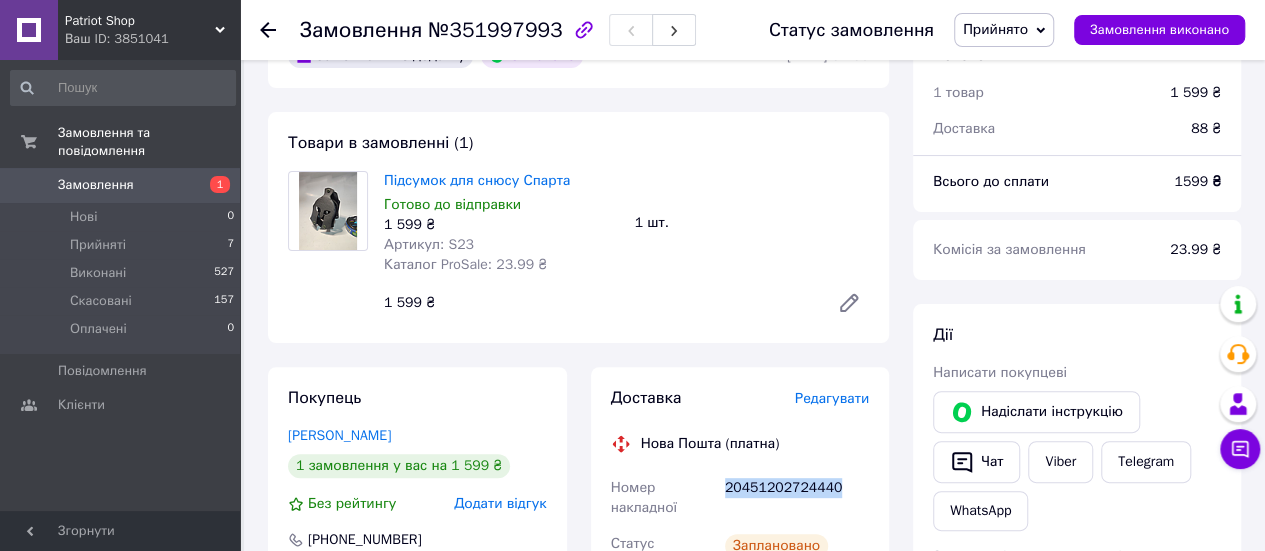 click on "Доставка Редагувати Нова Пошта (платна) Номер накладної 20451202724440 Статус відправлення Заплановано Отримувач Патенко Володимир Телефон отримувача +380509387002 Адреса м. Запоріжжя (Запорізька обл., Запорізький р-н.), Поштомат №46504: вул. Чумаченка, 40 ("ВЕТСВІТ") Дата відправки 10.07.2025 Платник Отримувач Оціночна вартість 1 599 ₴ Вартість доставки 88 ₴ Роздрукувати ЕН" at bounding box center [740, 738] 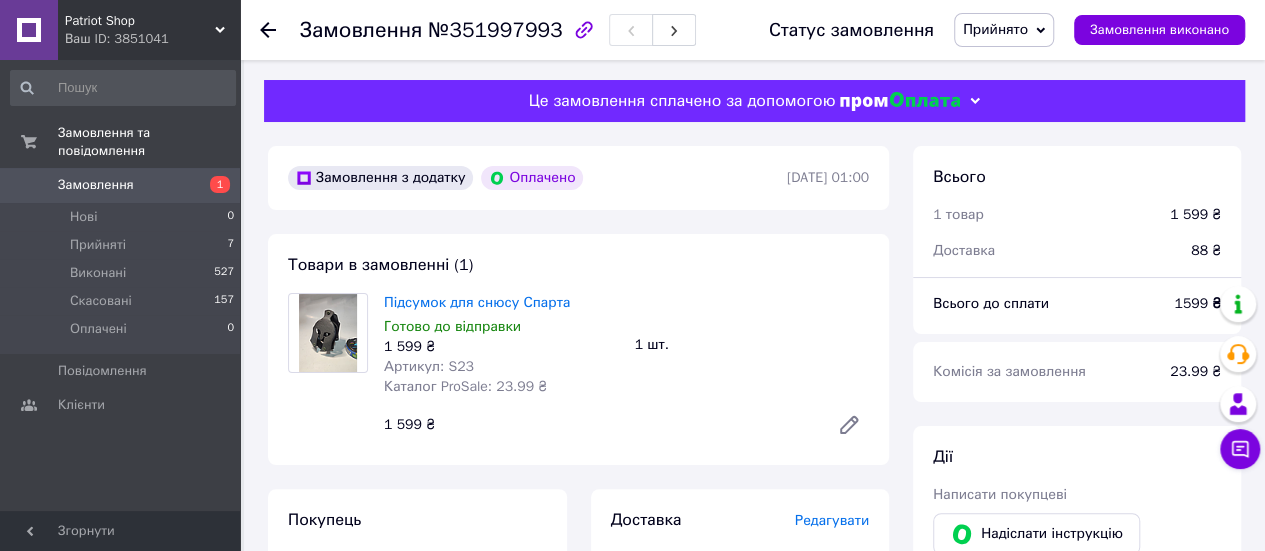 scroll, scrollTop: 2, scrollLeft: 0, axis: vertical 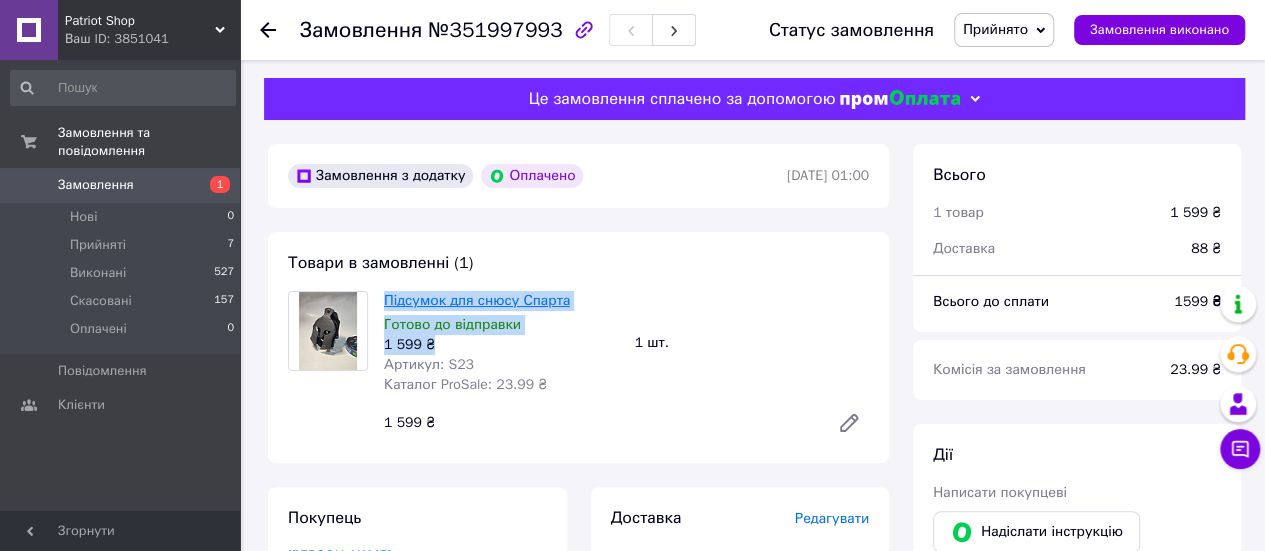 drag, startPoint x: 445, startPoint y: 351, endPoint x: 384, endPoint y: 306, distance: 75.802376 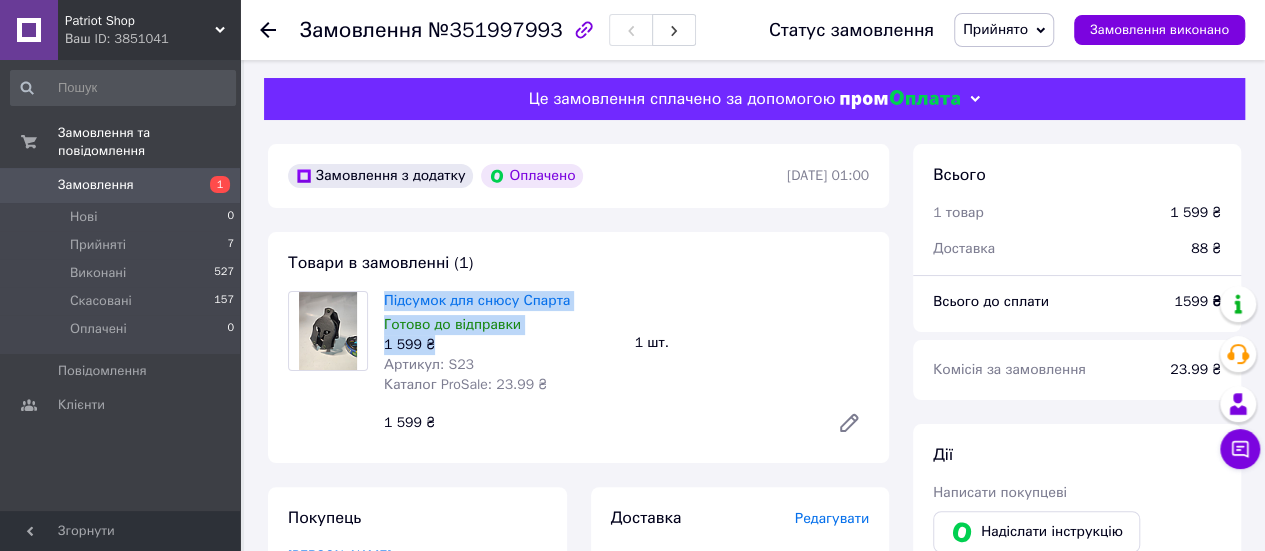 click on "Підсумок для снюсу Спарта" at bounding box center [501, 301] 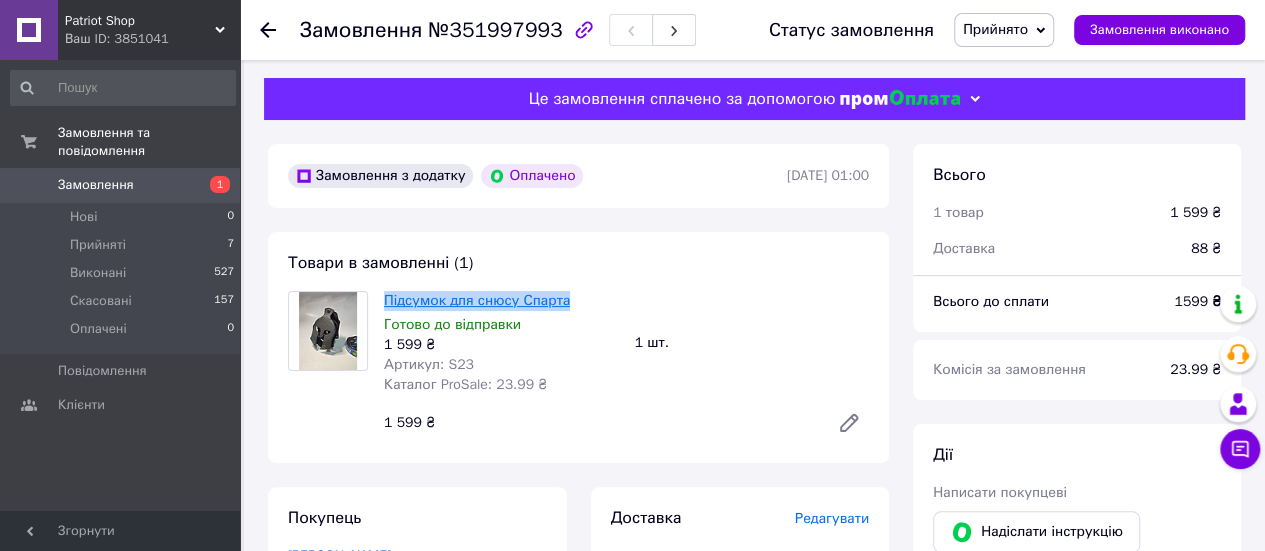 drag, startPoint x: 571, startPoint y: 300, endPoint x: 386, endPoint y: 299, distance: 185.0027 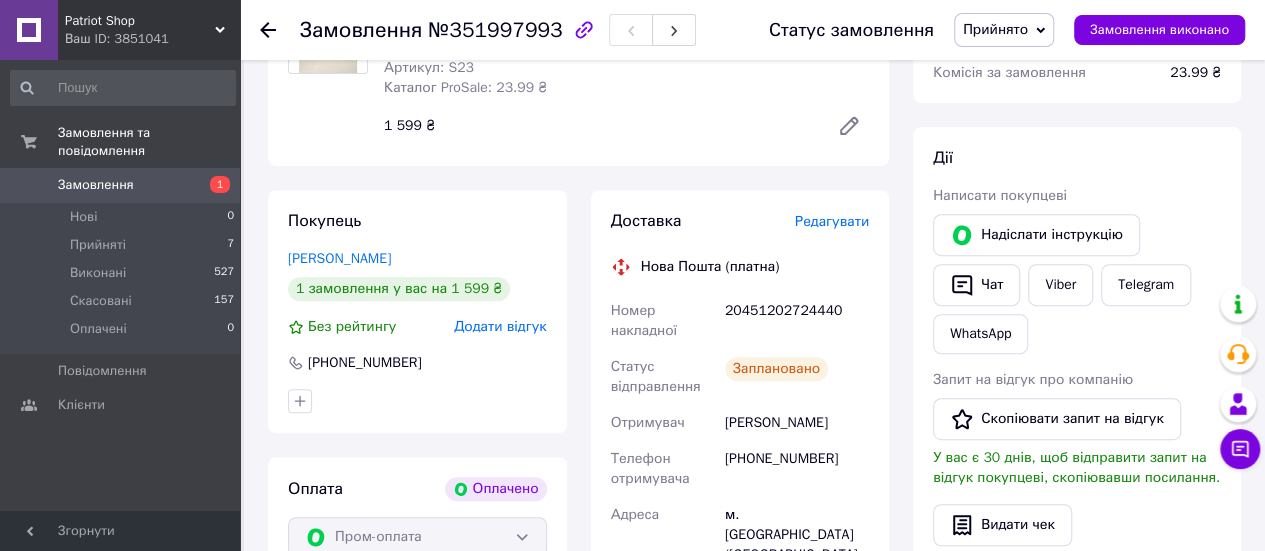 scroll, scrollTop: 306, scrollLeft: 0, axis: vertical 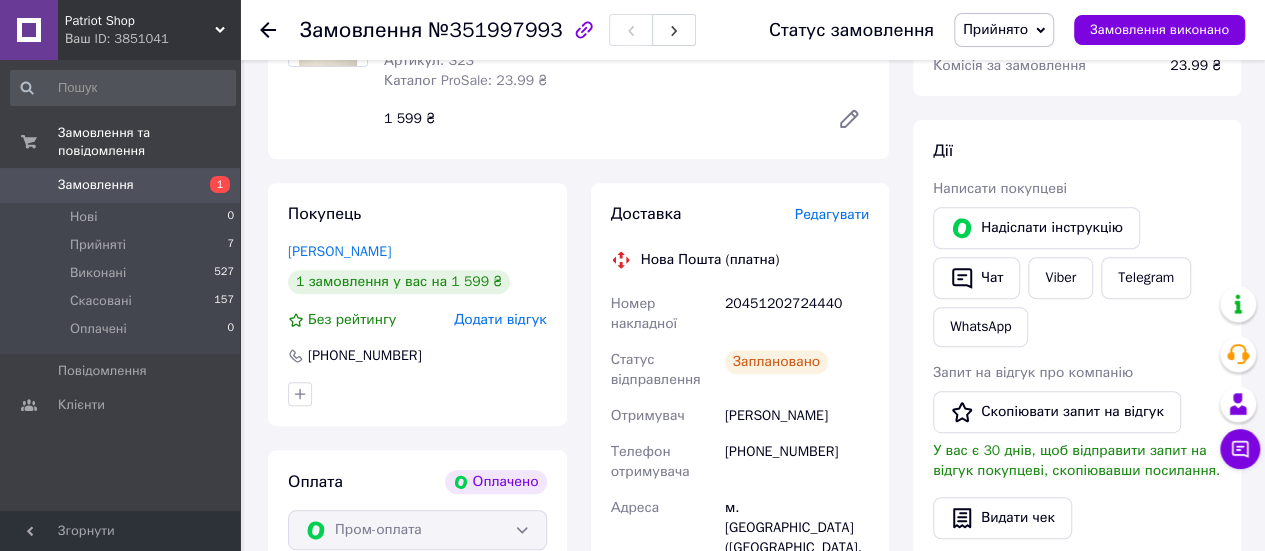 click on "Патенко Володимир" at bounding box center [797, 416] 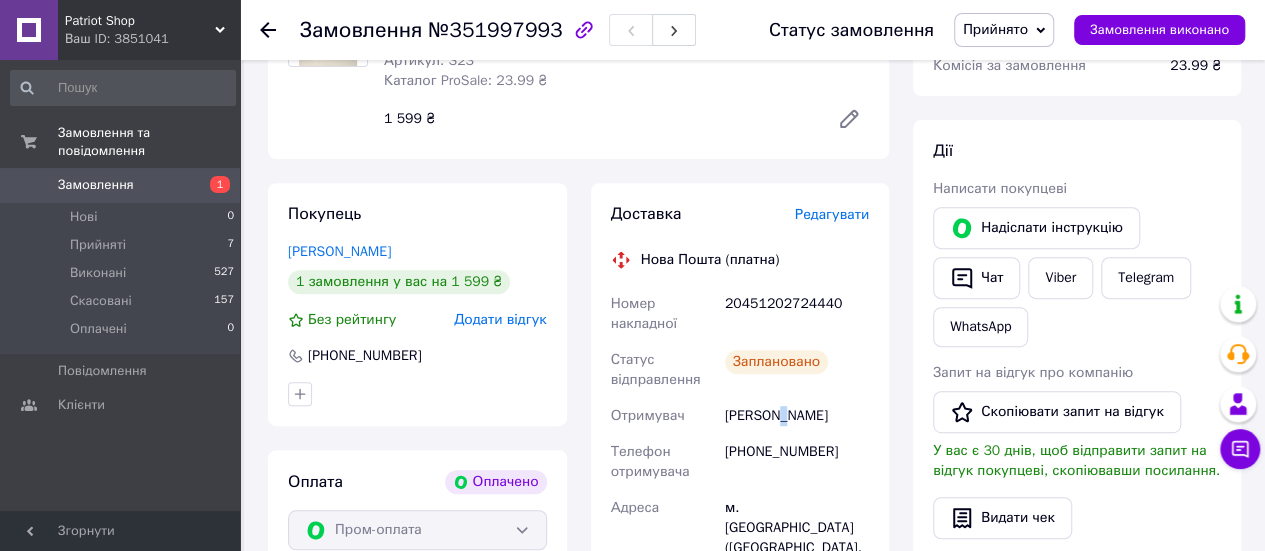 click on "Патенко Володимир" at bounding box center [797, 416] 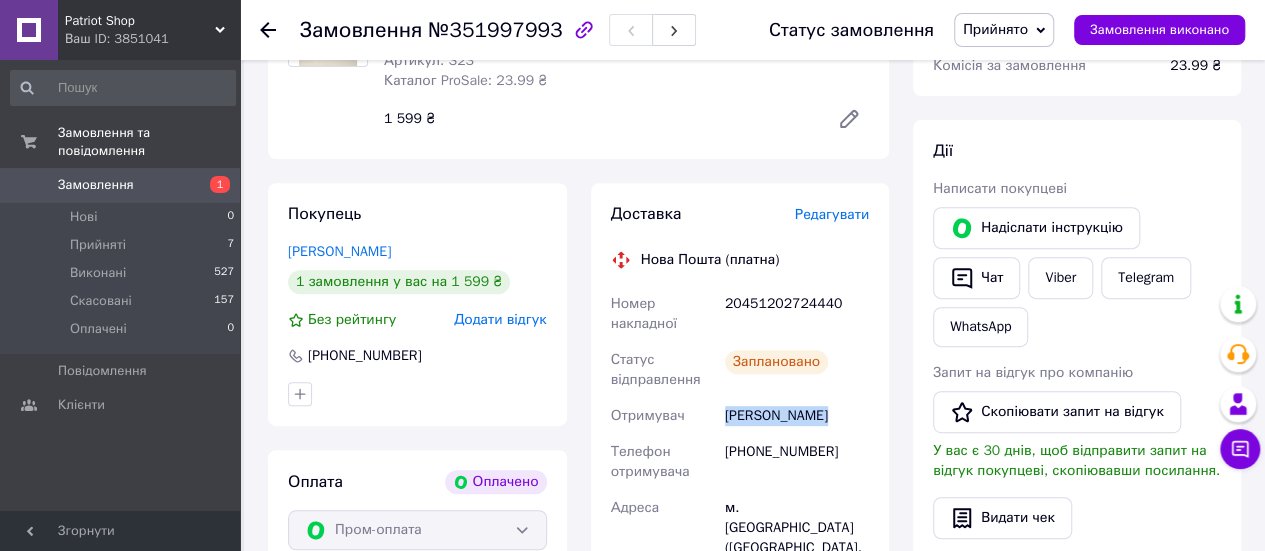 click on "Патенко Володимир" at bounding box center (797, 416) 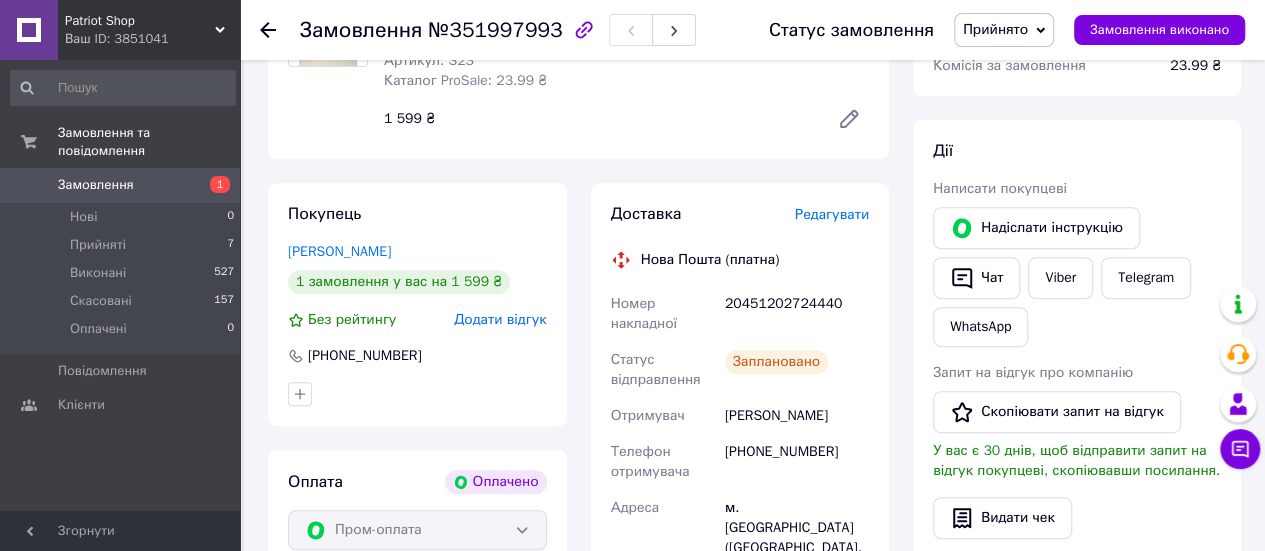 click on "+380509387002" at bounding box center [797, 462] 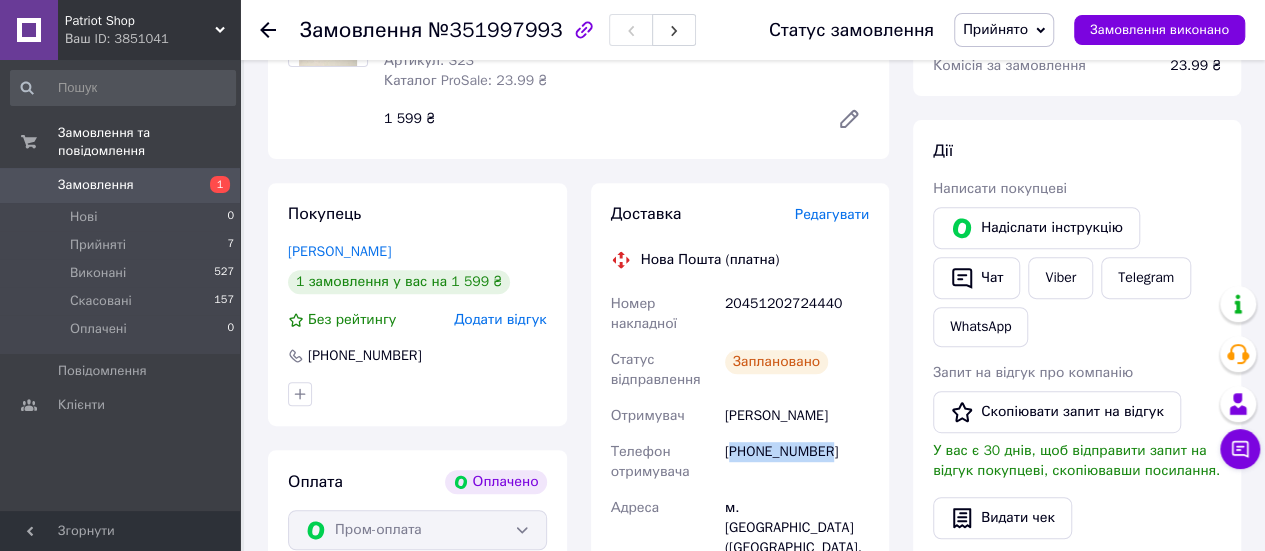 click on "+380509387002" at bounding box center [797, 462] 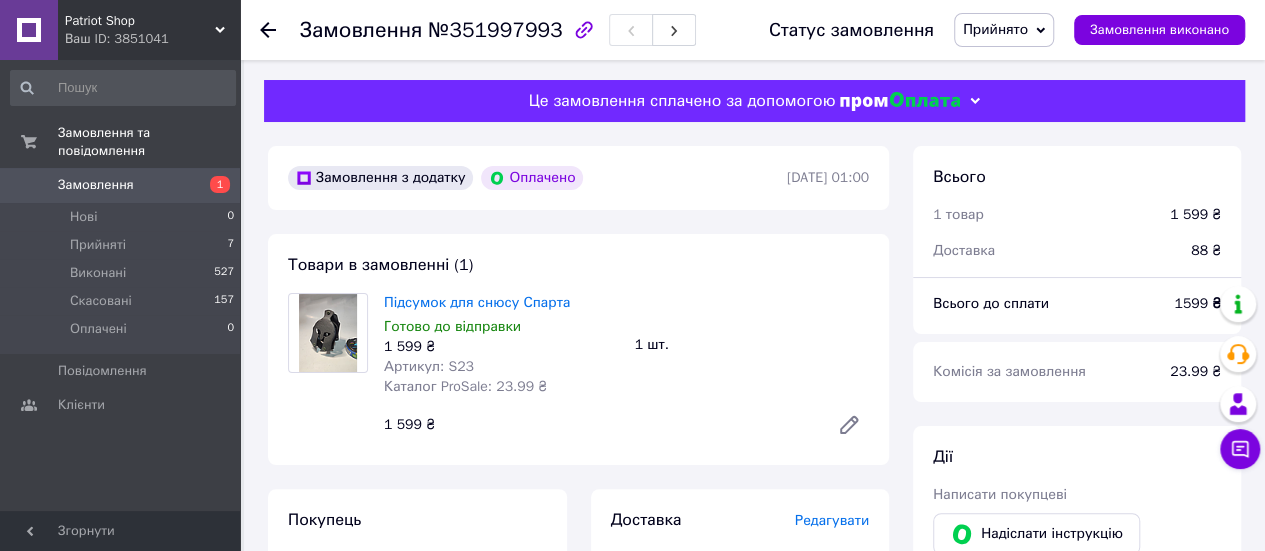click on "10.07.2025 | 01:00" at bounding box center [828, 177] 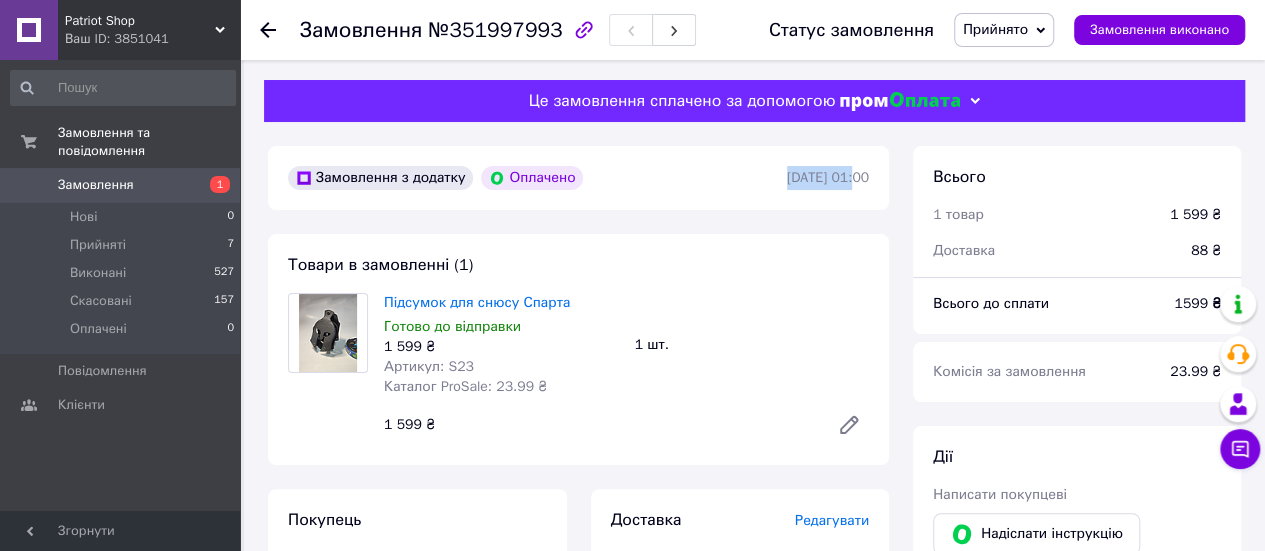 click on "10.07.2025 | 01:00" at bounding box center (828, 177) 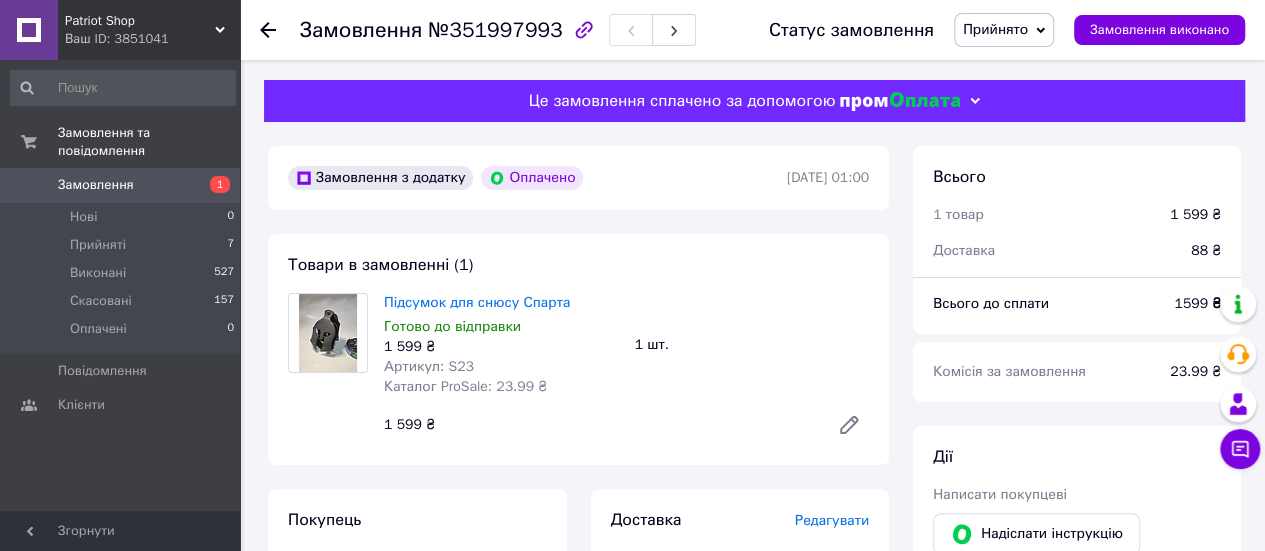 click 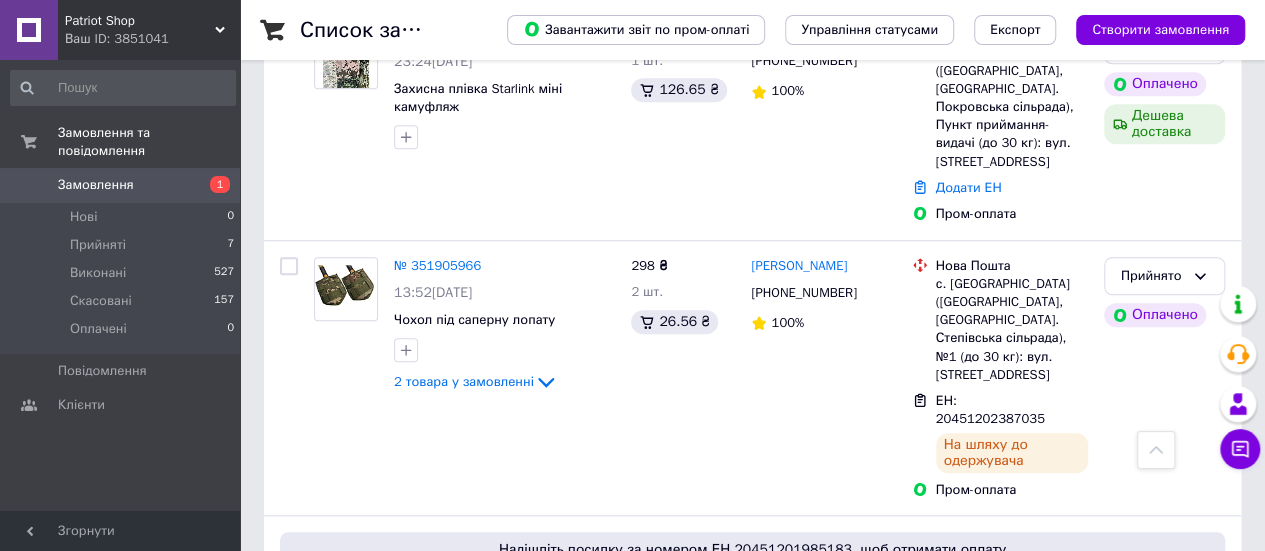 scroll, scrollTop: 782, scrollLeft: 0, axis: vertical 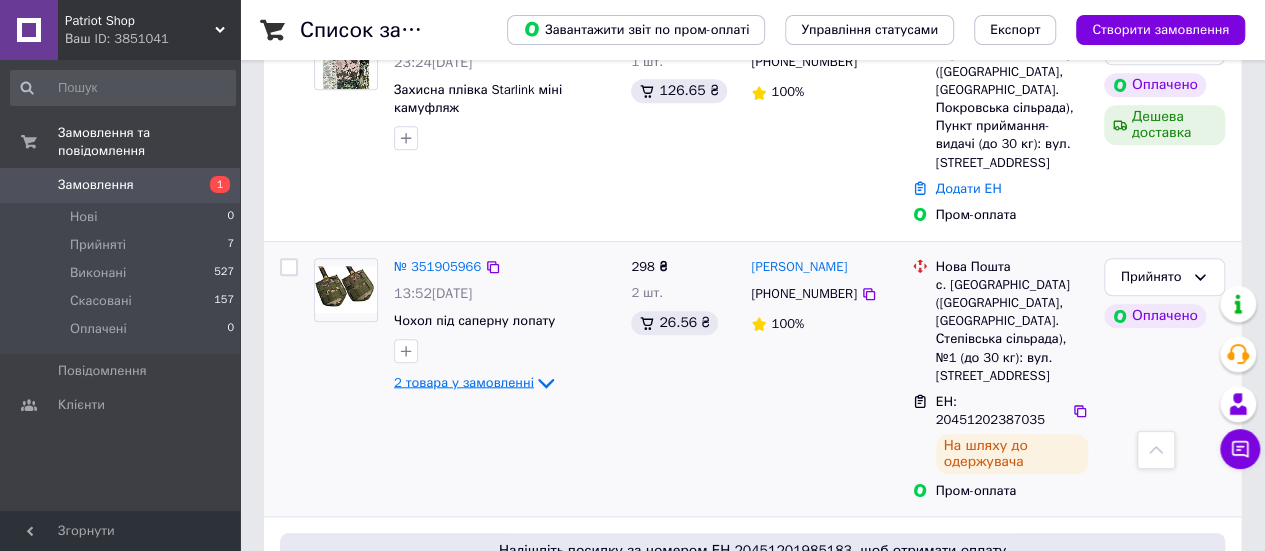 click 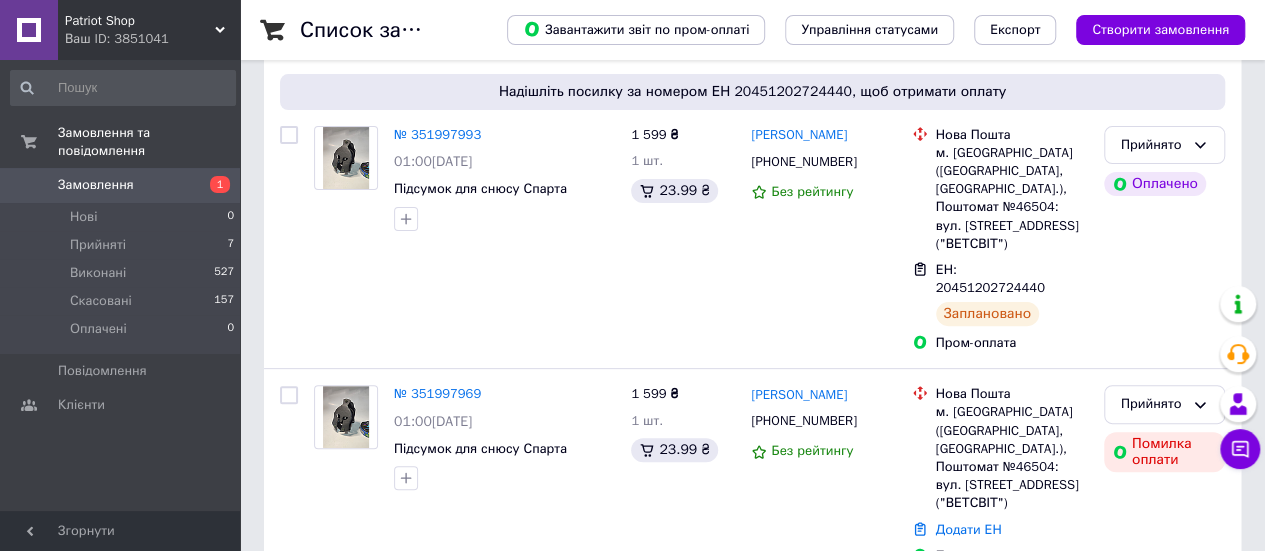 scroll, scrollTop: 159, scrollLeft: 0, axis: vertical 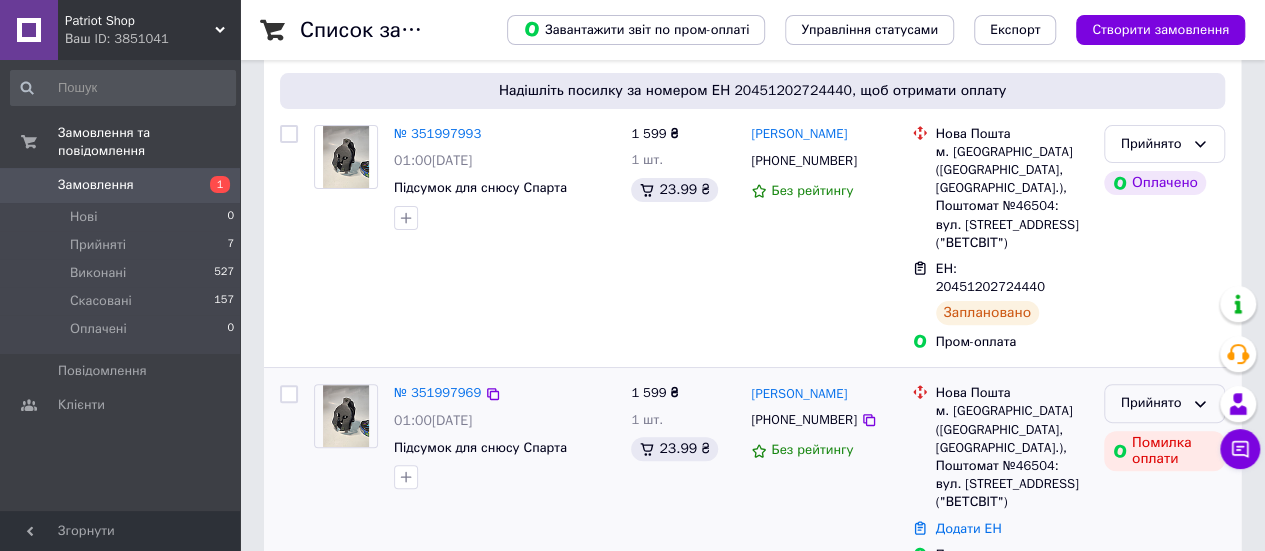 click on "Прийнято" at bounding box center [1152, 403] 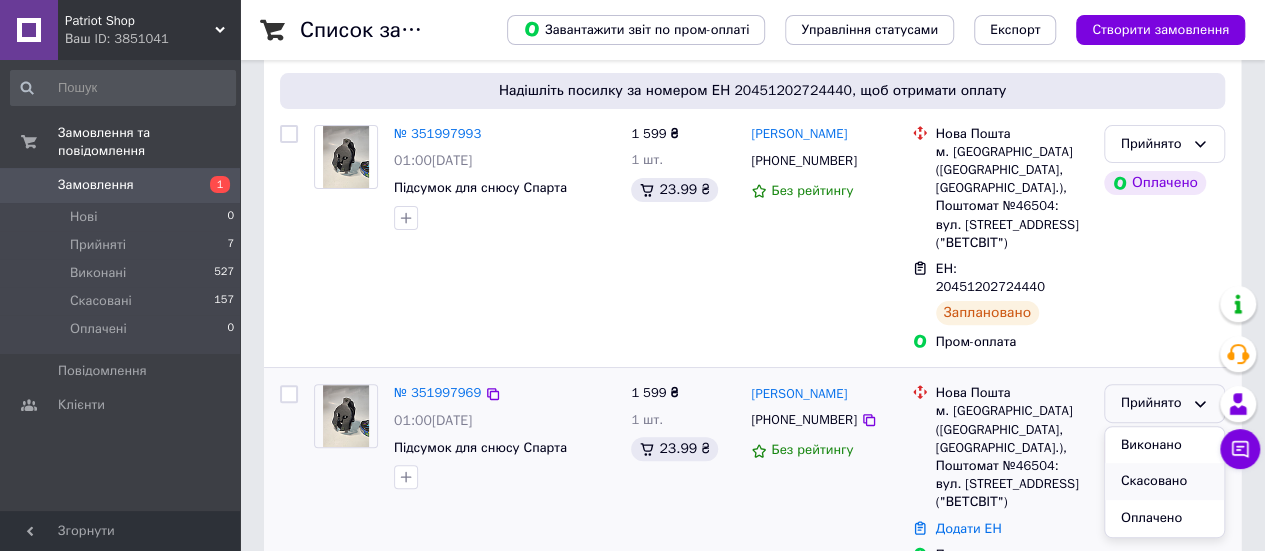 click on "Скасовано" at bounding box center (1164, 481) 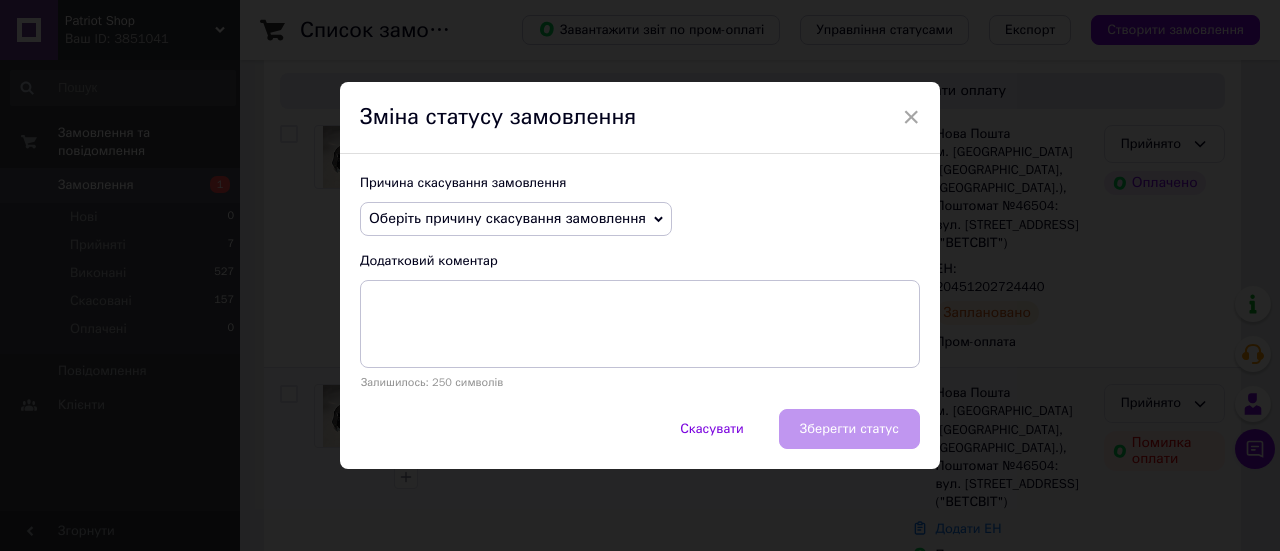 click on "Оберіть причину скасування замовлення" at bounding box center [507, 218] 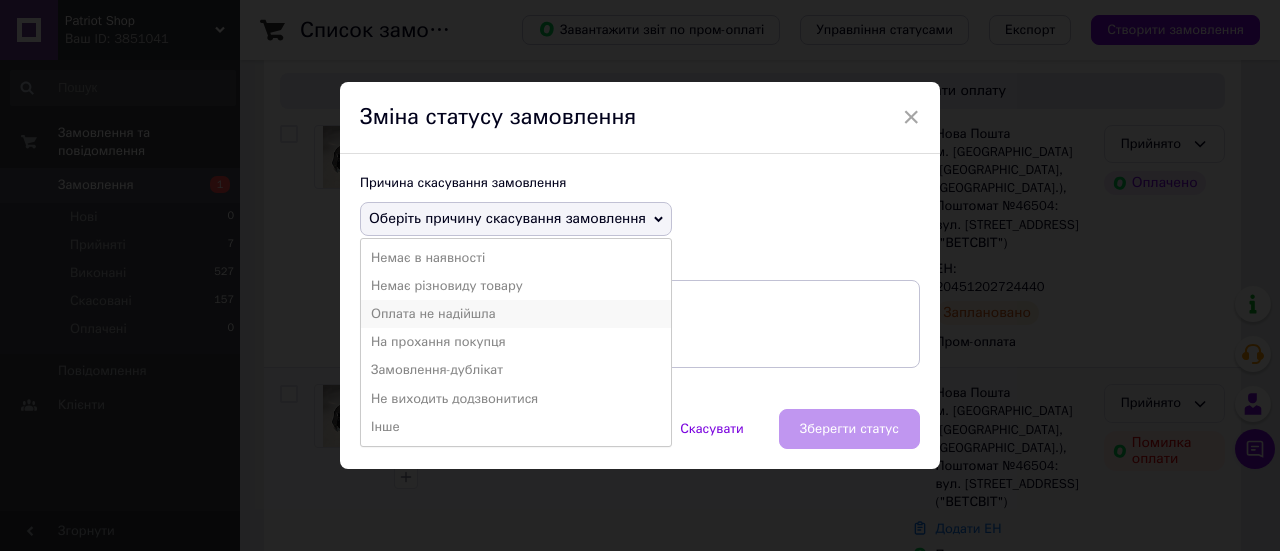 click on "Оплата не надійшла" at bounding box center (516, 314) 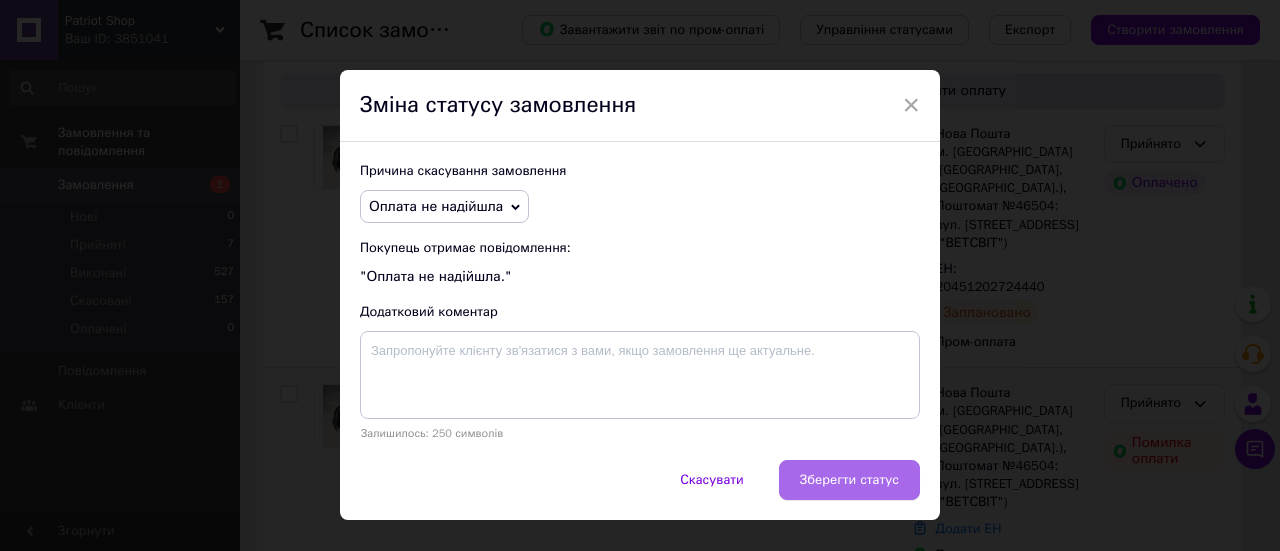 click on "Зберегти статус" at bounding box center [849, 480] 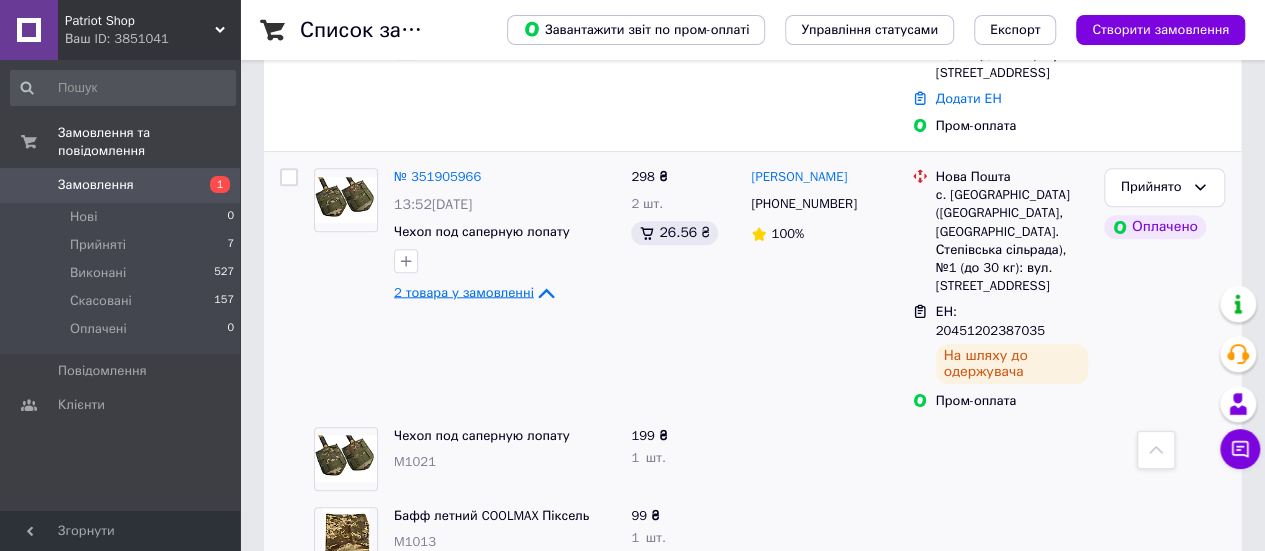 scroll, scrollTop: 842, scrollLeft: 0, axis: vertical 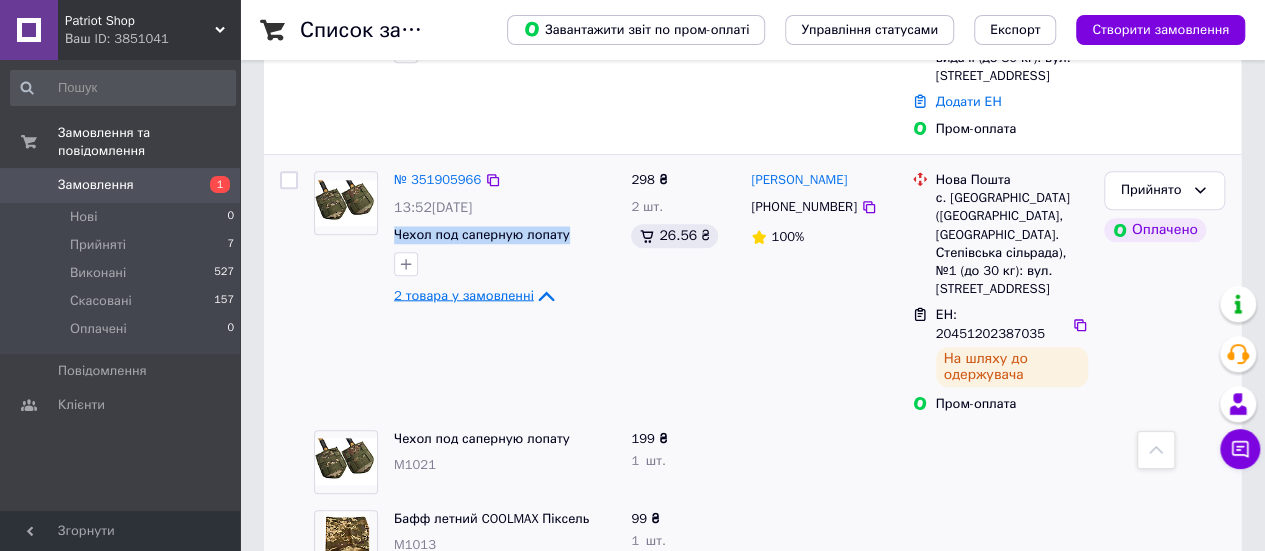 drag, startPoint x: 575, startPoint y: 215, endPoint x: 391, endPoint y: 214, distance: 184.00272 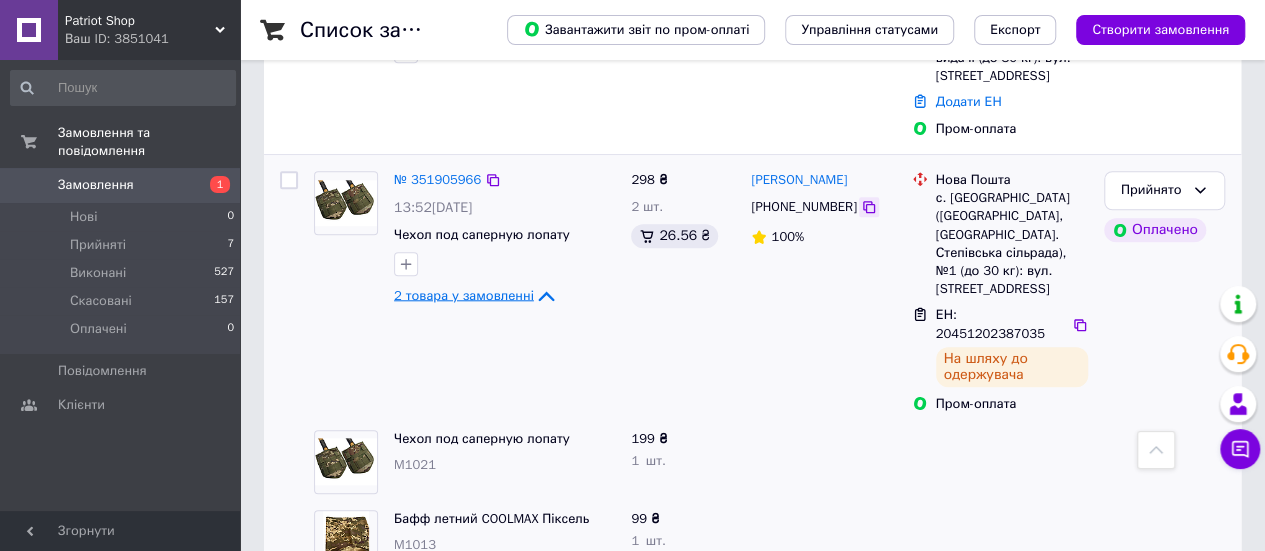 click at bounding box center (869, 207) 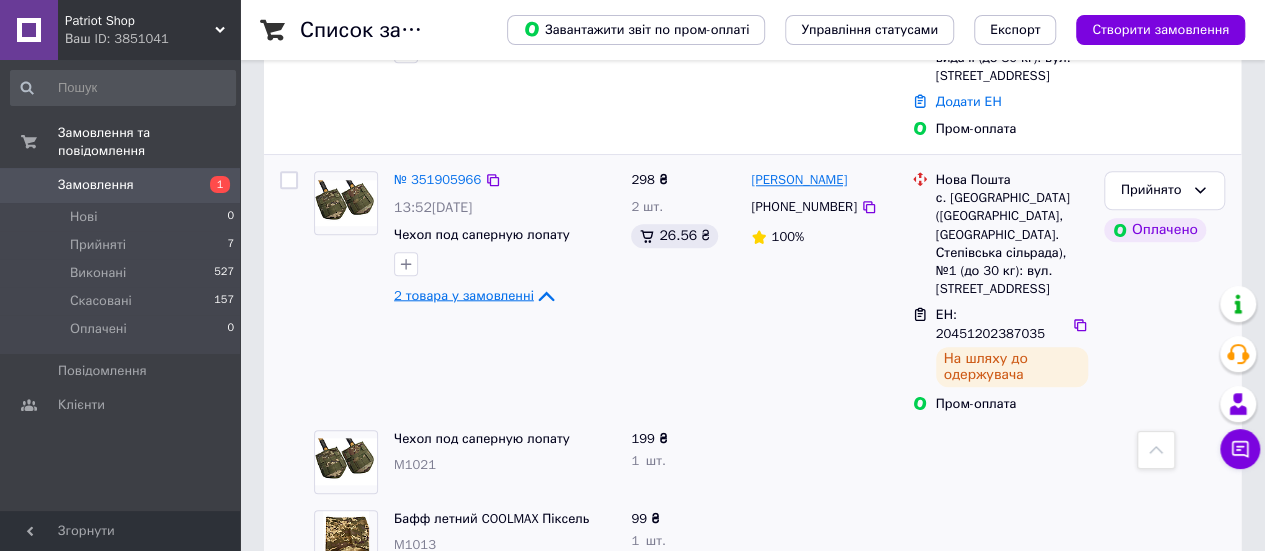 drag, startPoint x: 858, startPoint y: 154, endPoint x: 756, endPoint y: 154, distance: 102 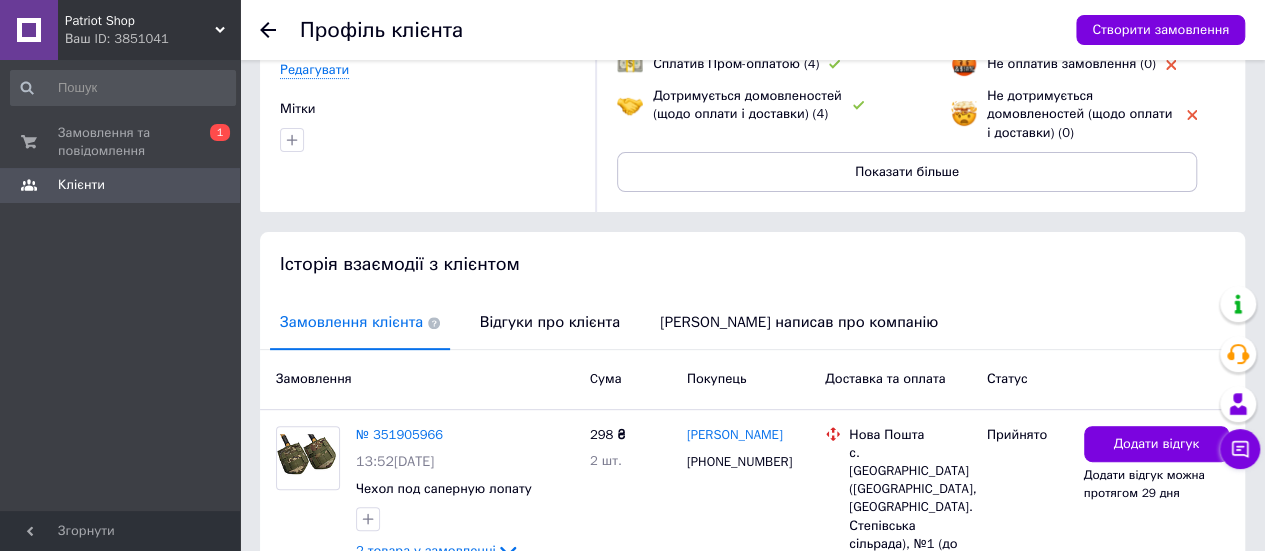 scroll, scrollTop: 224, scrollLeft: 0, axis: vertical 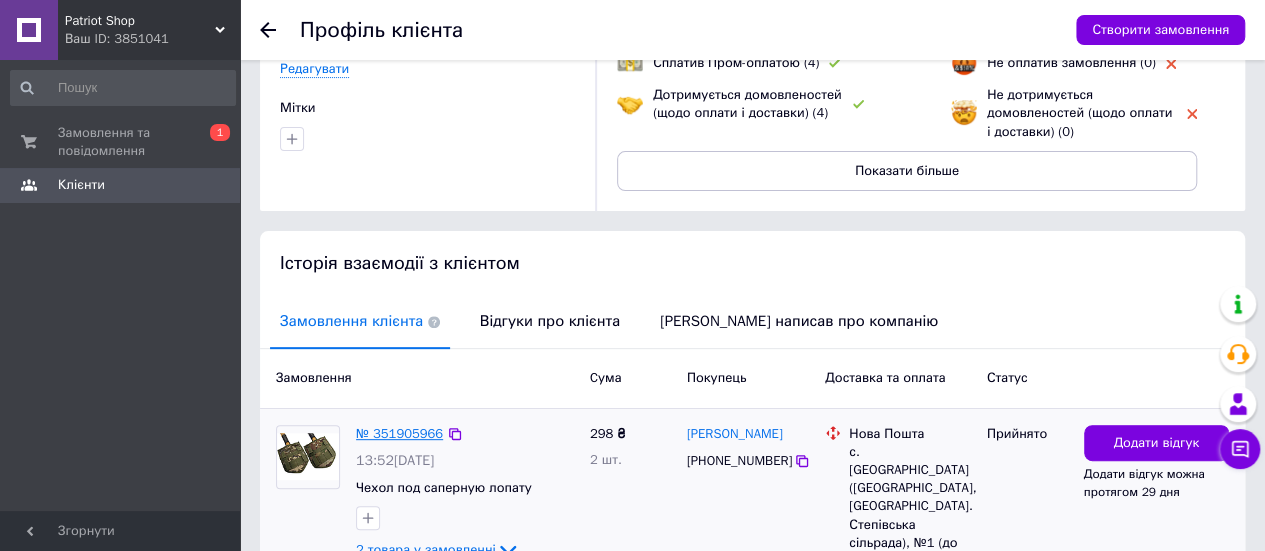 click on "№ 351905966" at bounding box center (399, 433) 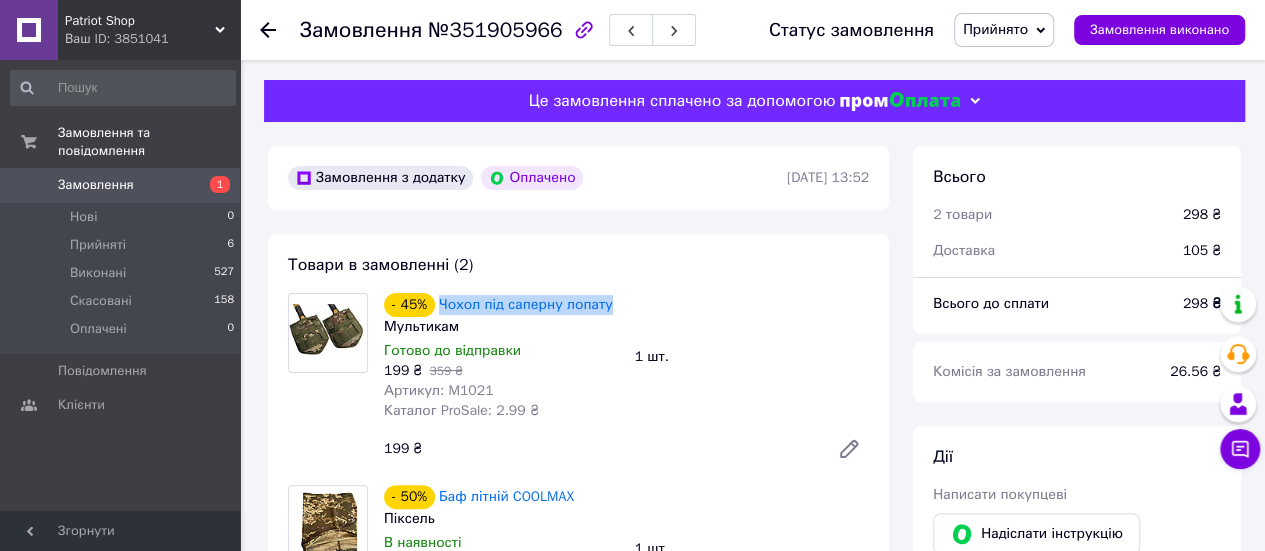 drag, startPoint x: 616, startPoint y: 299, endPoint x: 436, endPoint y: 311, distance: 180.39955 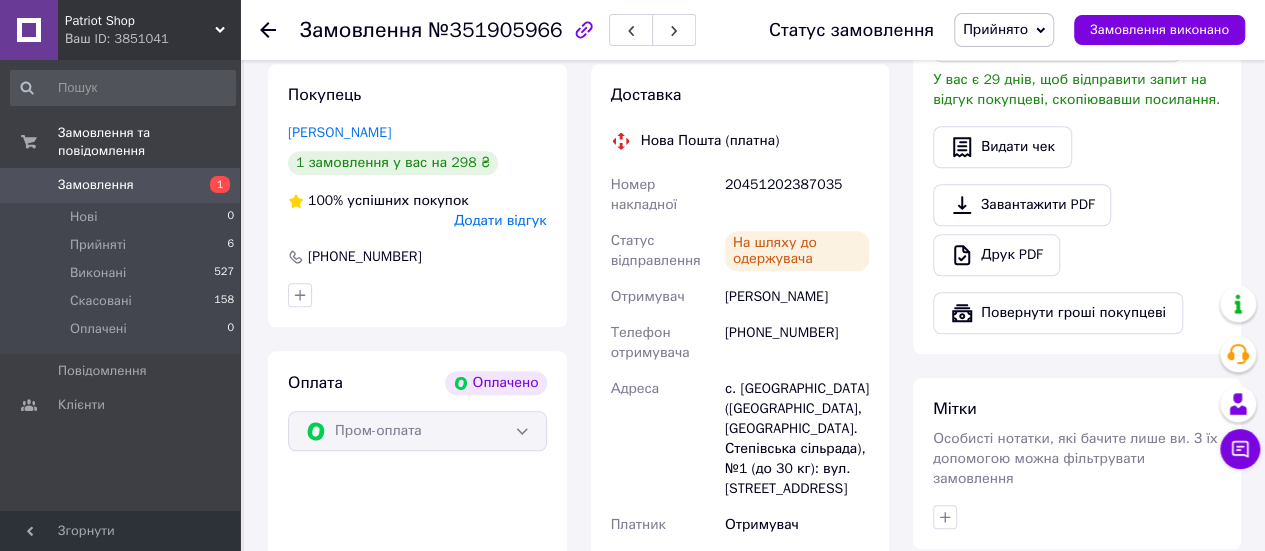 scroll, scrollTop: 674, scrollLeft: 0, axis: vertical 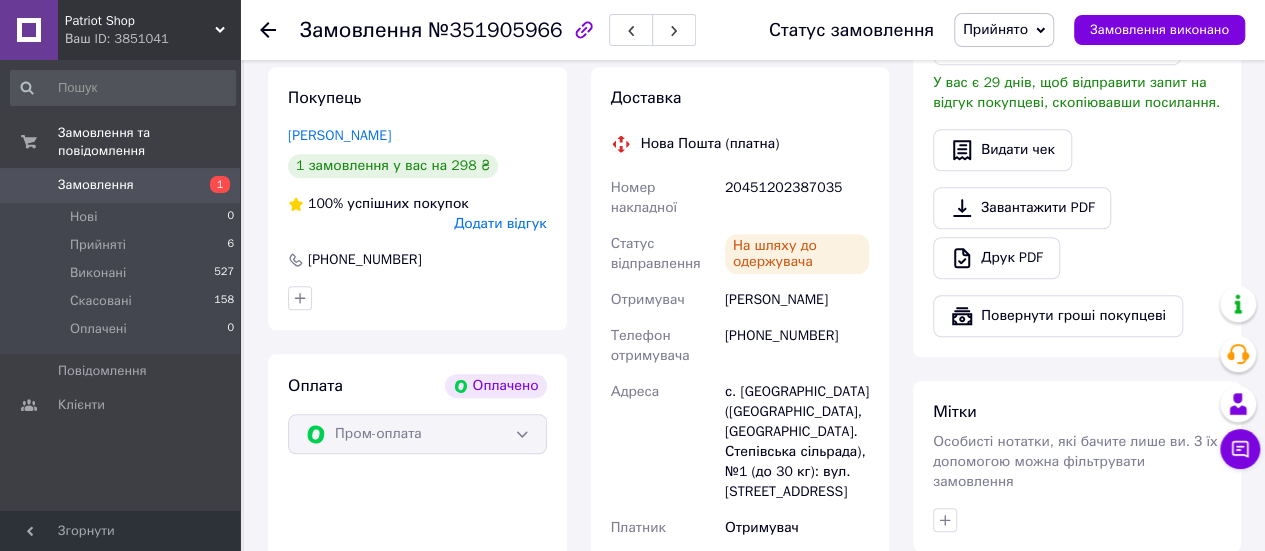 click on "Філонов Андрій" at bounding box center [797, 300] 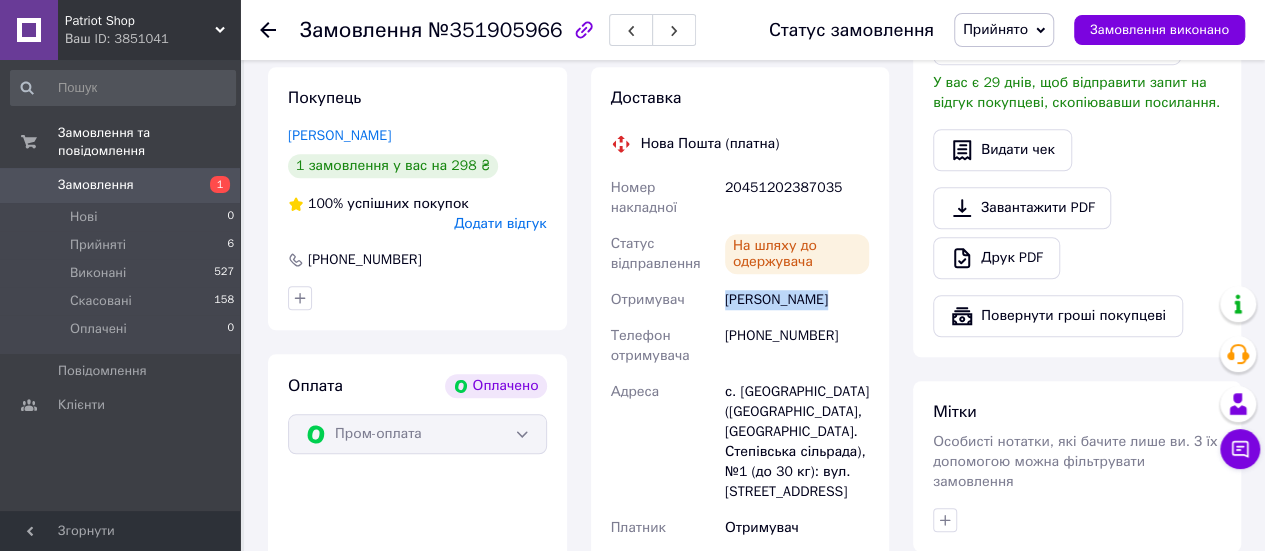click on "Філонов Андрій" at bounding box center (797, 300) 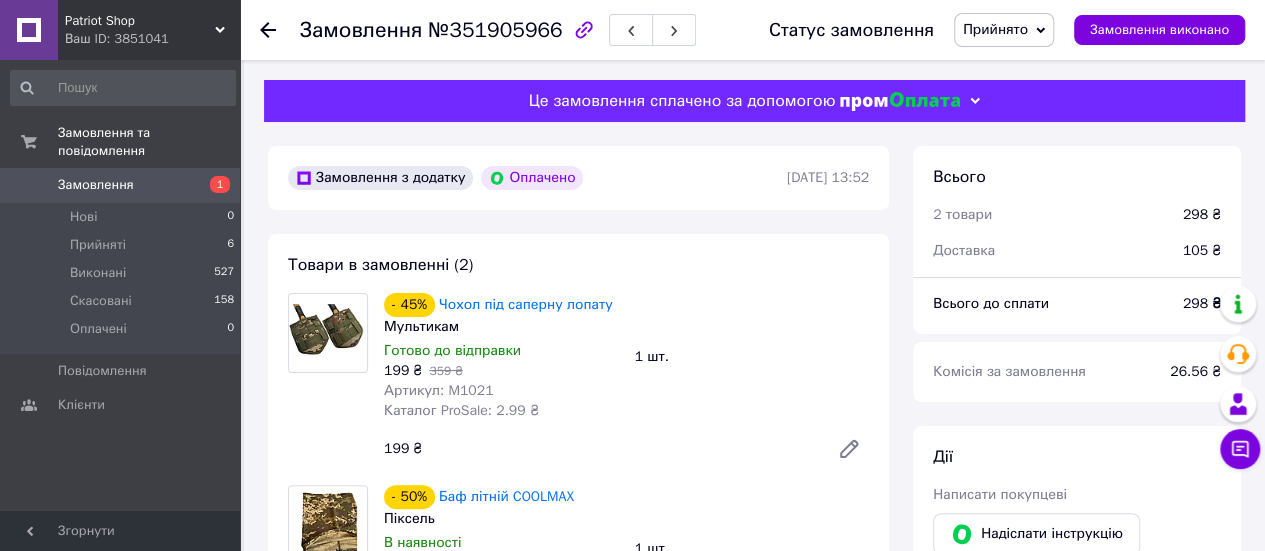 click on "09.07.2025 | 13:52" at bounding box center [828, 178] 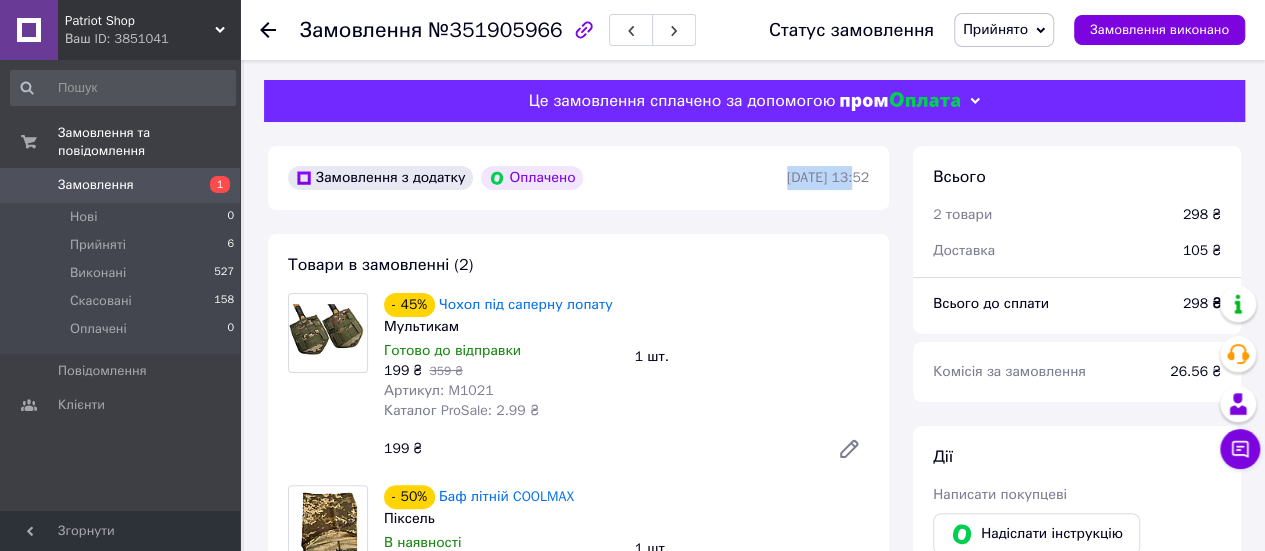 click on "09.07.2025 | 13:52" at bounding box center (828, 178) 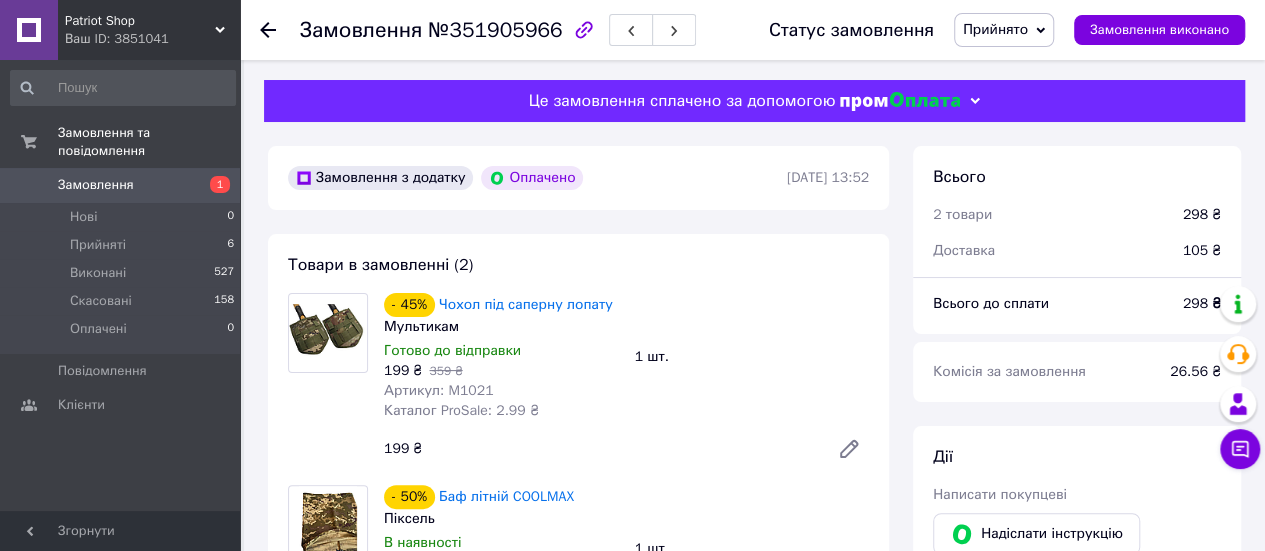click 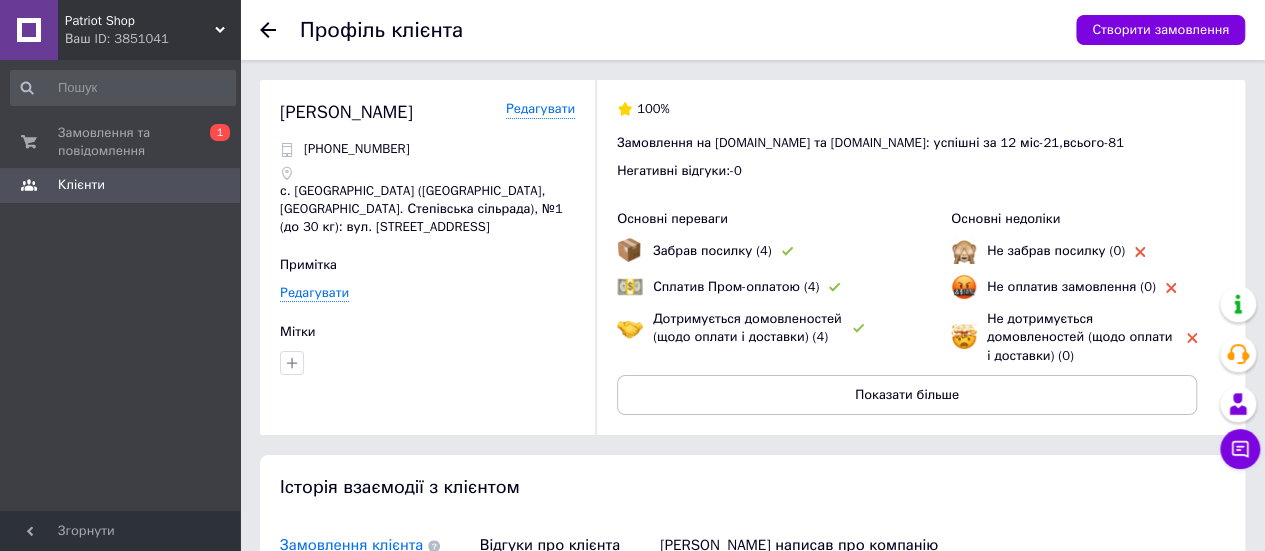 click 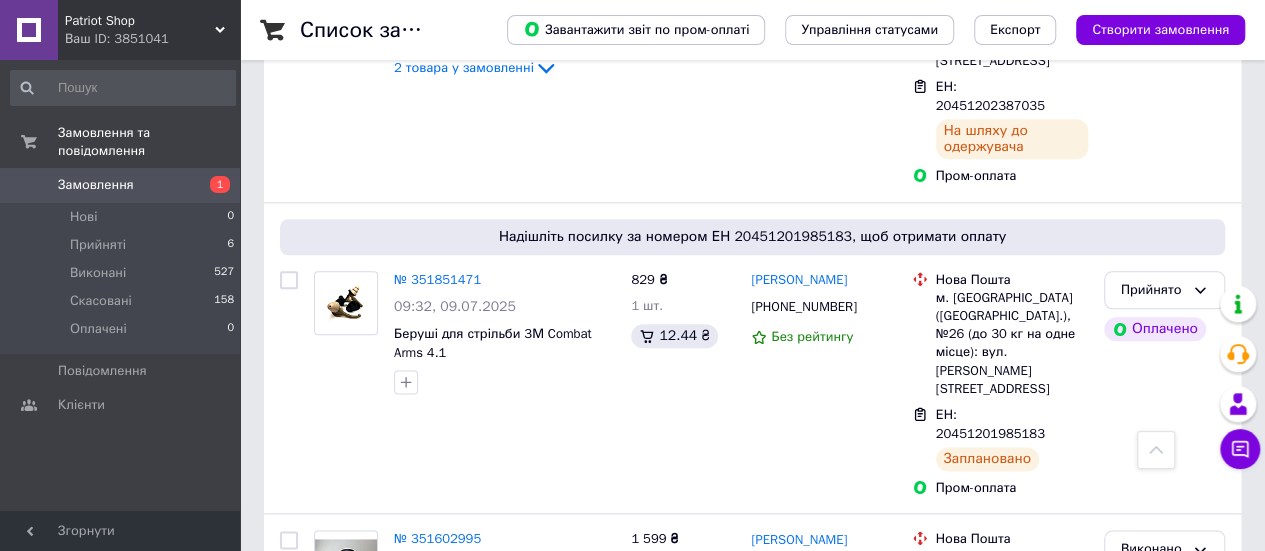 scroll, scrollTop: 1074, scrollLeft: 0, axis: vertical 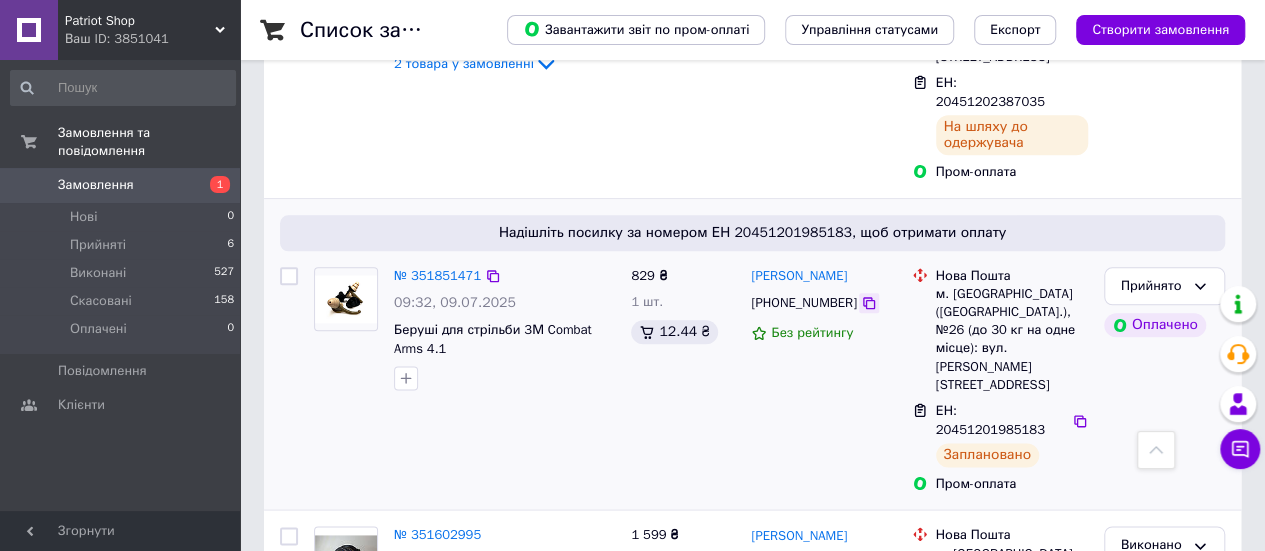 click 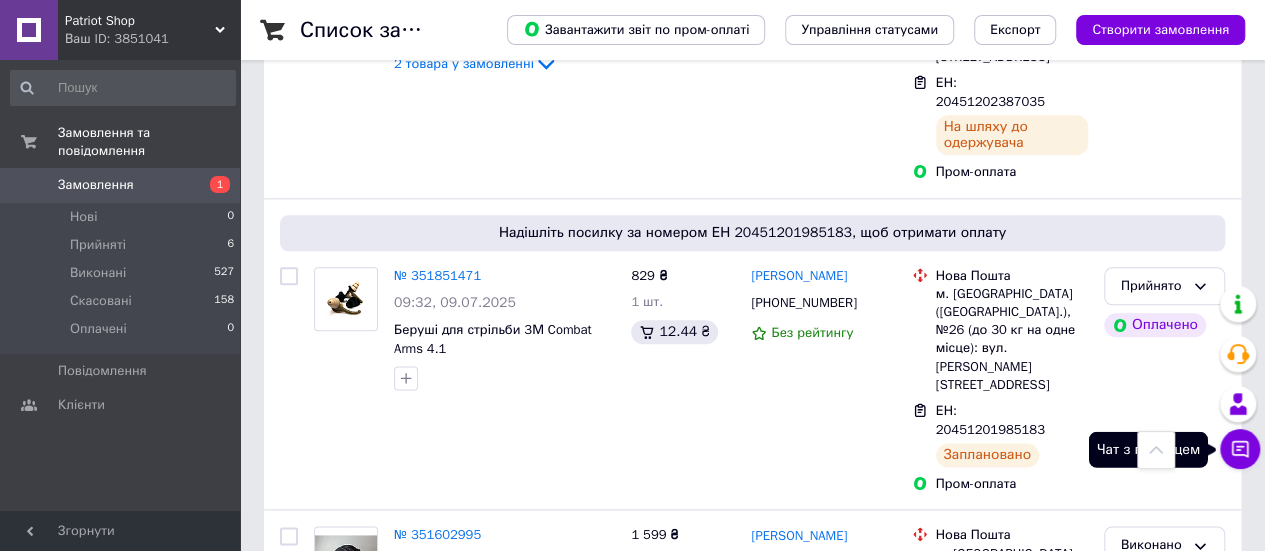 click on "Чат з покупцем" at bounding box center (1240, 449) 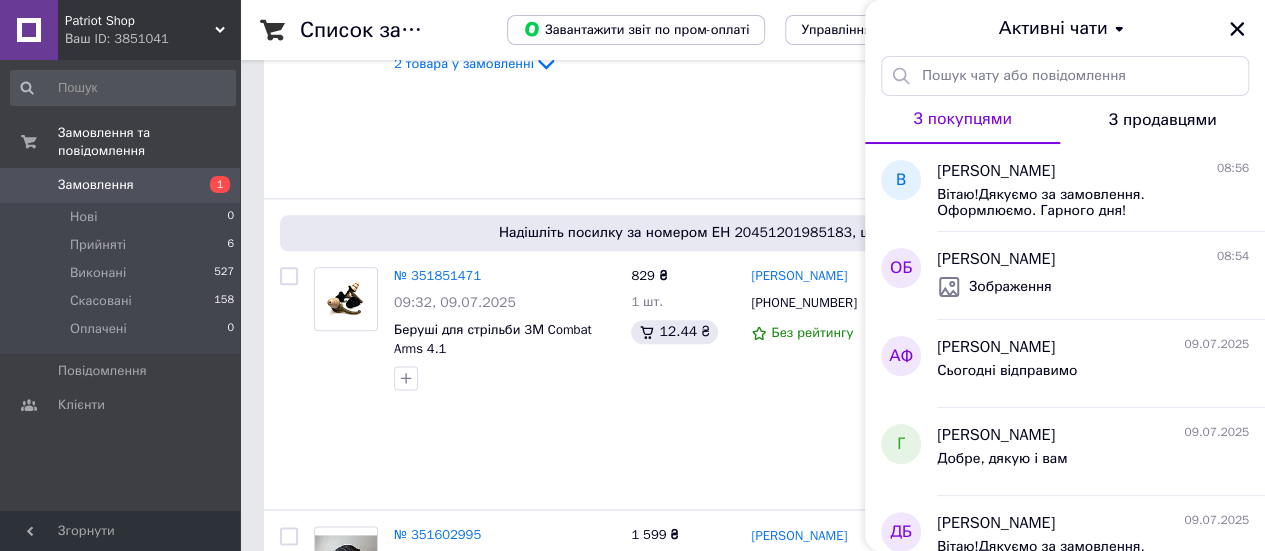 click on "Ваш ID: 3851041" at bounding box center (152, 39) 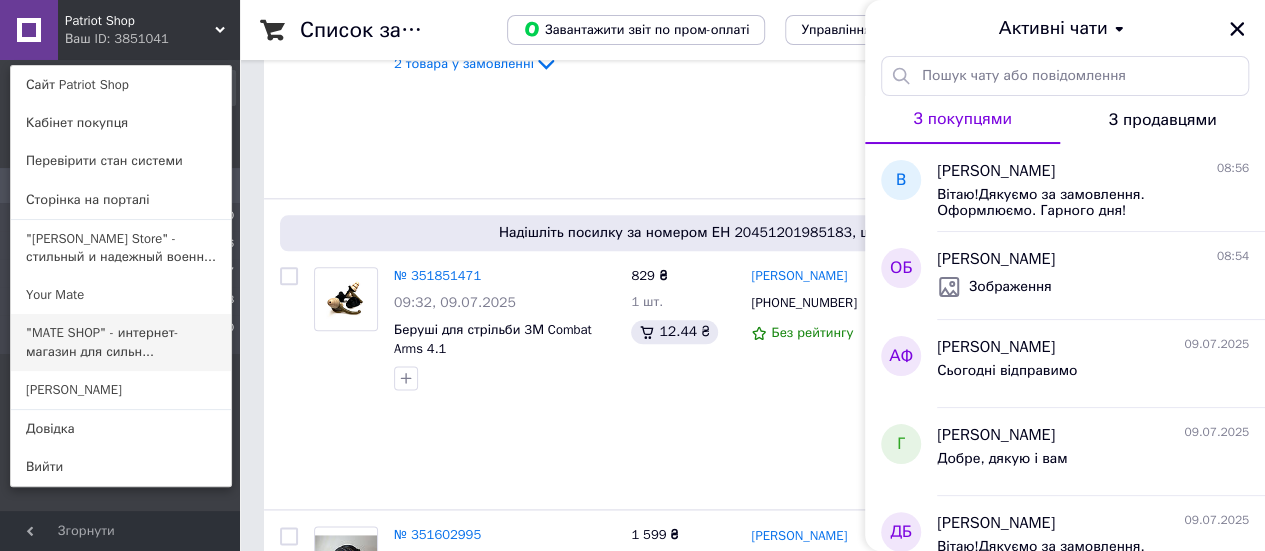 click on ""MATE SHOP" - интернет-магазин для сильн..." at bounding box center [121, 342] 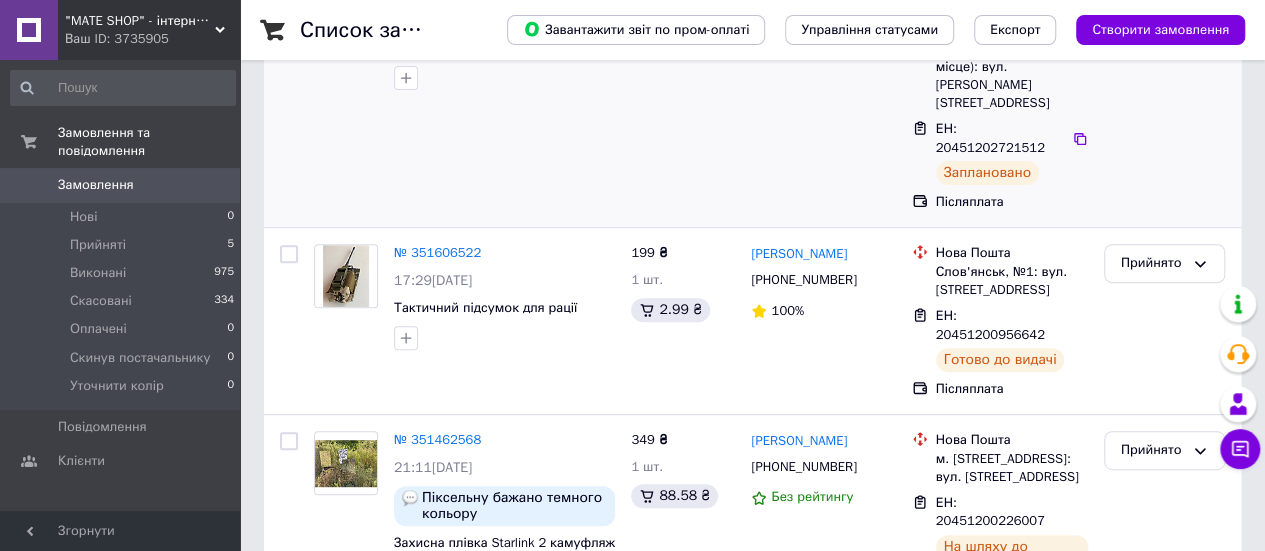 scroll, scrollTop: 266, scrollLeft: 0, axis: vertical 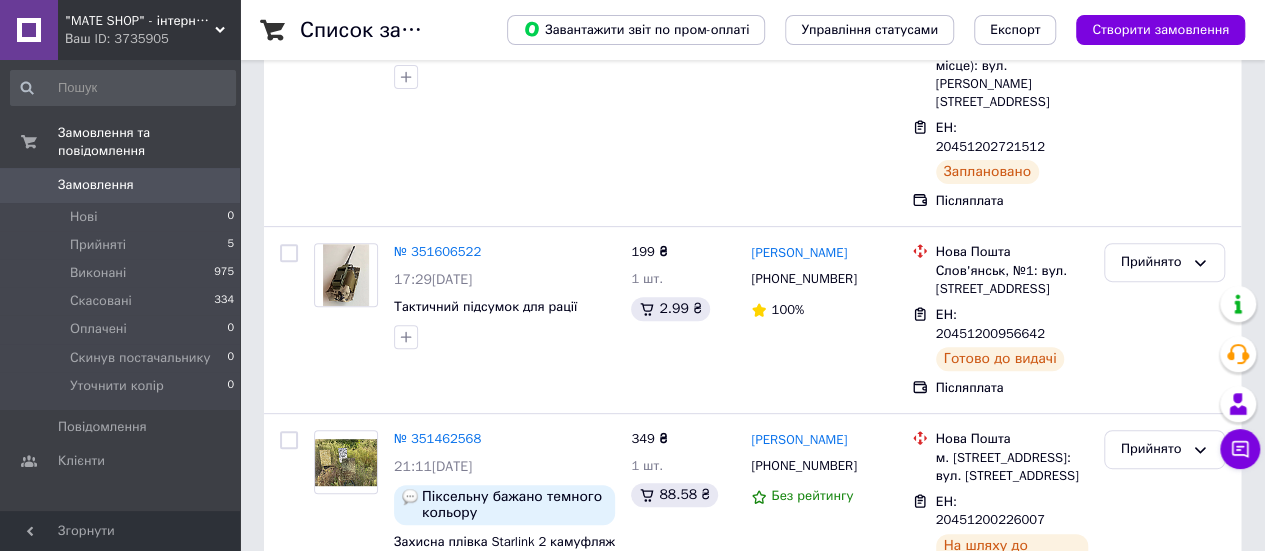 click on "Ваш ID: 3735905" at bounding box center [152, 39] 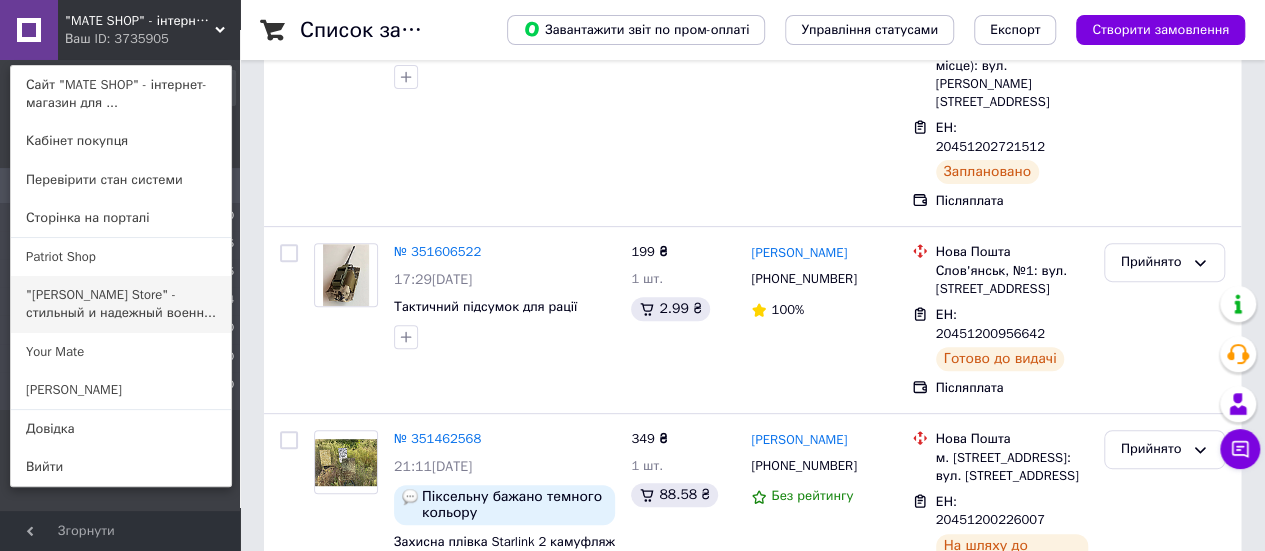 click on ""[PERSON_NAME] Store" - стильный и надежный военн..." at bounding box center (121, 304) 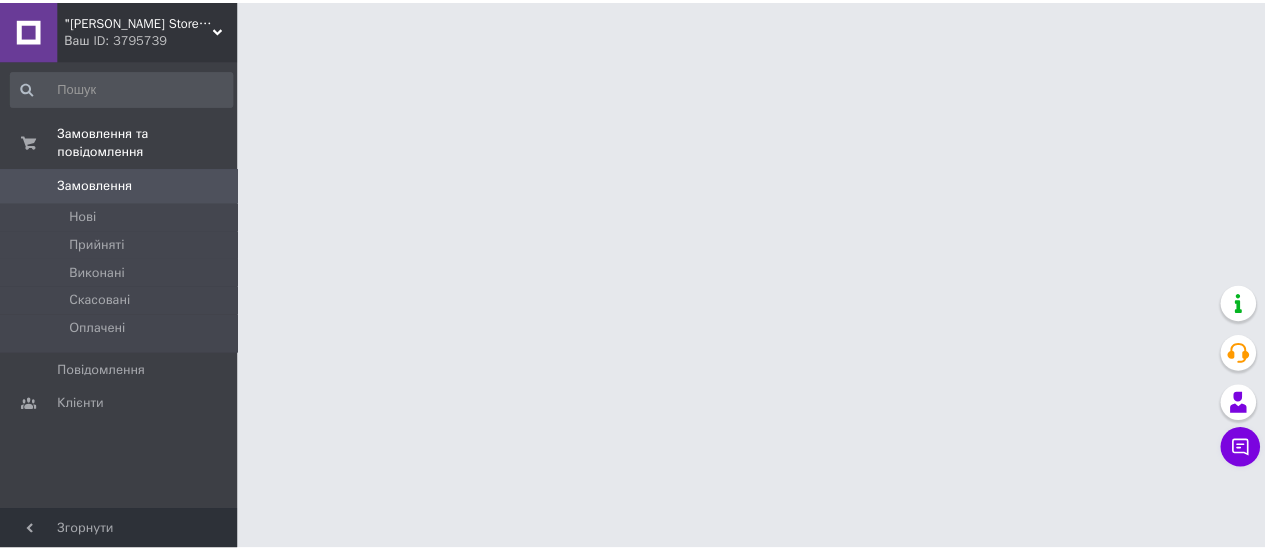 scroll, scrollTop: 0, scrollLeft: 0, axis: both 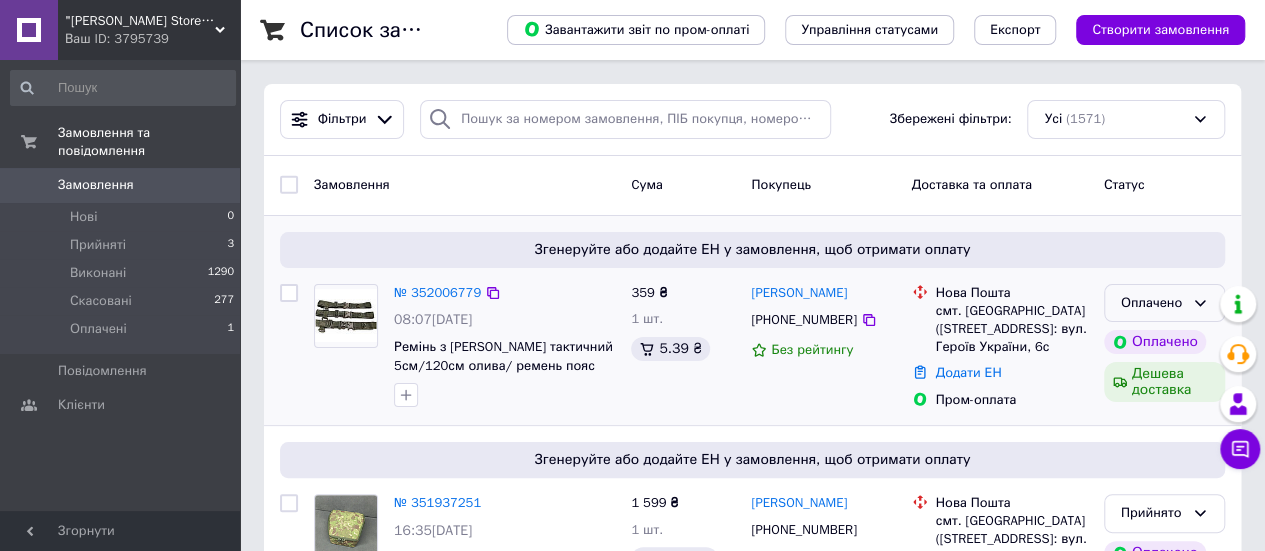 click on "Оплачено" at bounding box center (1152, 303) 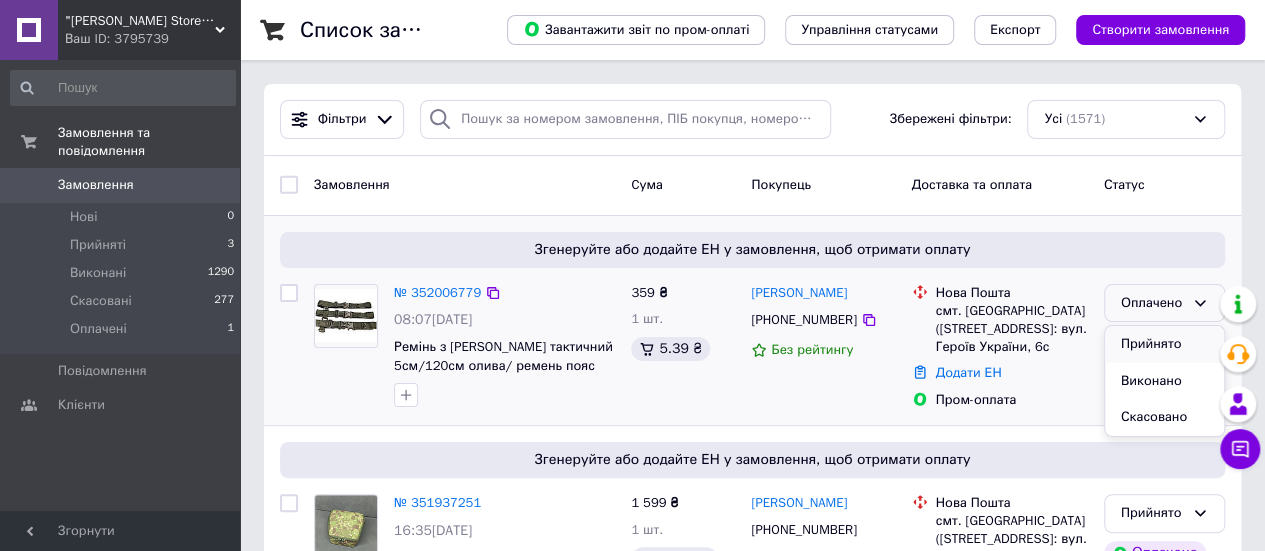 click on "Прийнято" at bounding box center (1164, 344) 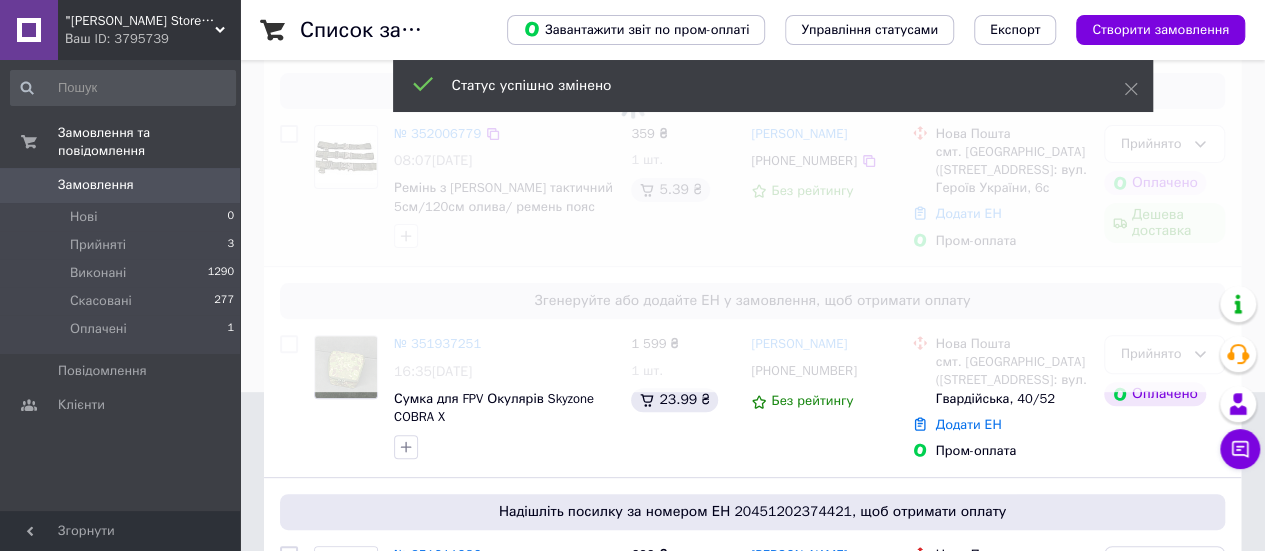 scroll, scrollTop: 202, scrollLeft: 0, axis: vertical 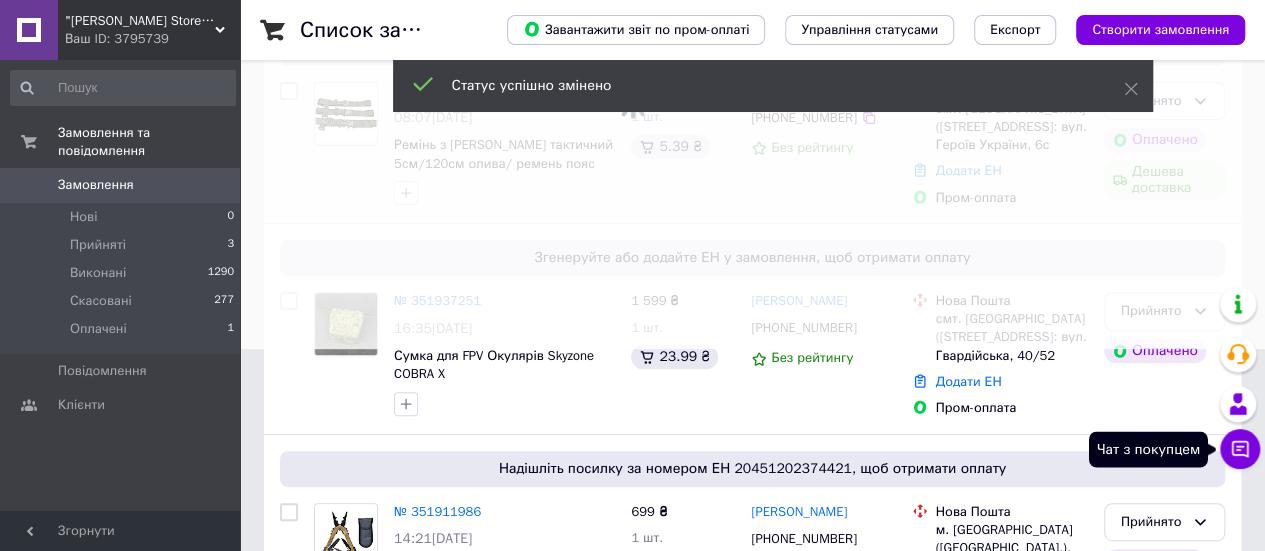 click 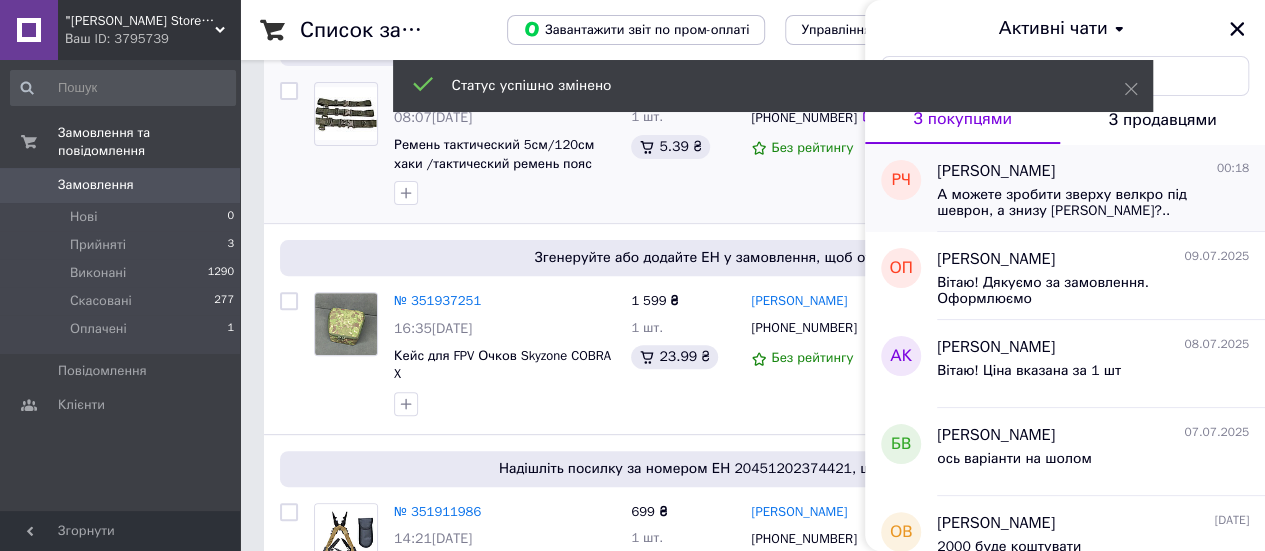 click on "А можете зробити зверху велкро під шеврон, а знизу моллі?.." at bounding box center [1079, 203] 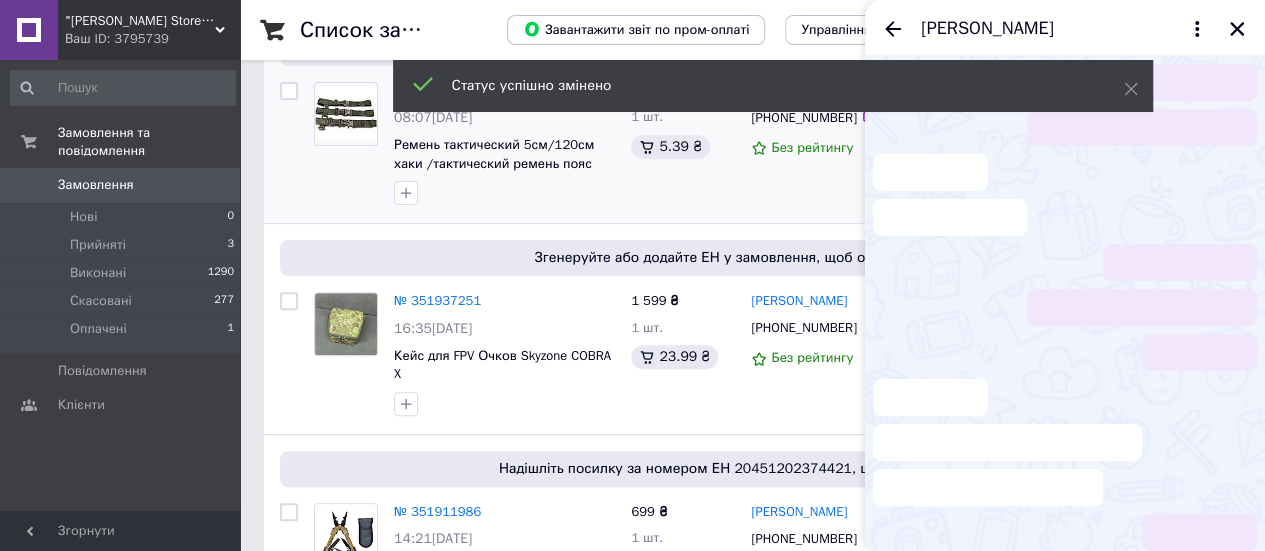 scroll, scrollTop: 748, scrollLeft: 0, axis: vertical 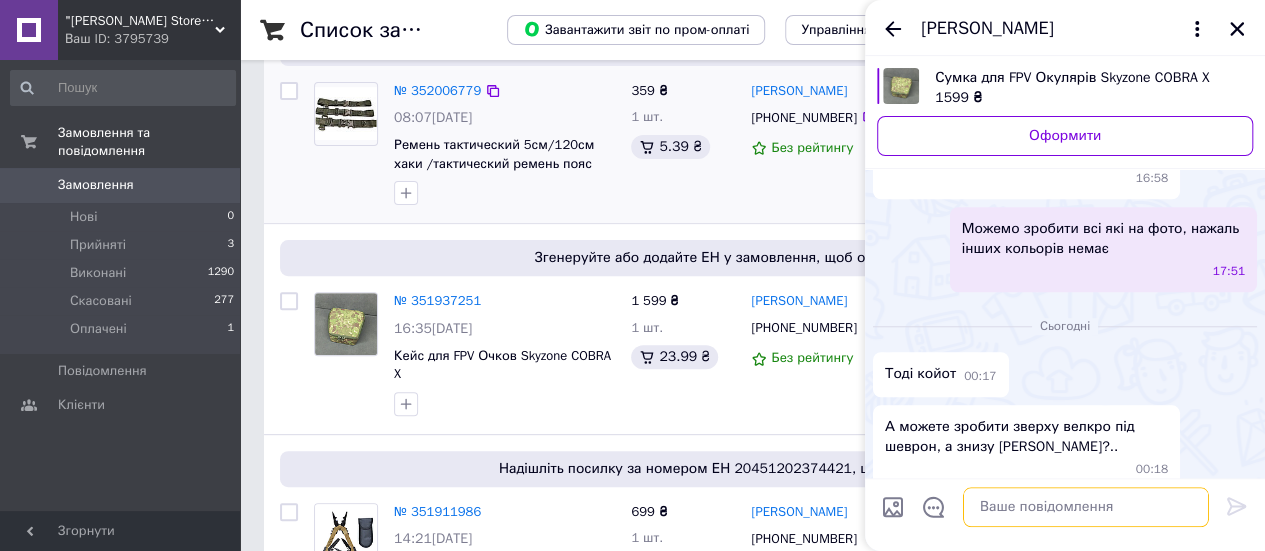 click at bounding box center [1086, 507] 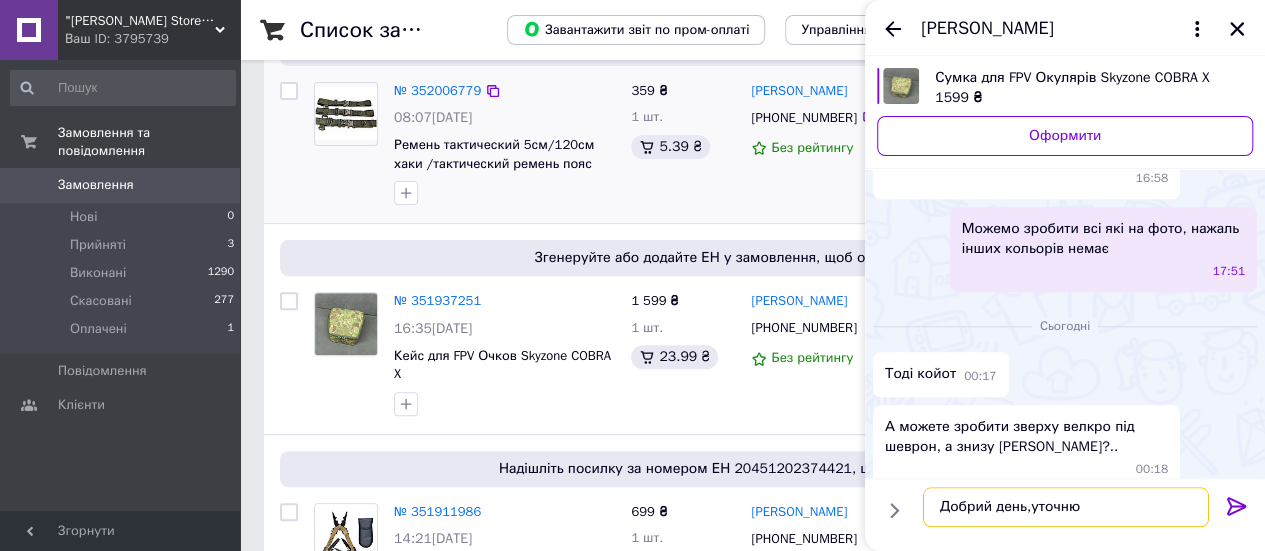 type on "Добрий день,уточнюю" 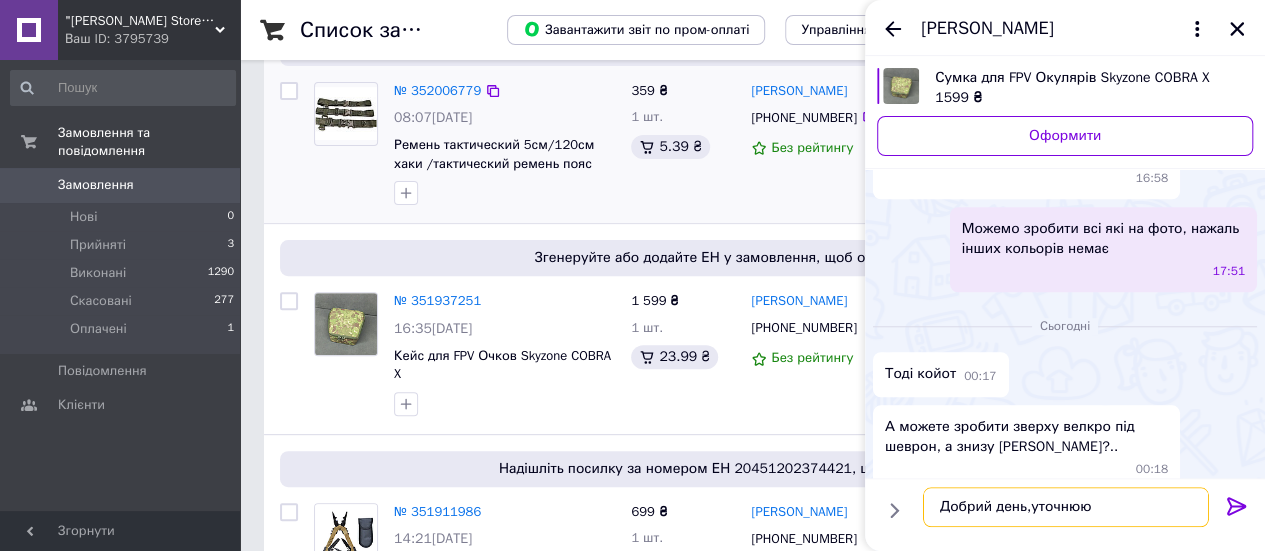 type 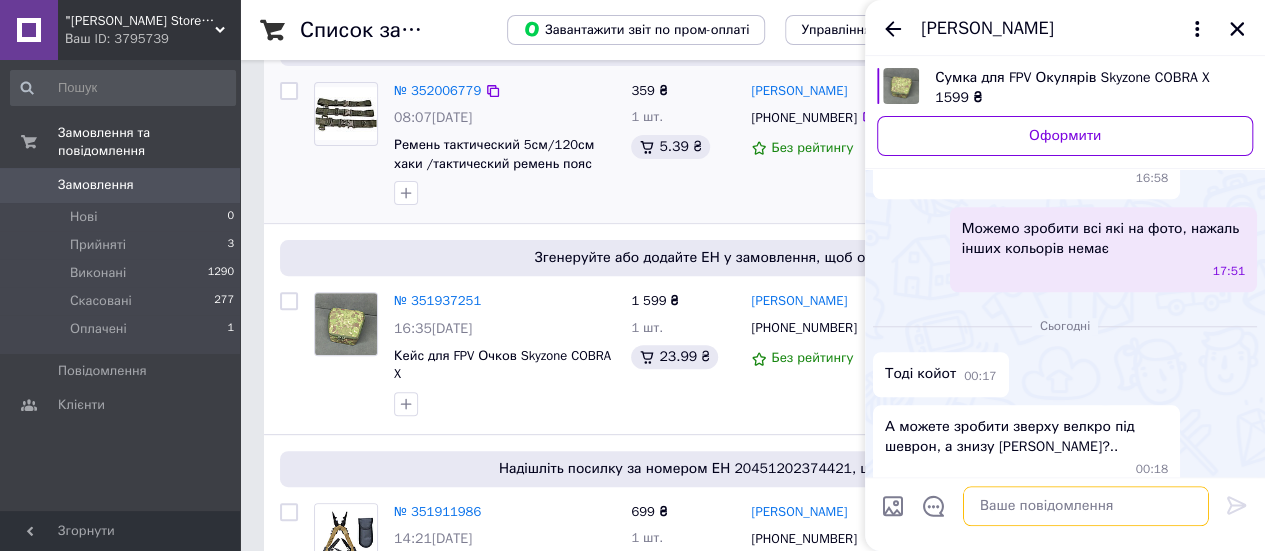 scroll, scrollTop: 750, scrollLeft: 0, axis: vertical 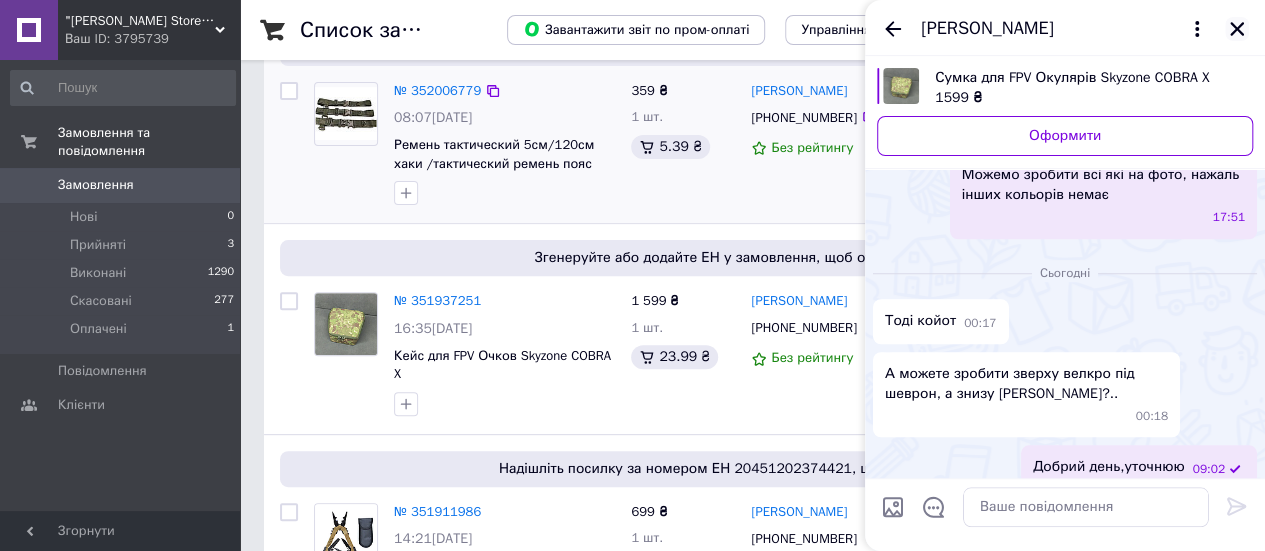 click 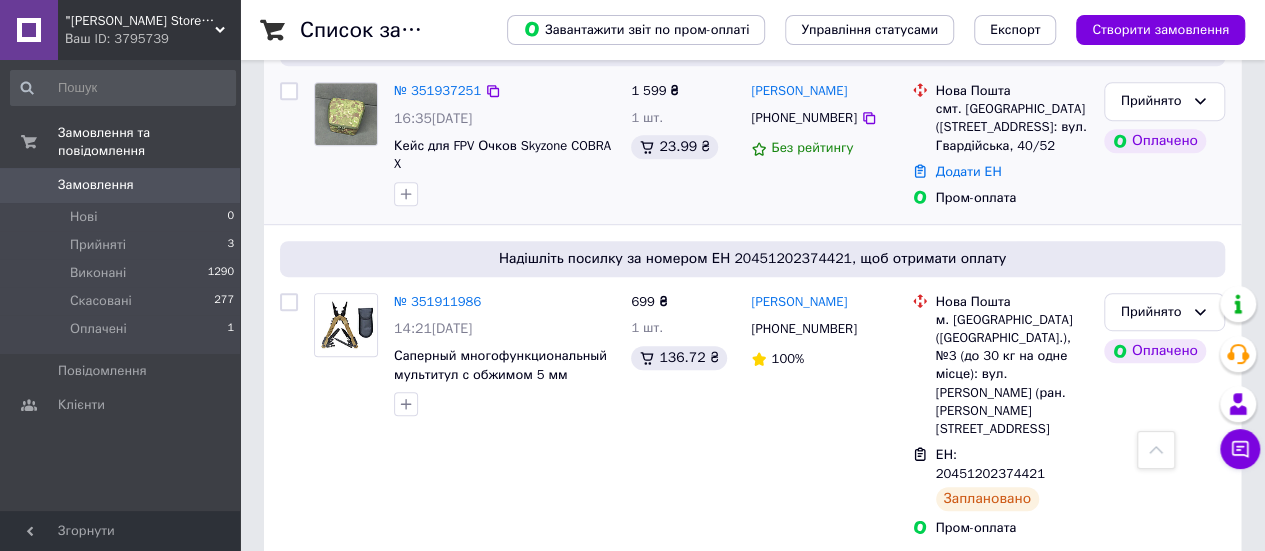 scroll, scrollTop: 0, scrollLeft: 0, axis: both 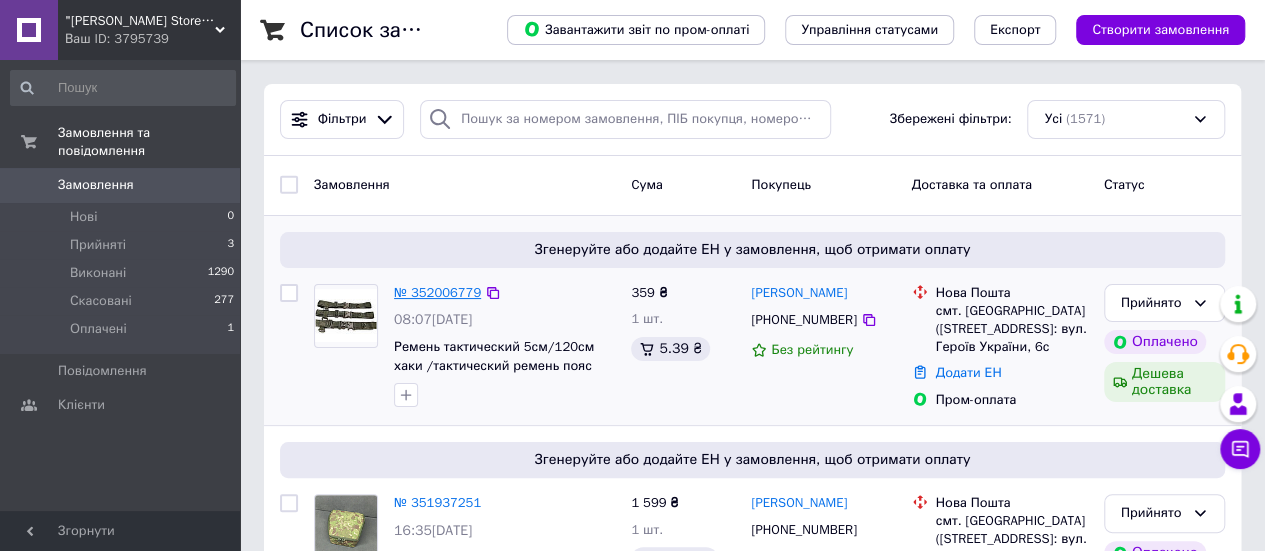 click on "№ 352006779" at bounding box center [437, 292] 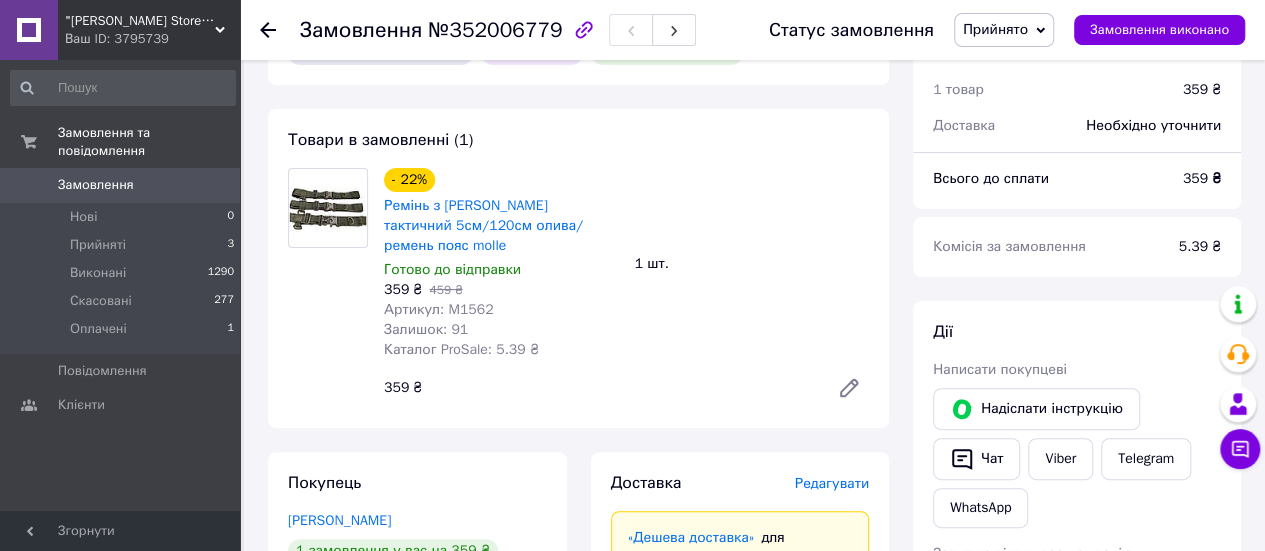 scroll, scrollTop: 126, scrollLeft: 0, axis: vertical 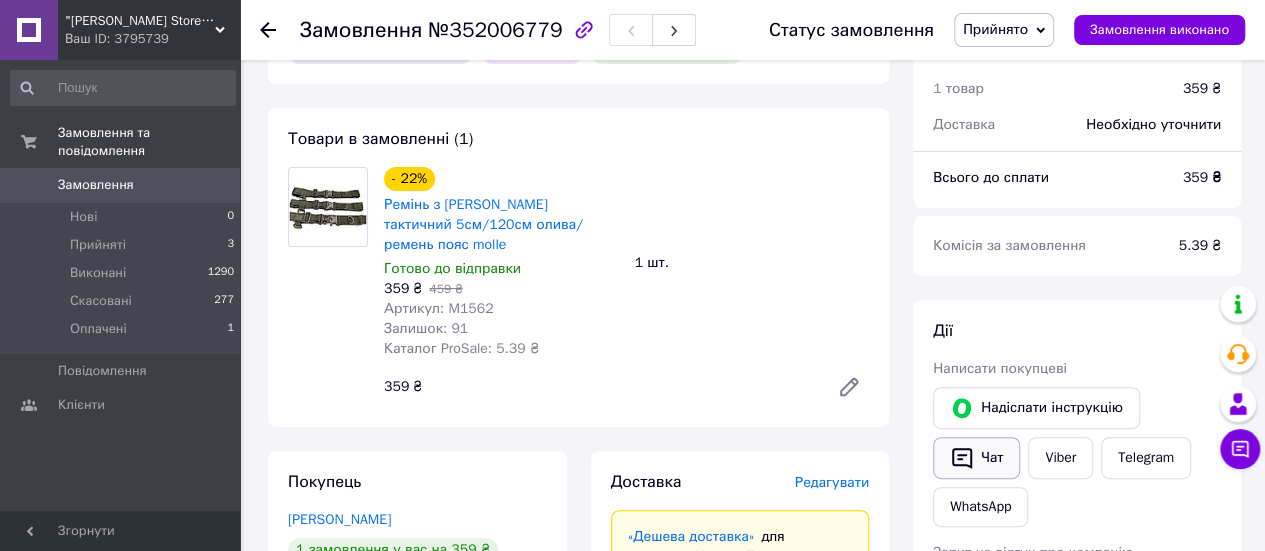click on "Чат" at bounding box center [976, 458] 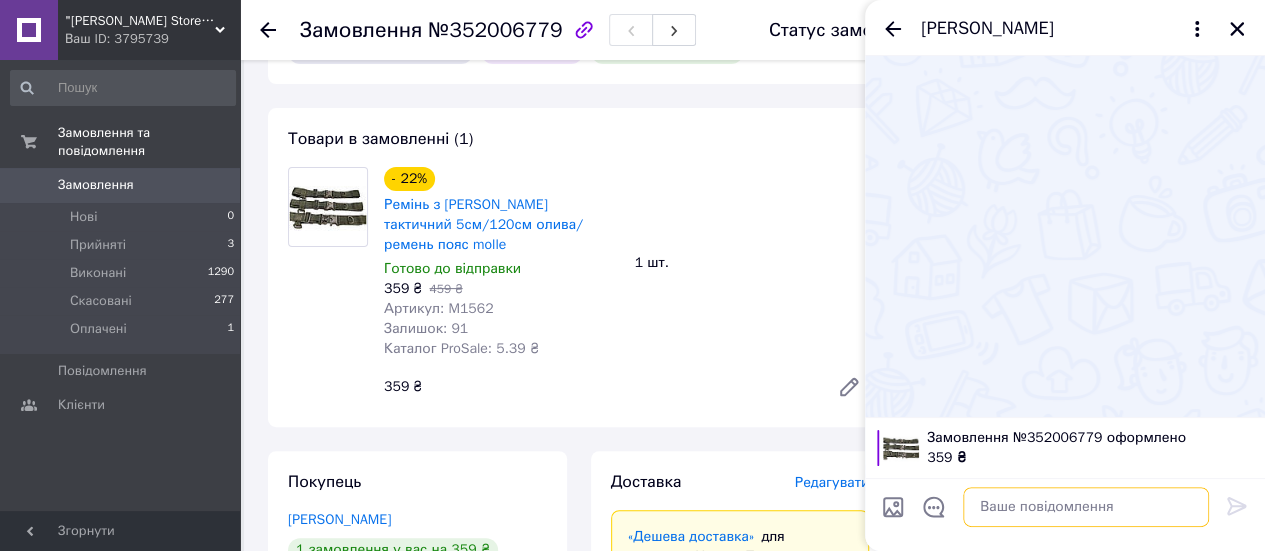 click at bounding box center (1086, 507) 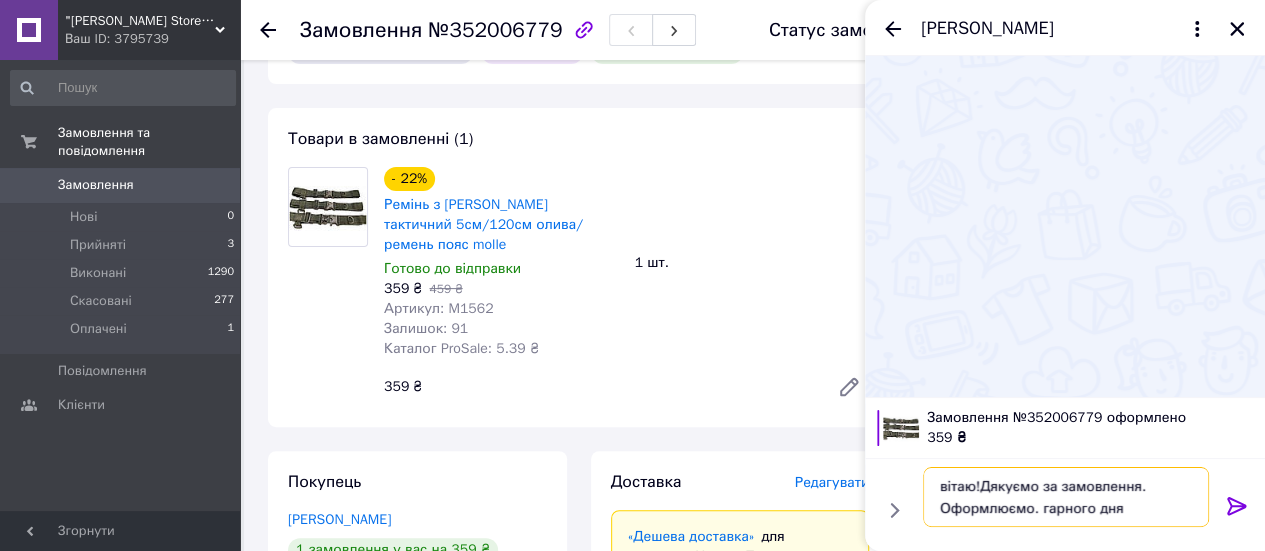 type on "вітаю!Дякуємо за замовлення. Оформлюємо. гарного дня!" 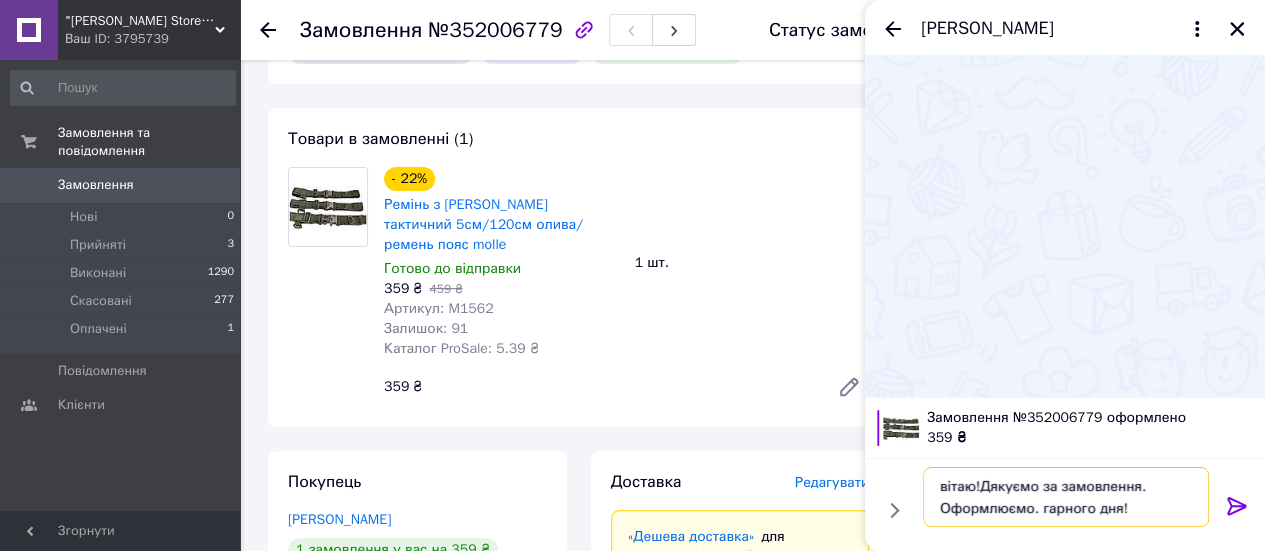 type 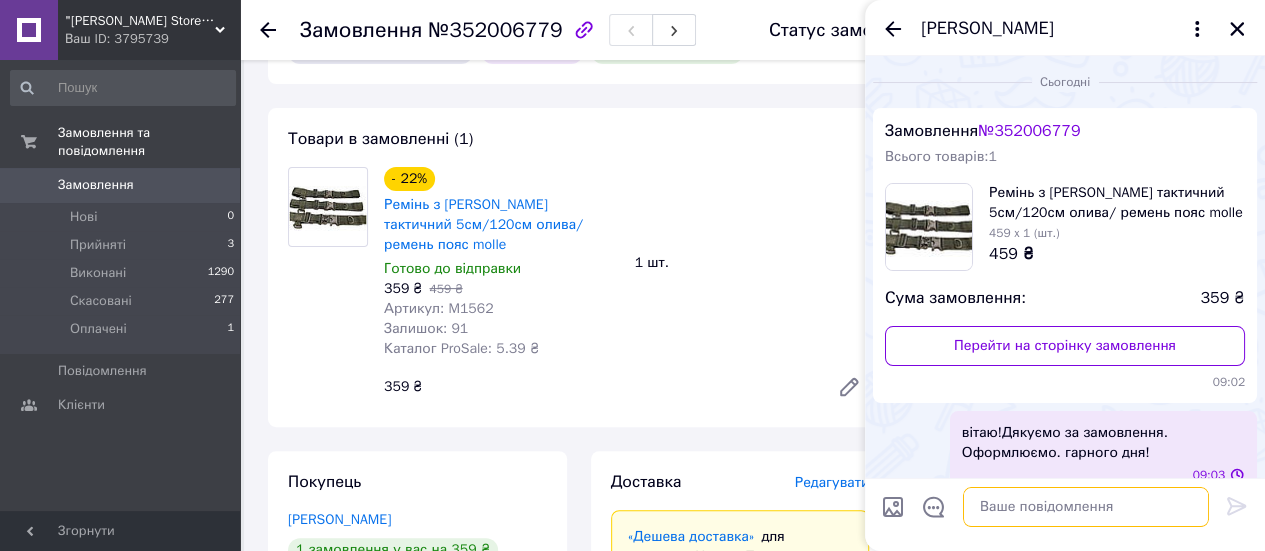 scroll, scrollTop: 25, scrollLeft: 0, axis: vertical 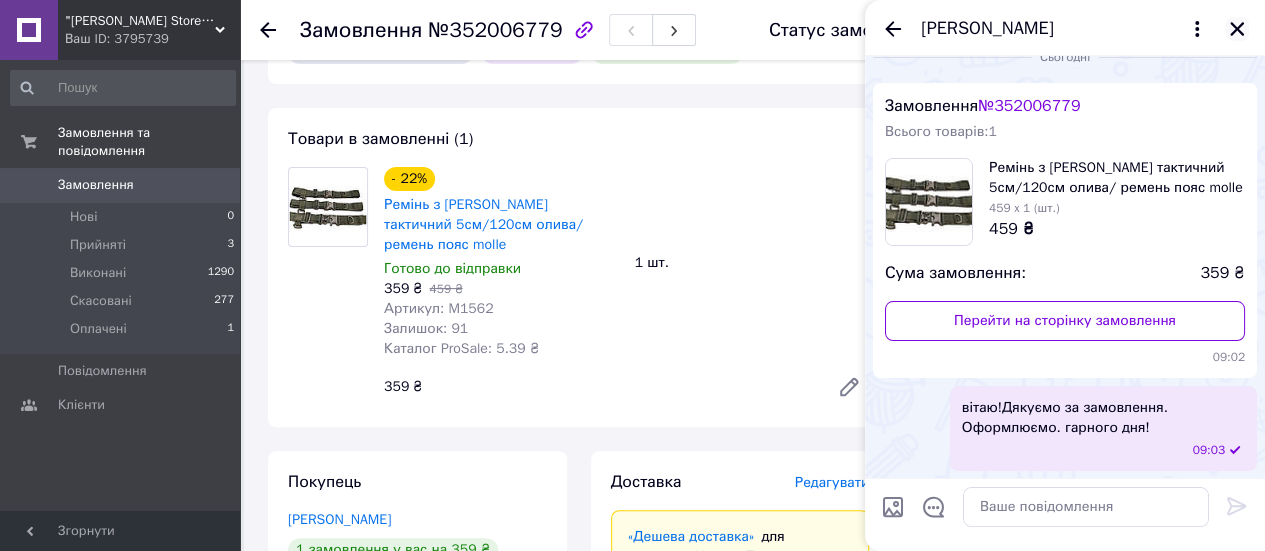 click 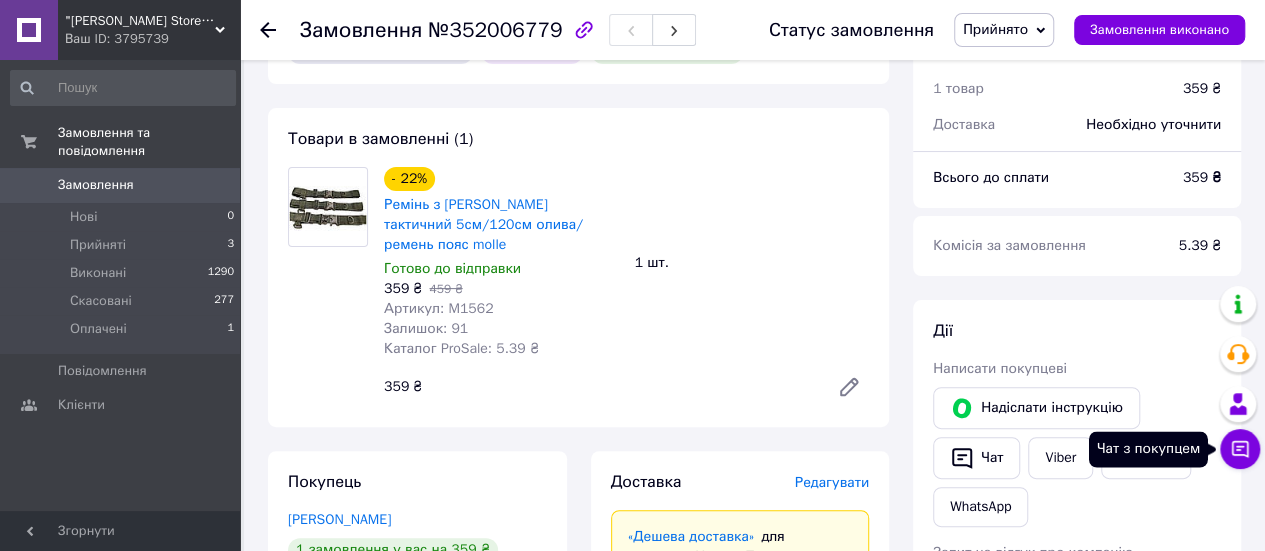 click 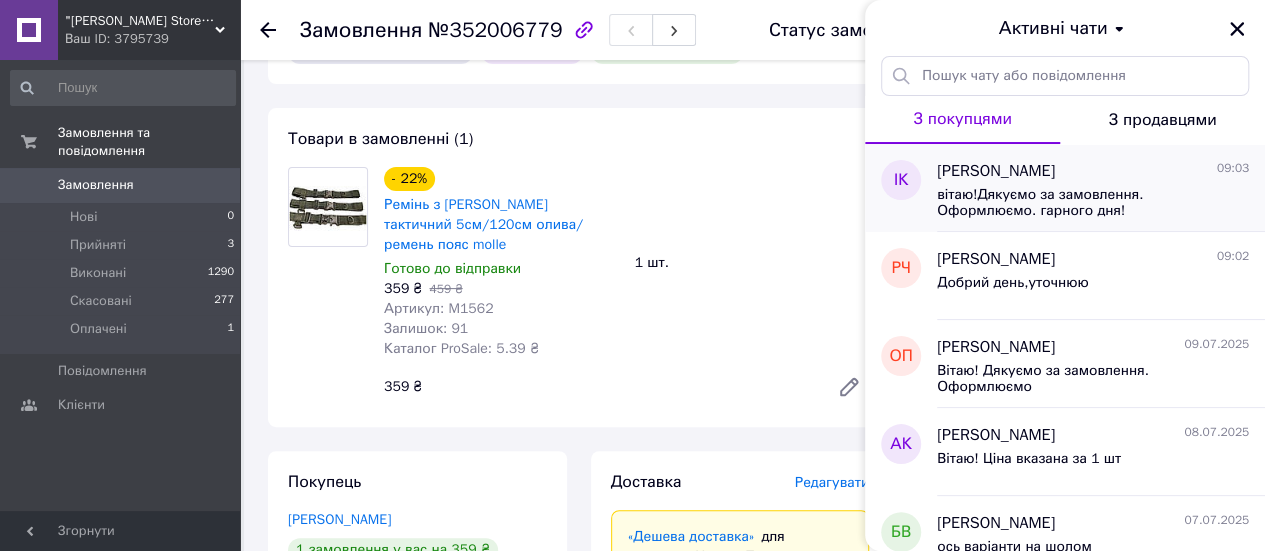 click on "вітаю!Дякуємо за замовлення. Оформлюємо. гарного дня!" at bounding box center [1079, 203] 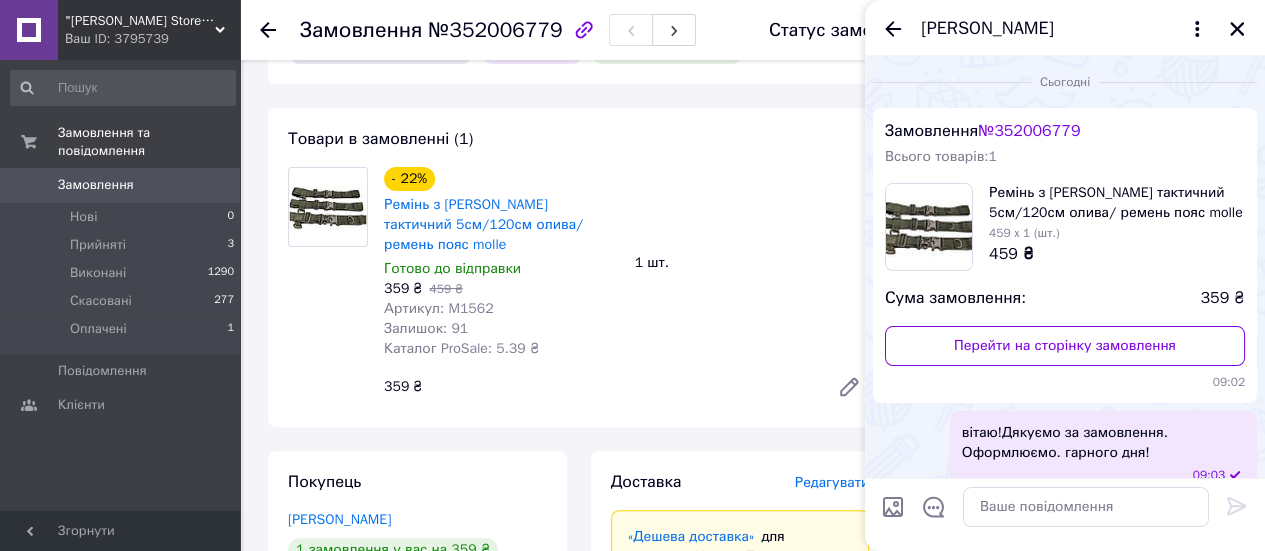 scroll, scrollTop: 25, scrollLeft: 0, axis: vertical 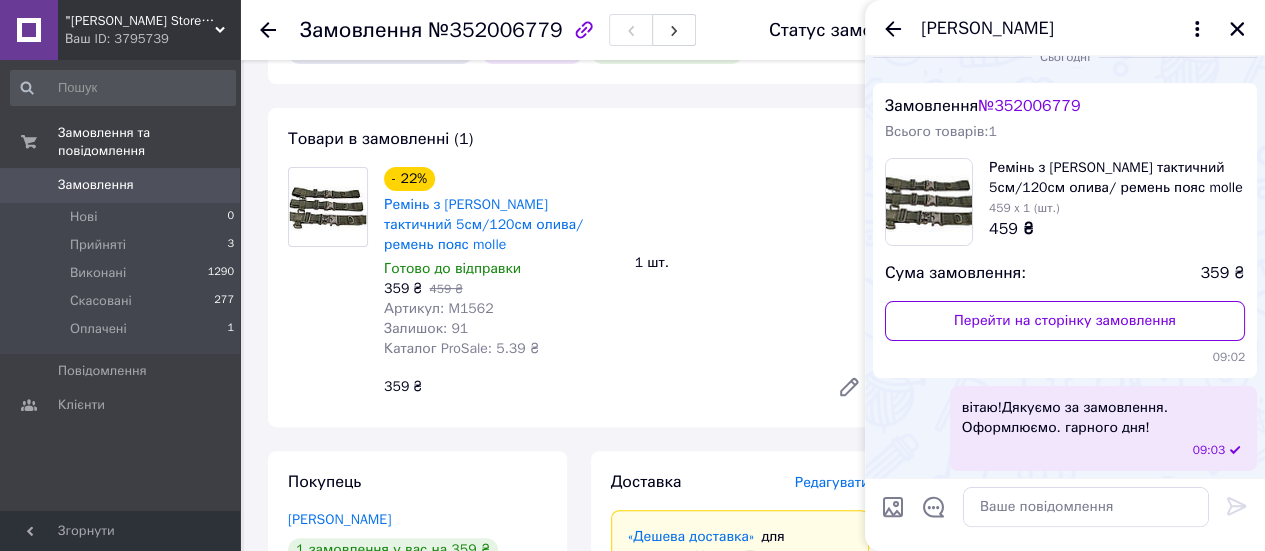 click on "09:03" at bounding box center [1107, 450] 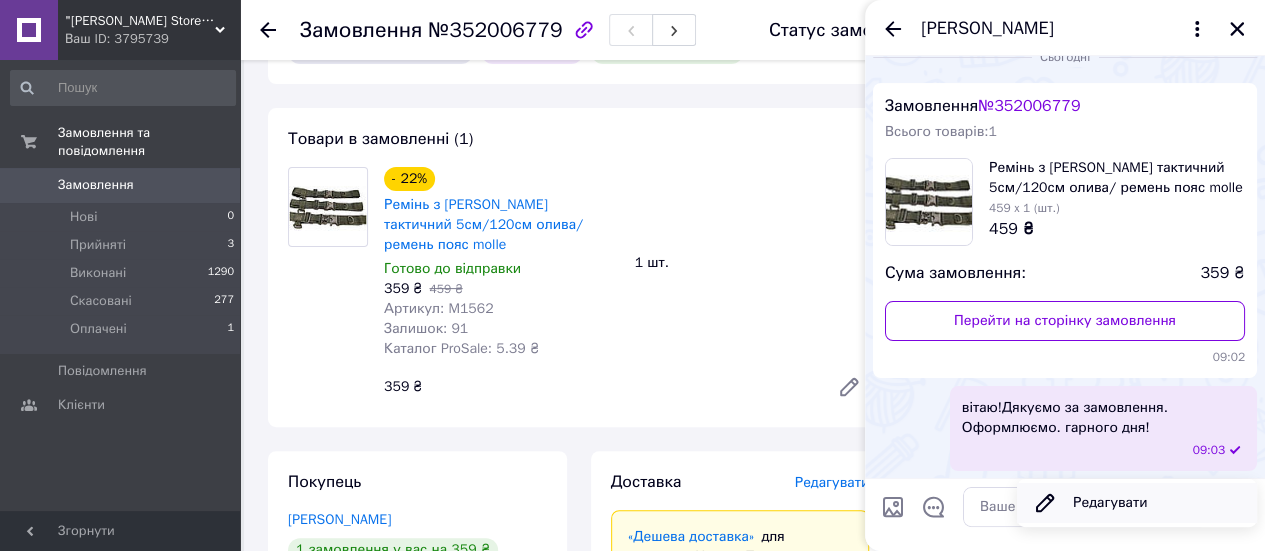 click on "Редагувати" at bounding box center [1137, 503] 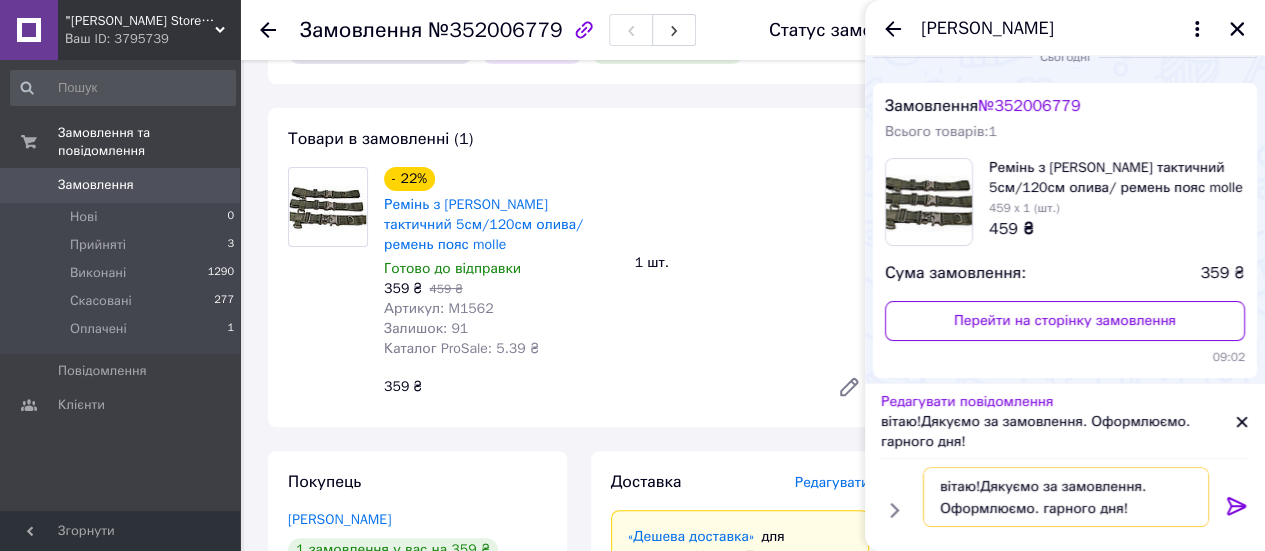 click on "вітаю!Дякуємо за замовлення. Оформлюємо. гарного дня!" at bounding box center [1066, 497] 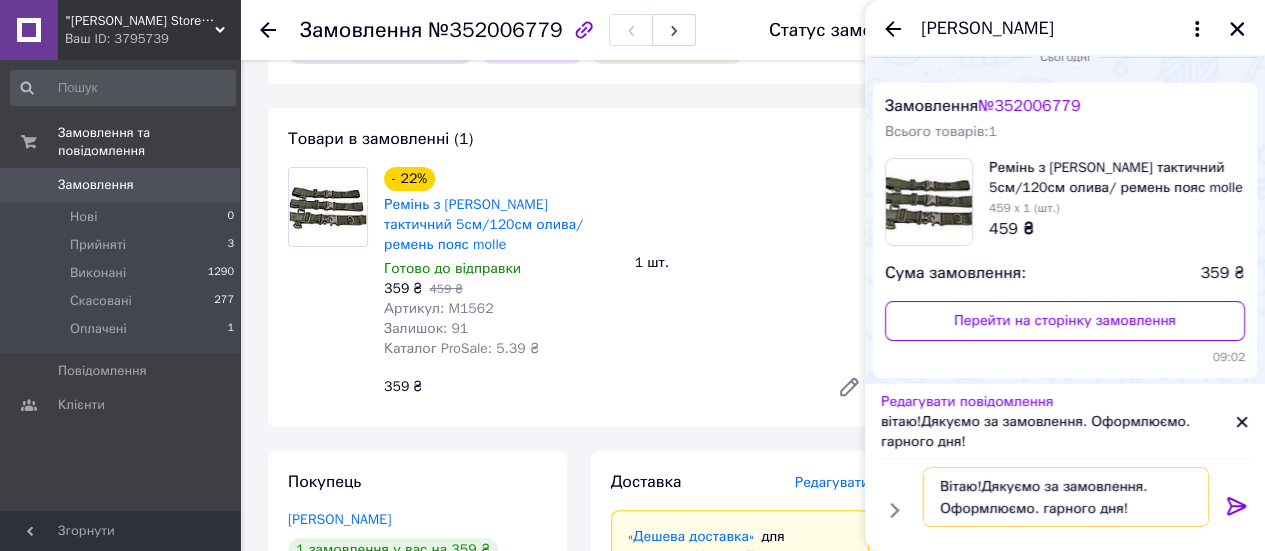 click on "Вітаю!Дякуємо за замовлення. Оформлюємо. гарного дня!" at bounding box center (1066, 497) 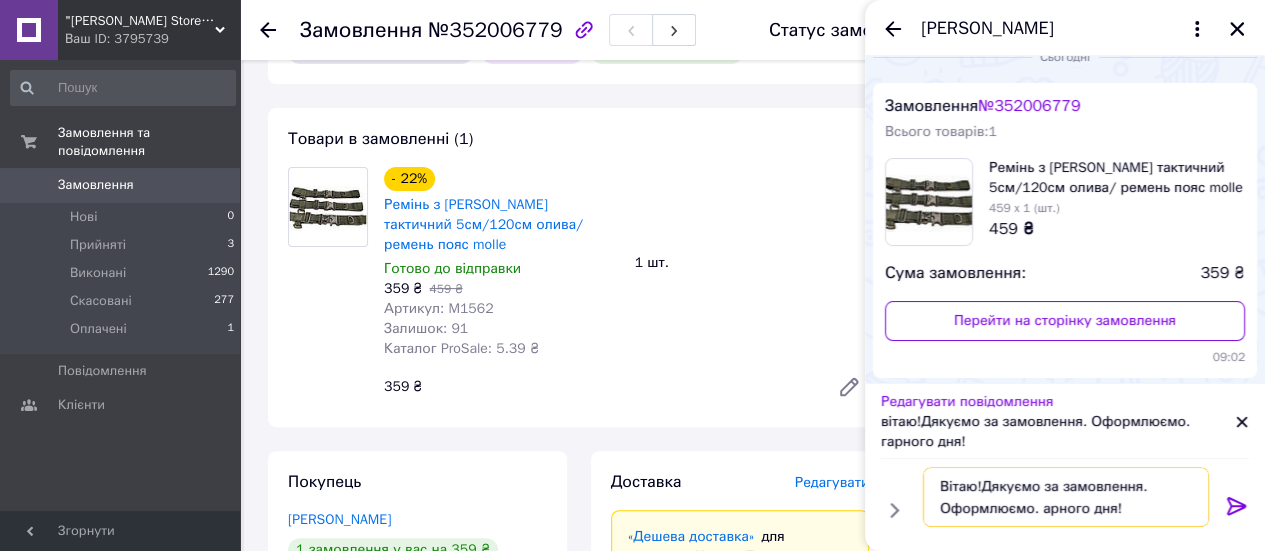 type on "Вітаю!Дякуємо за замовлення. Оформлюємо. Гарного дня!" 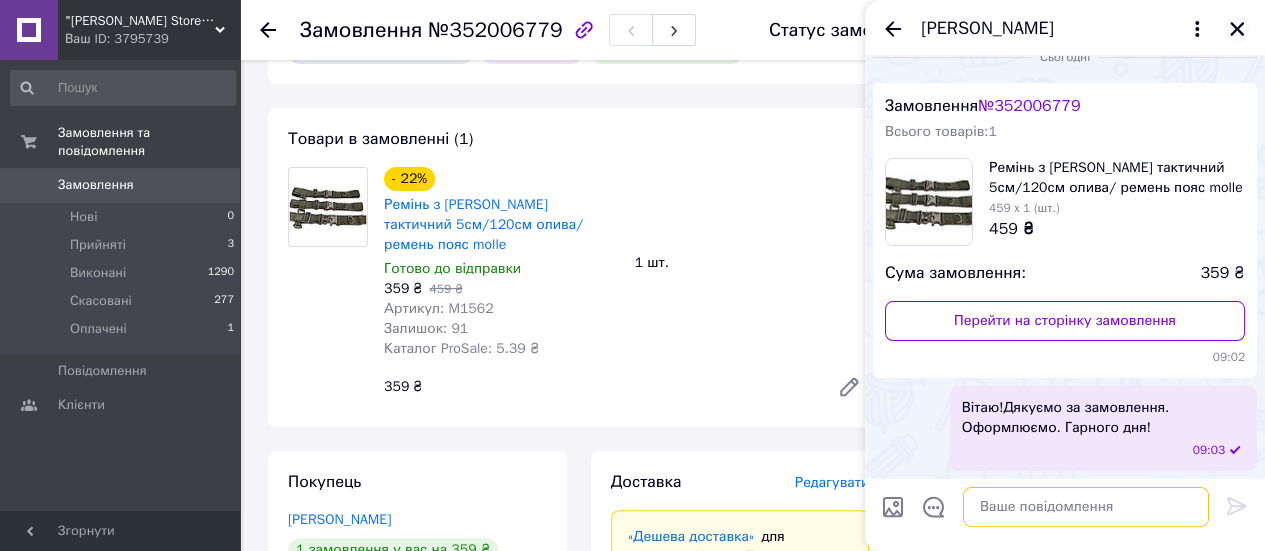 type 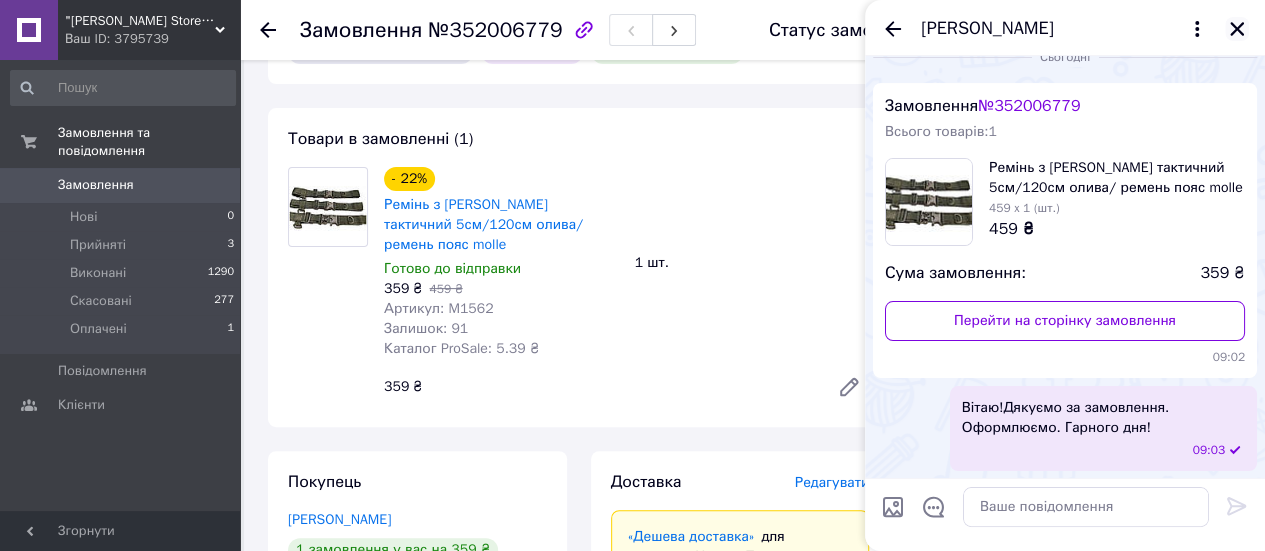 click 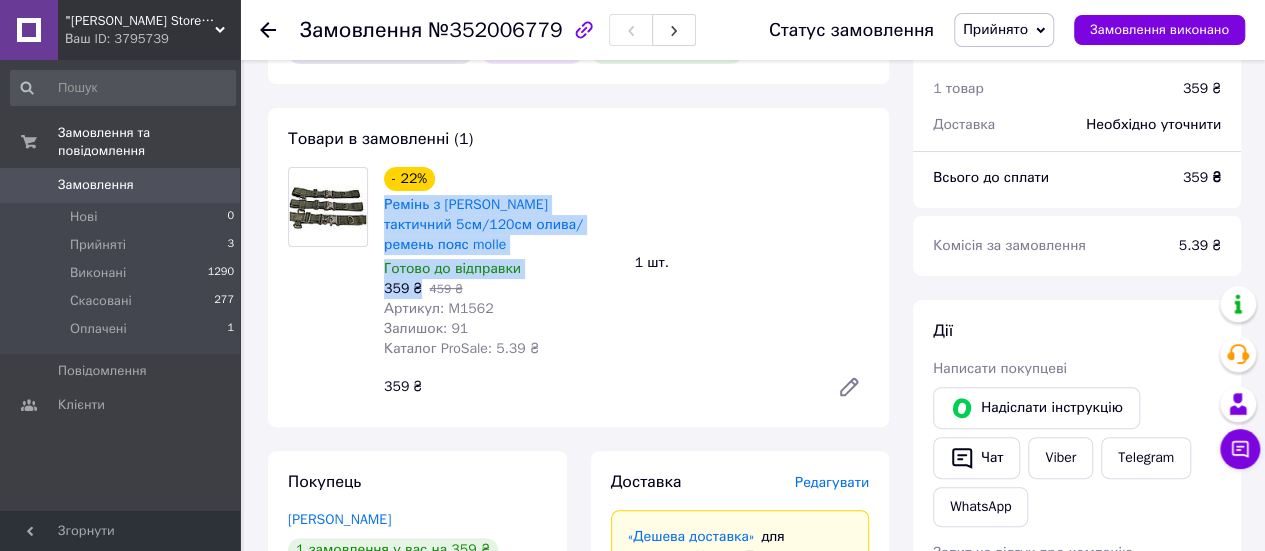 drag, startPoint x: 416, startPoint y: 293, endPoint x: 382, endPoint y: 214, distance: 86.00581 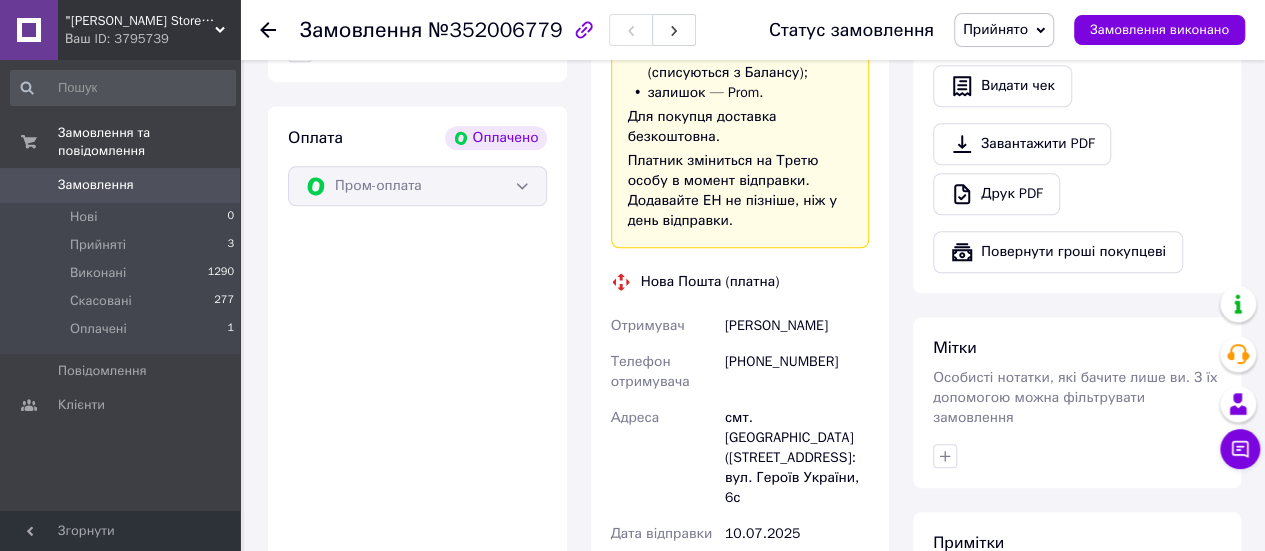 scroll, scrollTop: 895, scrollLeft: 0, axis: vertical 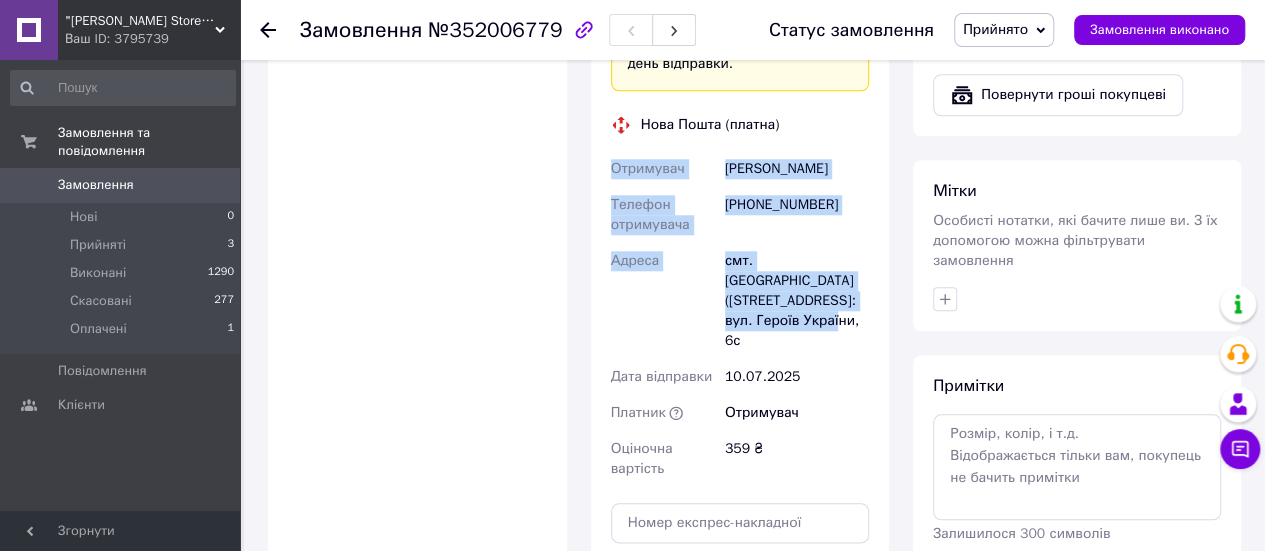 drag, startPoint x: 612, startPoint y: 125, endPoint x: 877, endPoint y: 268, distance: 301.12125 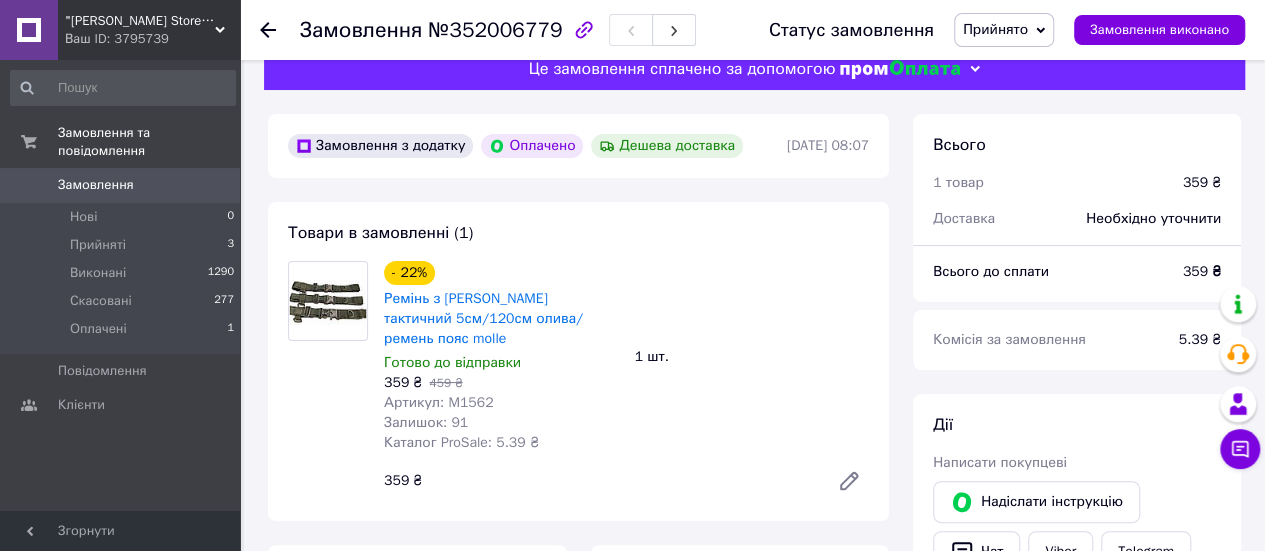 scroll, scrollTop: 25, scrollLeft: 0, axis: vertical 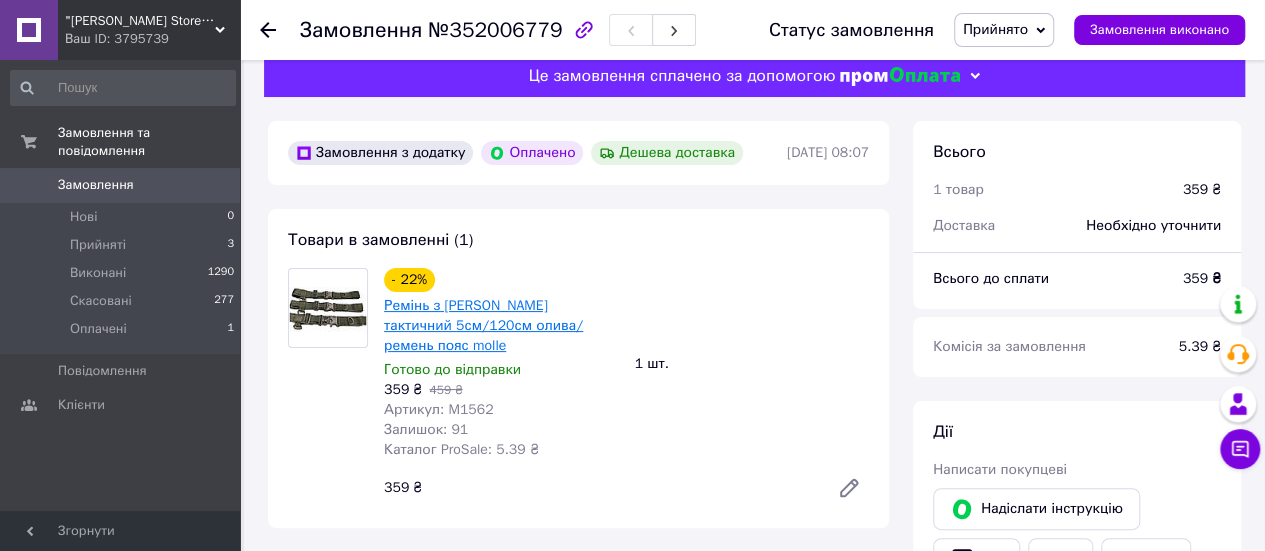 click on "Ремінь з молли тактичний 5см/120см олива/ ремень пояс molle" at bounding box center [483, 325] 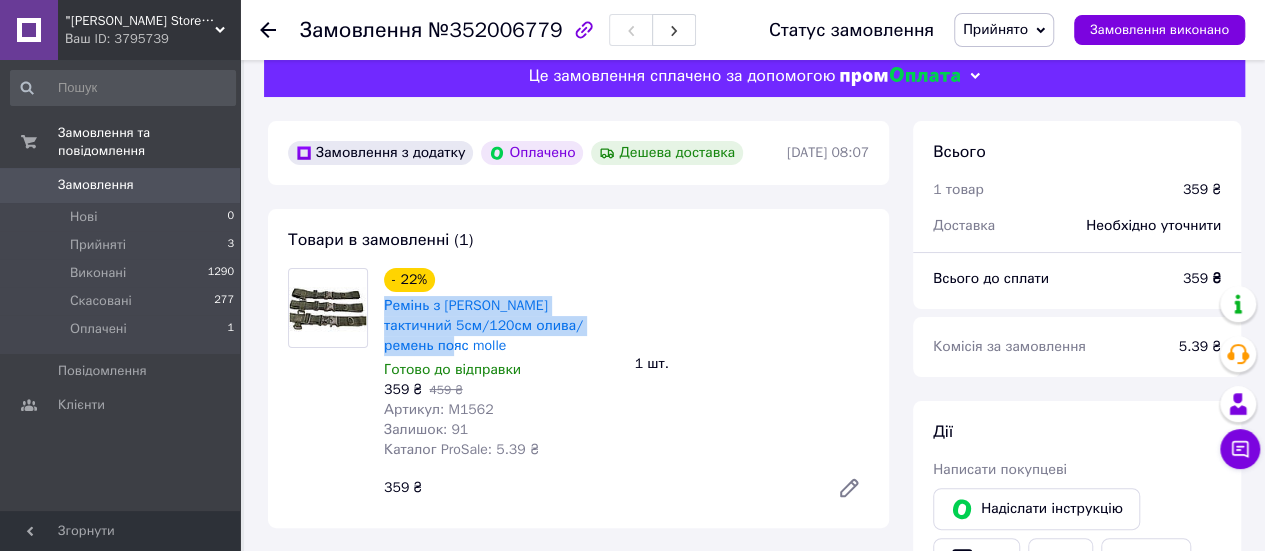 drag, startPoint x: 434, startPoint y: 343, endPoint x: 379, endPoint y: 306, distance: 66.287254 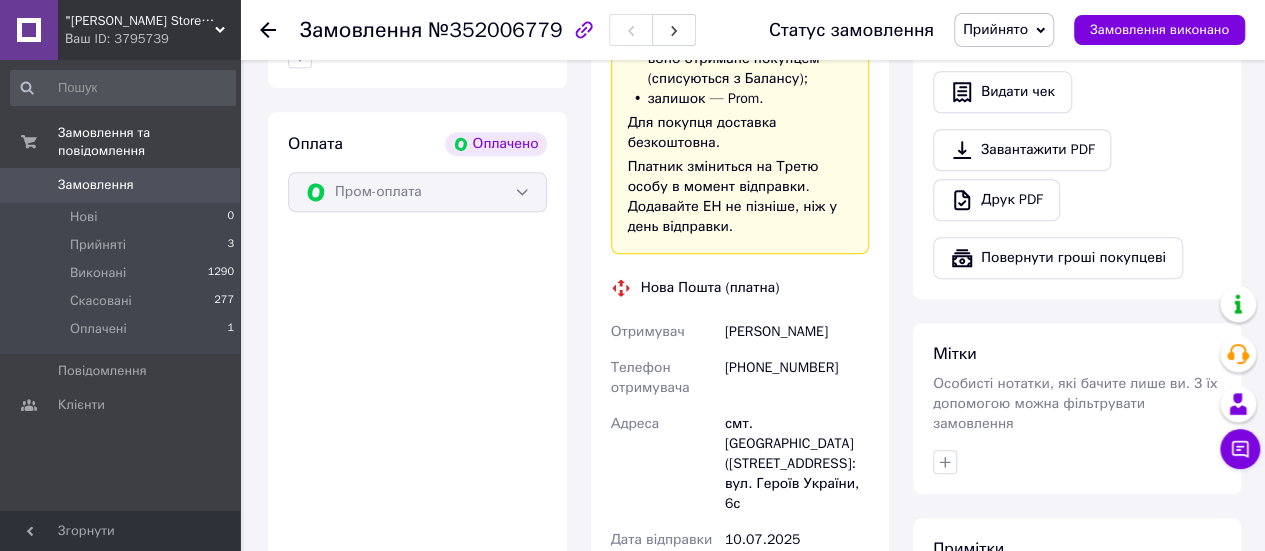 scroll, scrollTop: 733, scrollLeft: 0, axis: vertical 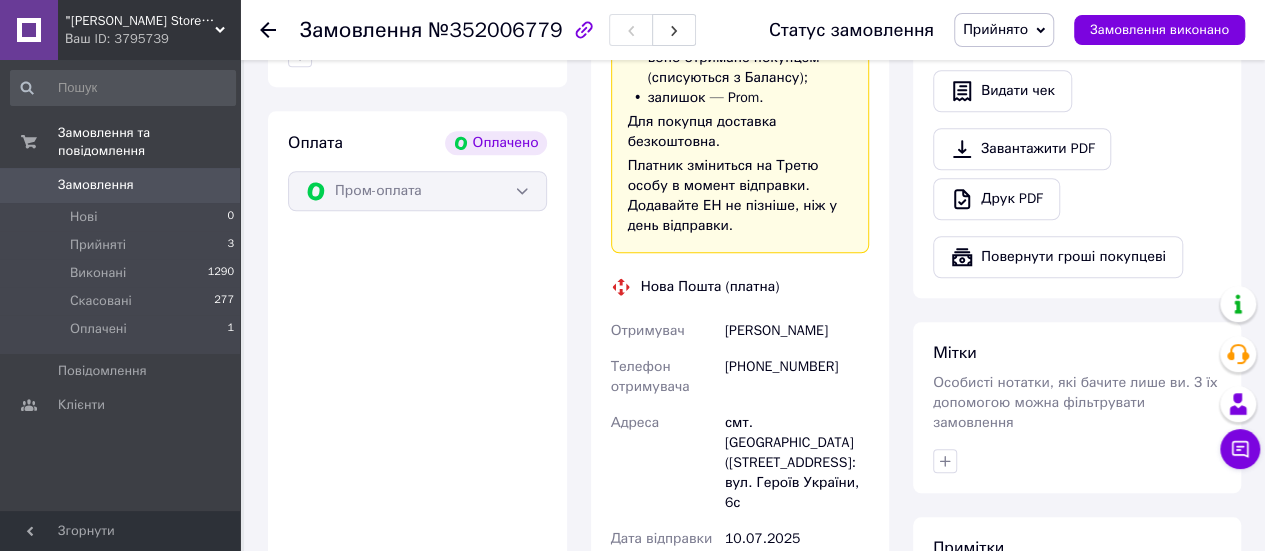 click on "Костюков Ігор" at bounding box center (797, 331) 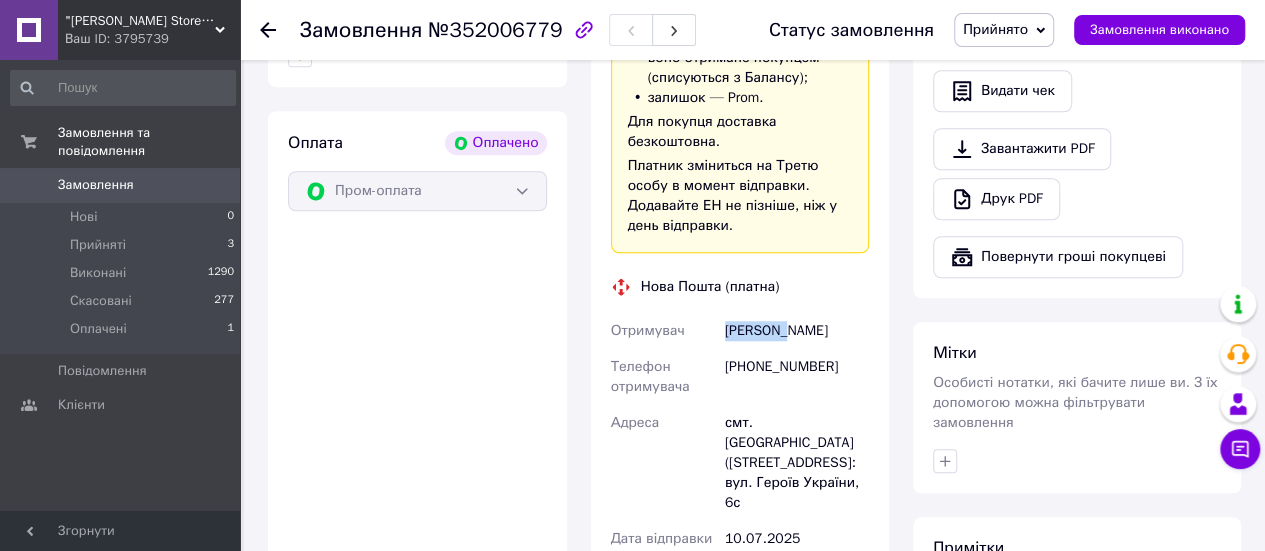 click on "Костюков Ігор" at bounding box center [797, 331] 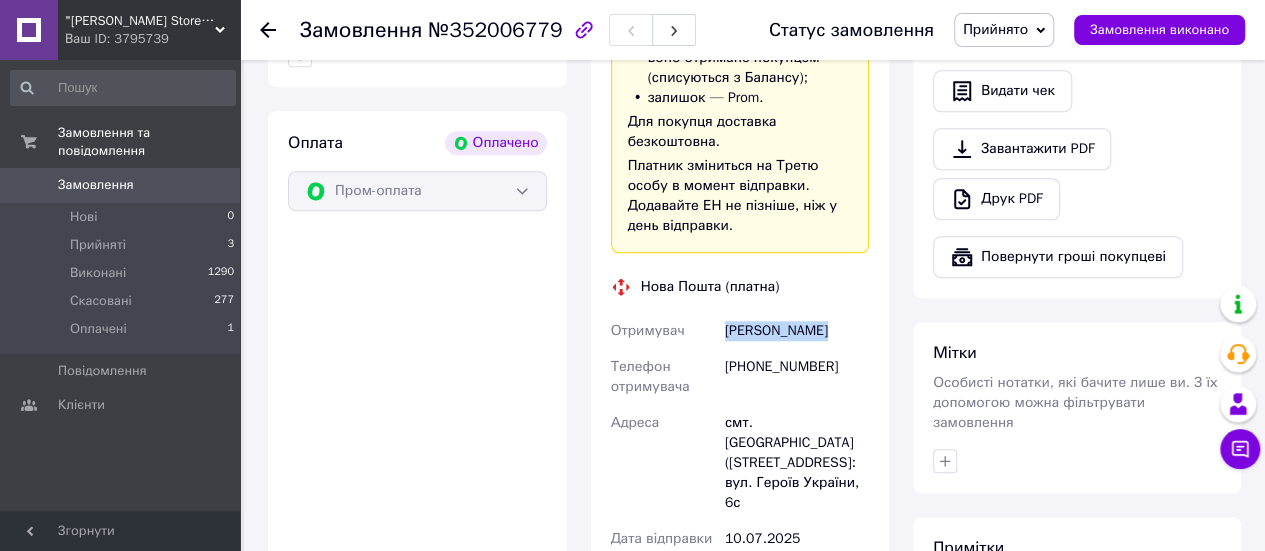 click on "Костюков Ігор" at bounding box center (797, 331) 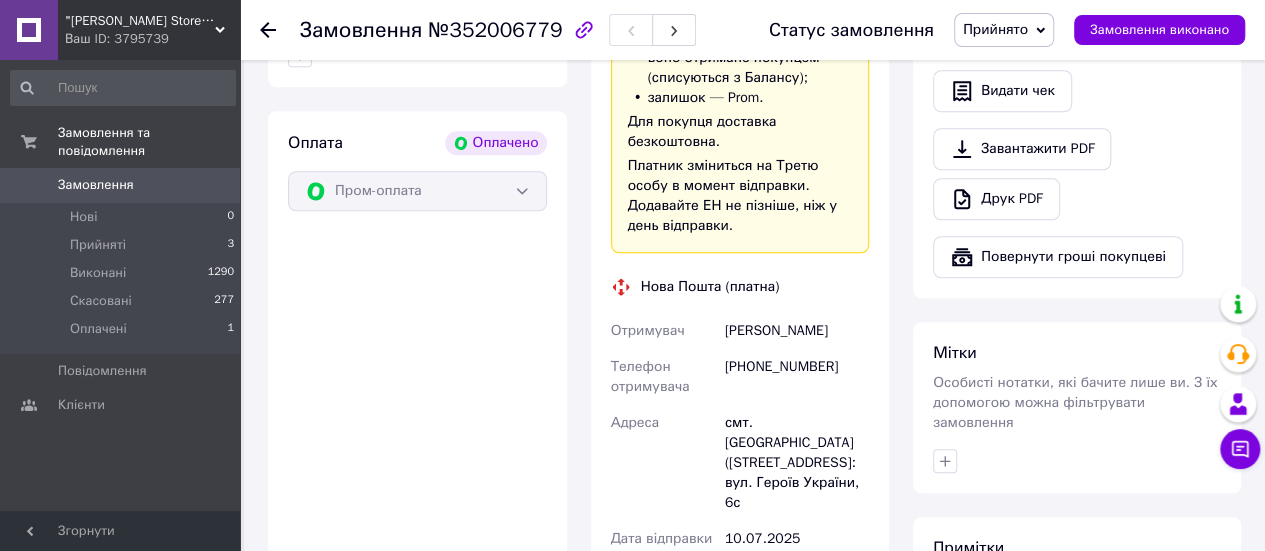 click on "+380675704367" at bounding box center (797, 377) 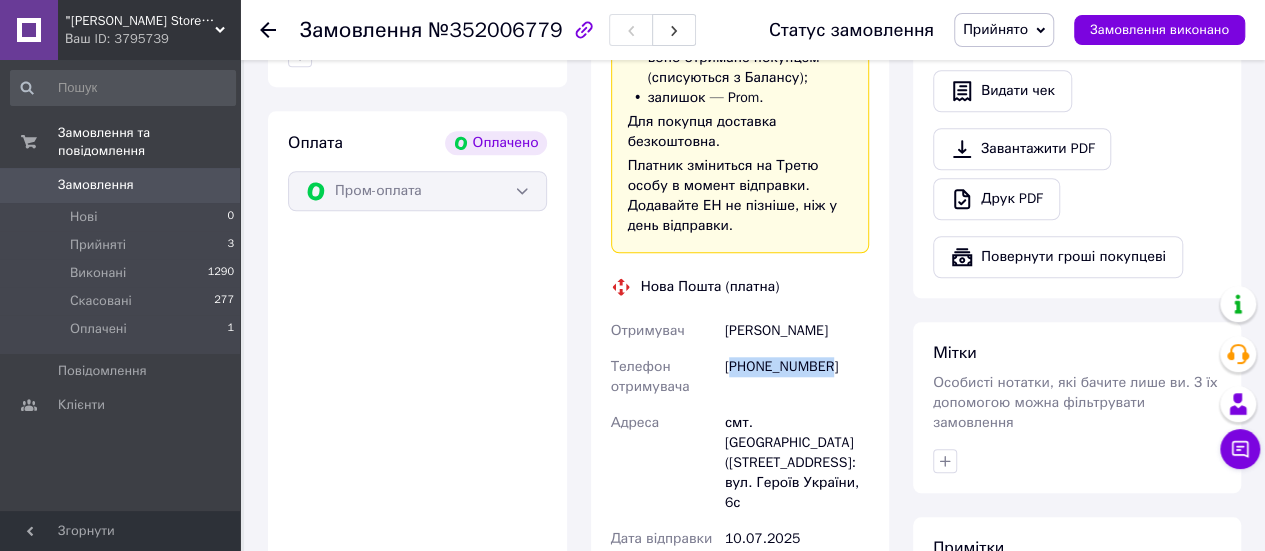 click on "+380675704367" at bounding box center [797, 377] 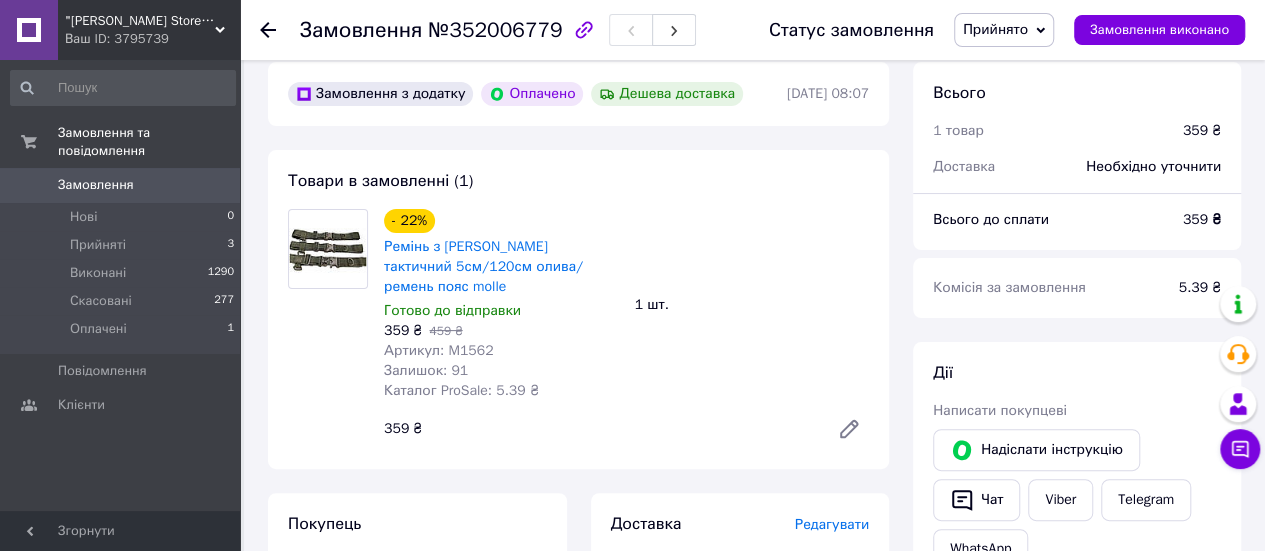 scroll, scrollTop: 0, scrollLeft: 0, axis: both 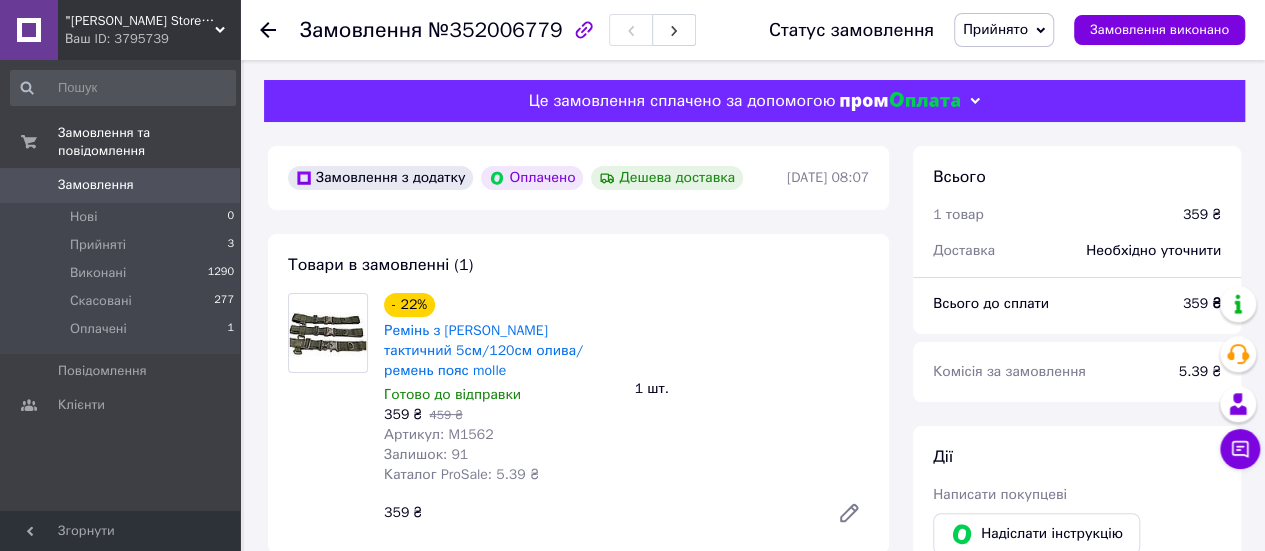 click on "Замовлення з додатку Оплачено Дешева доставка 10.07.2025 | 08:07" at bounding box center [578, 178] 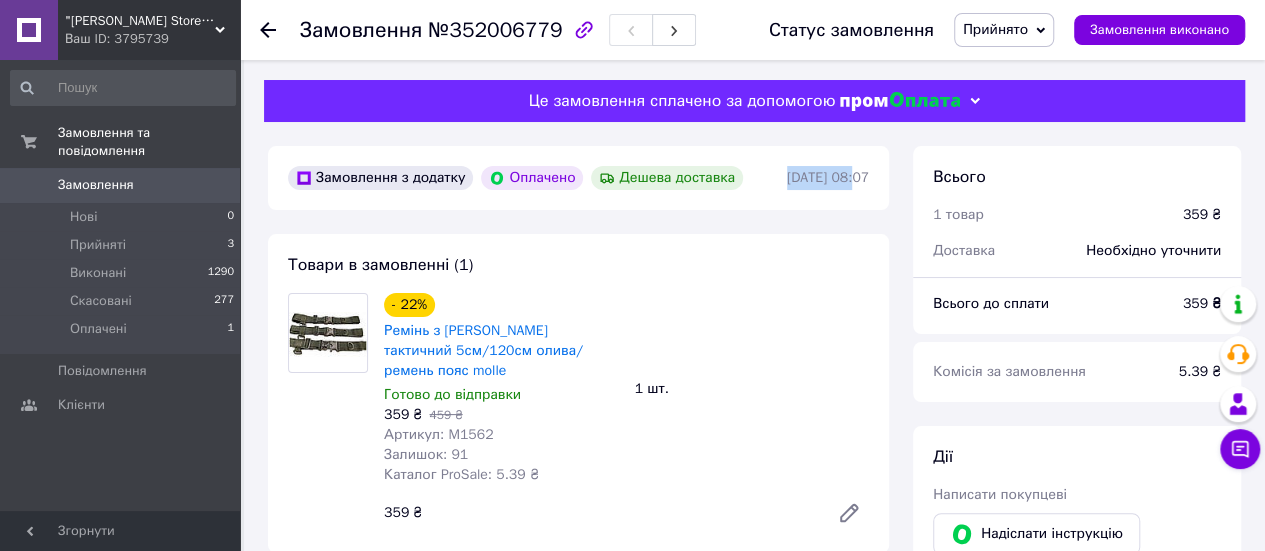 click on "Замовлення з додатку Оплачено Дешева доставка 10.07.2025 | 08:07" at bounding box center (578, 178) 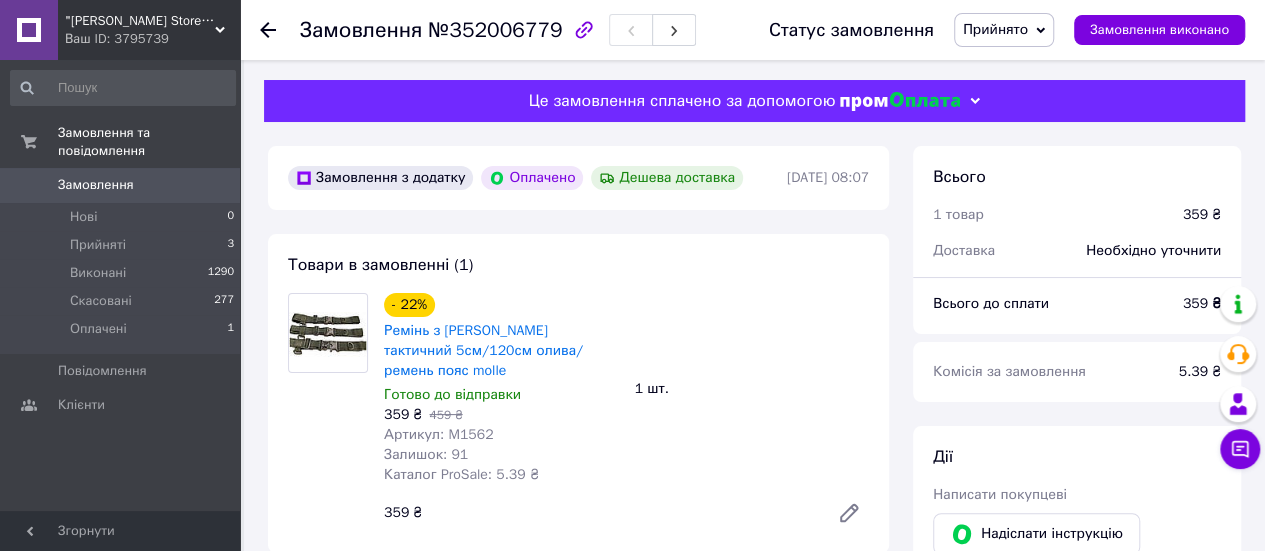click 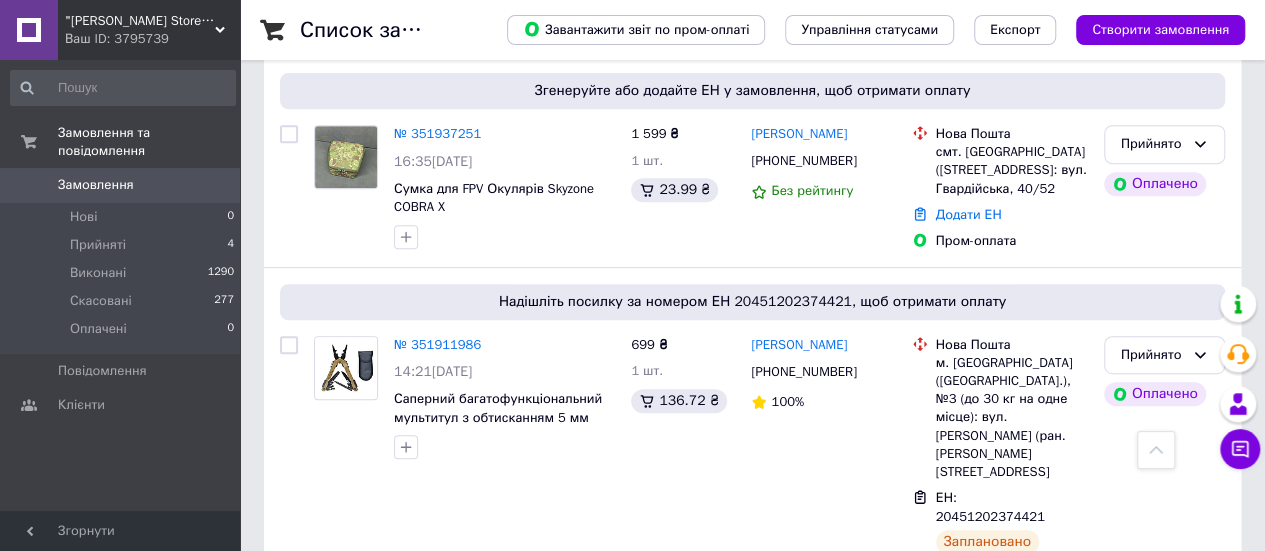 scroll, scrollTop: 329, scrollLeft: 0, axis: vertical 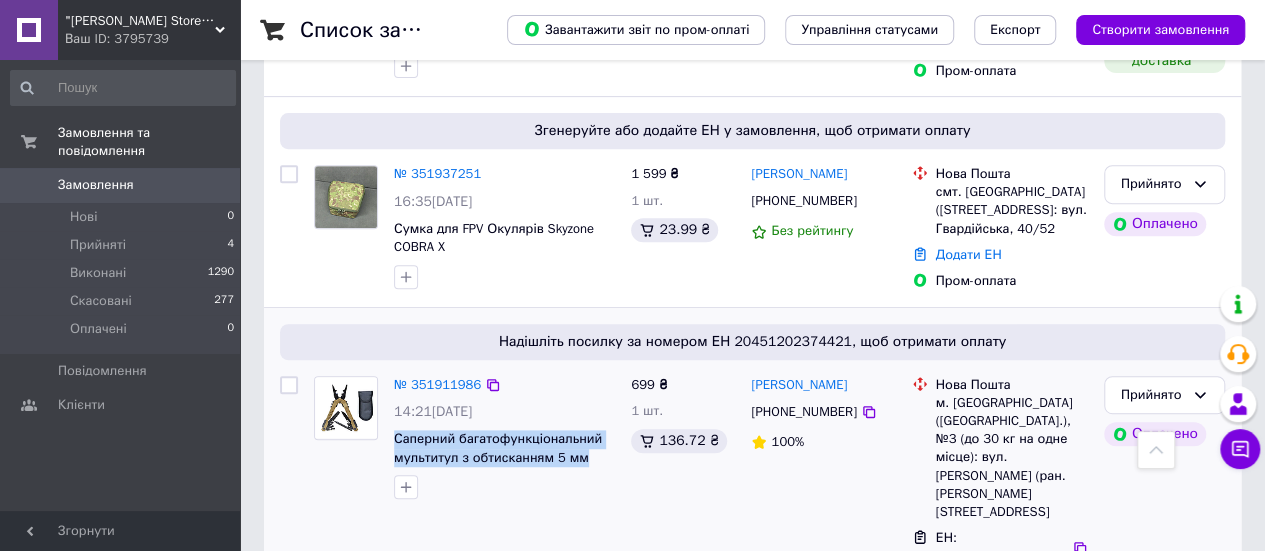 drag, startPoint x: 580, startPoint y: 451, endPoint x: 386, endPoint y: 436, distance: 194.57903 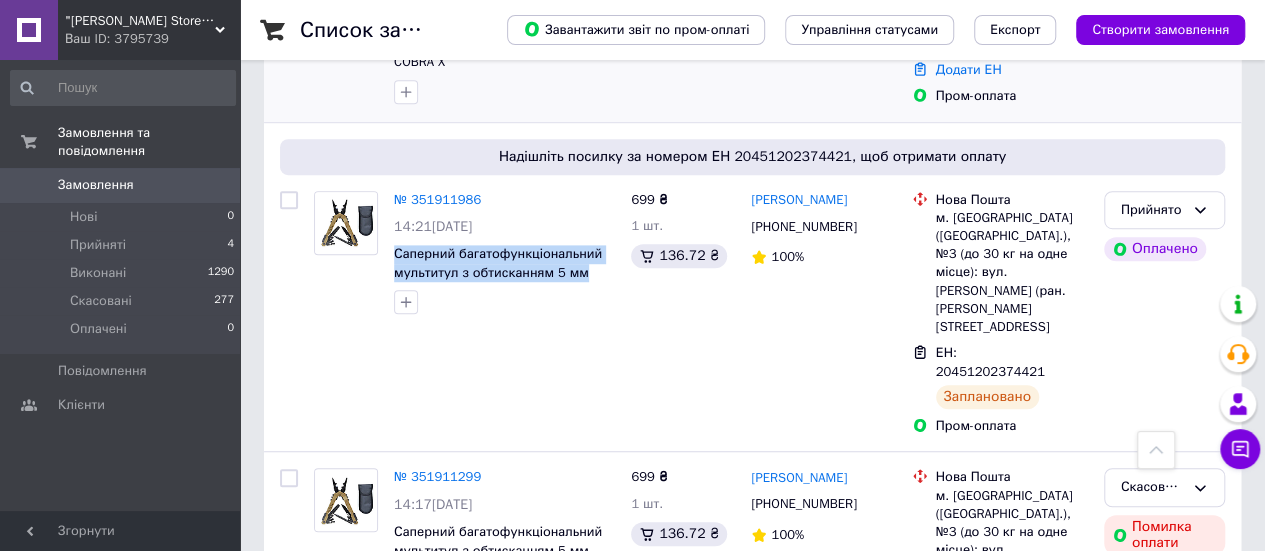 scroll, scrollTop: 521, scrollLeft: 0, axis: vertical 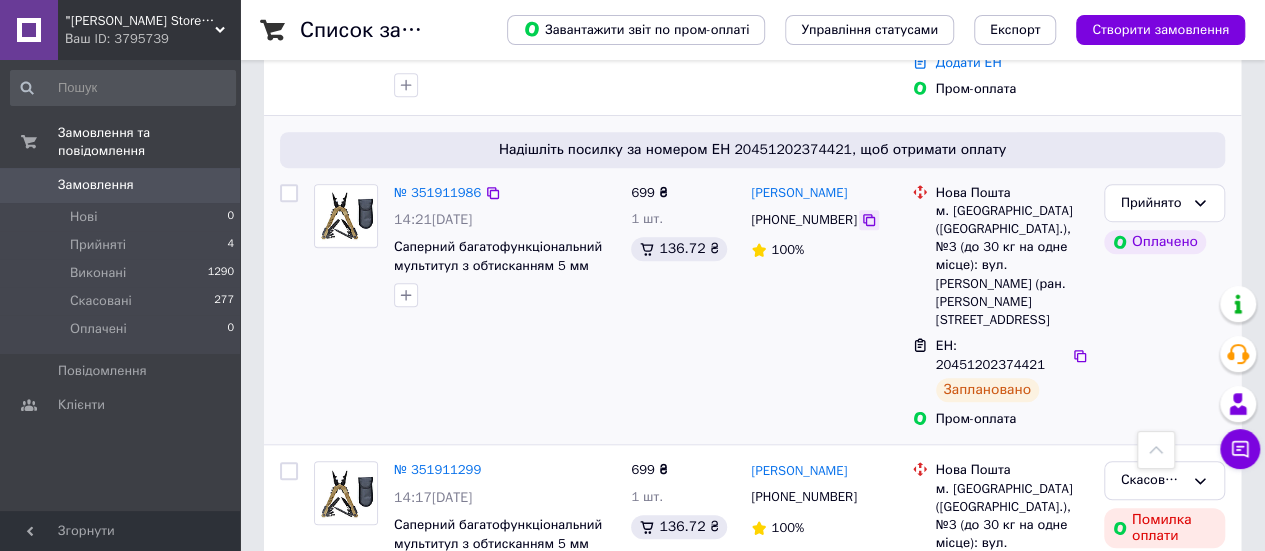 click 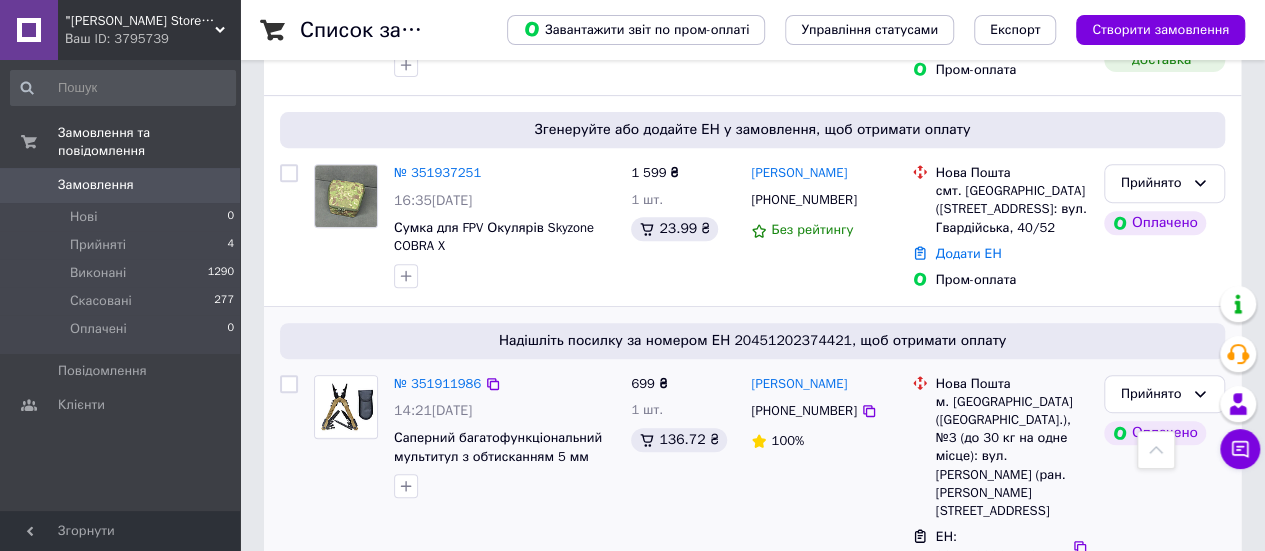 scroll, scrollTop: 332, scrollLeft: 0, axis: vertical 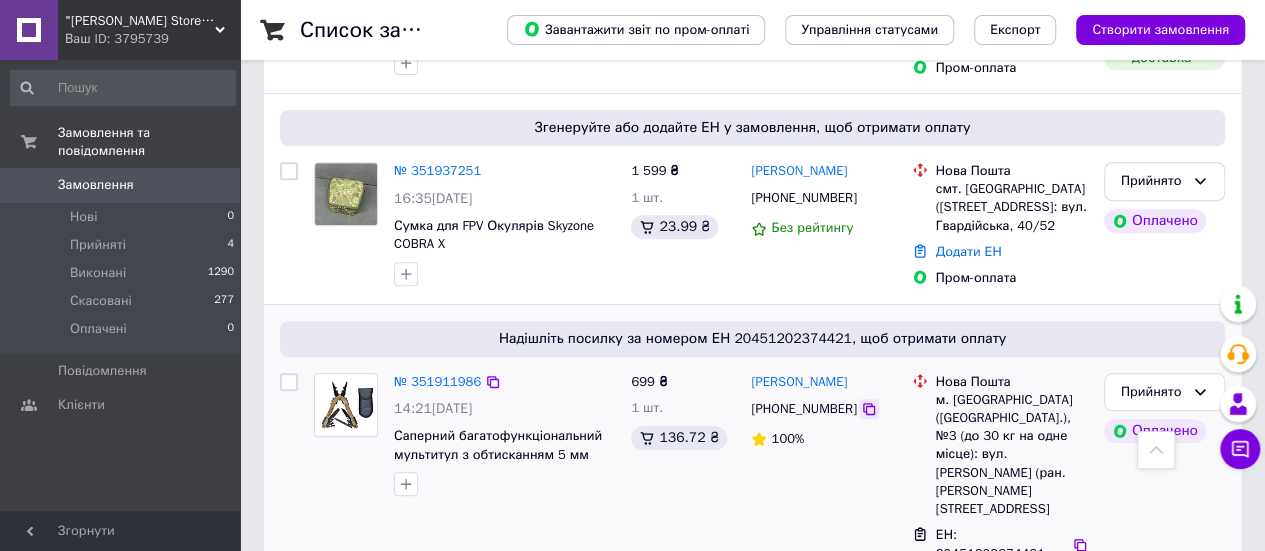 click 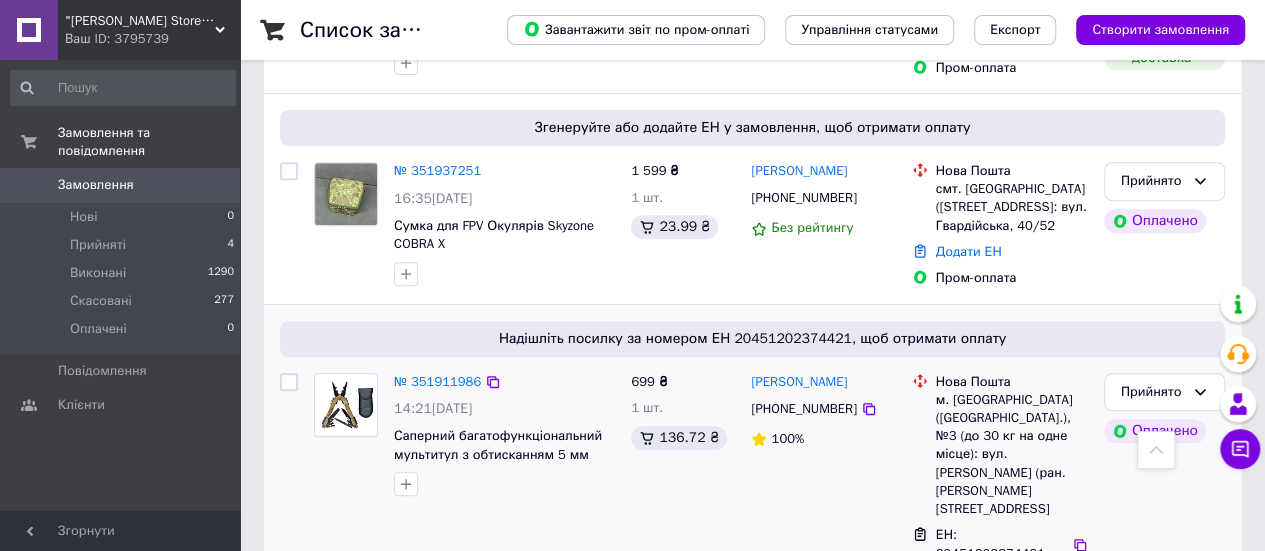 drag, startPoint x: 879, startPoint y: 387, endPoint x: 744, endPoint y: 380, distance: 135.18137 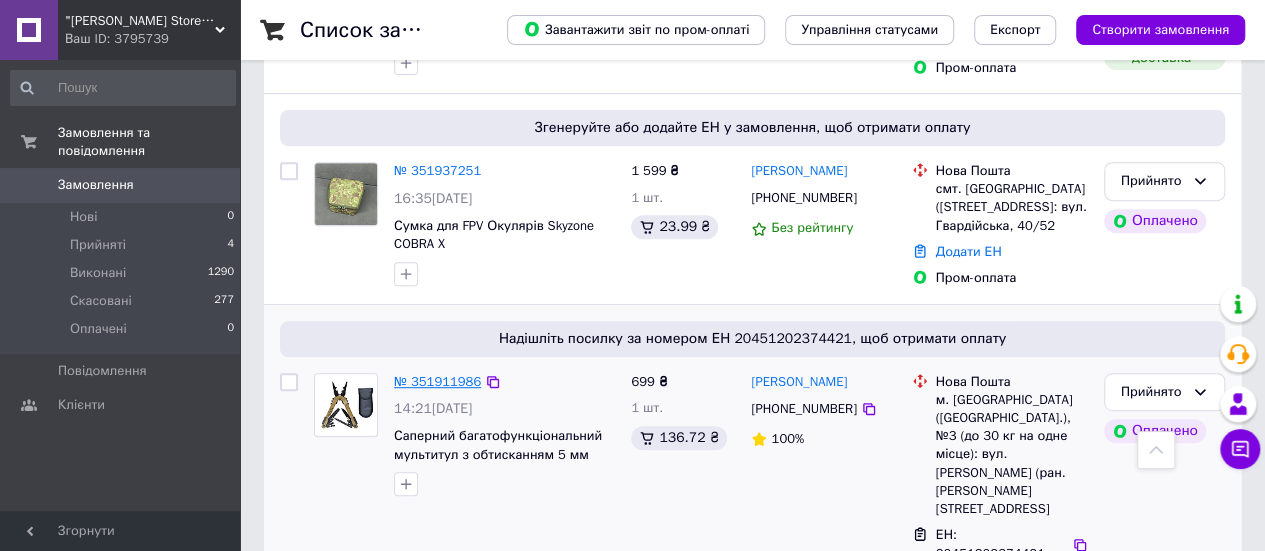 click on "№ 351911986" at bounding box center (437, 381) 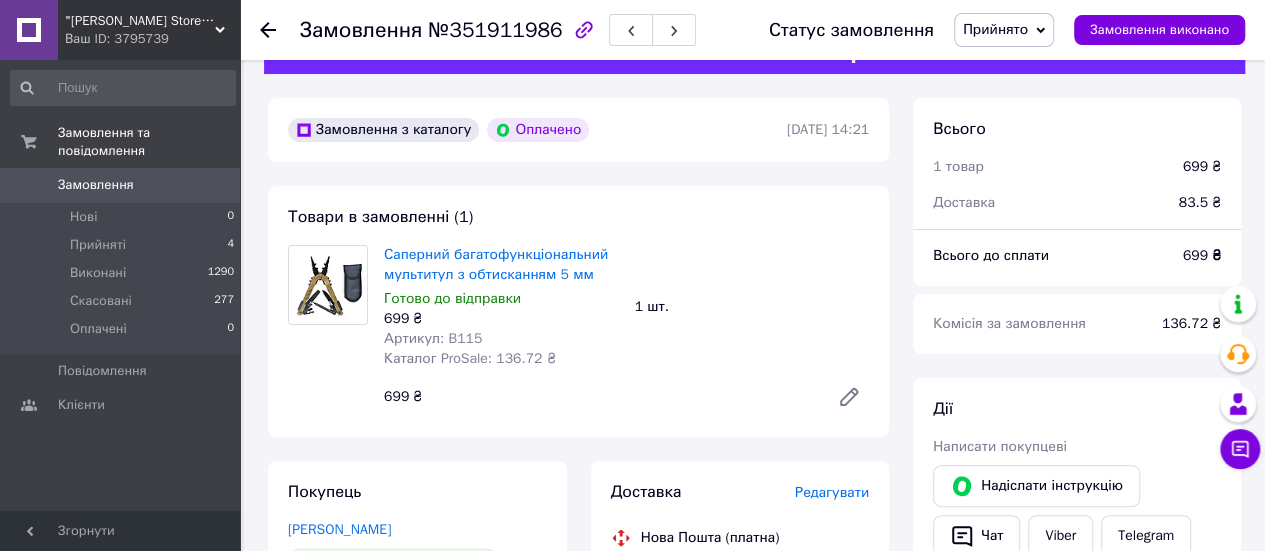 scroll, scrollTop: 1, scrollLeft: 0, axis: vertical 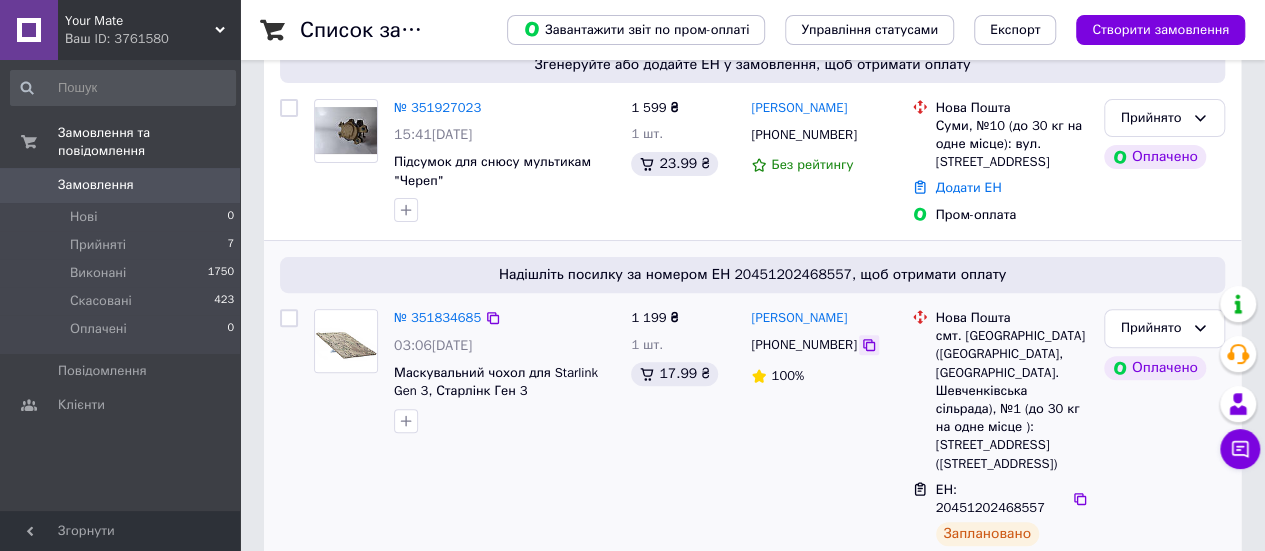 click 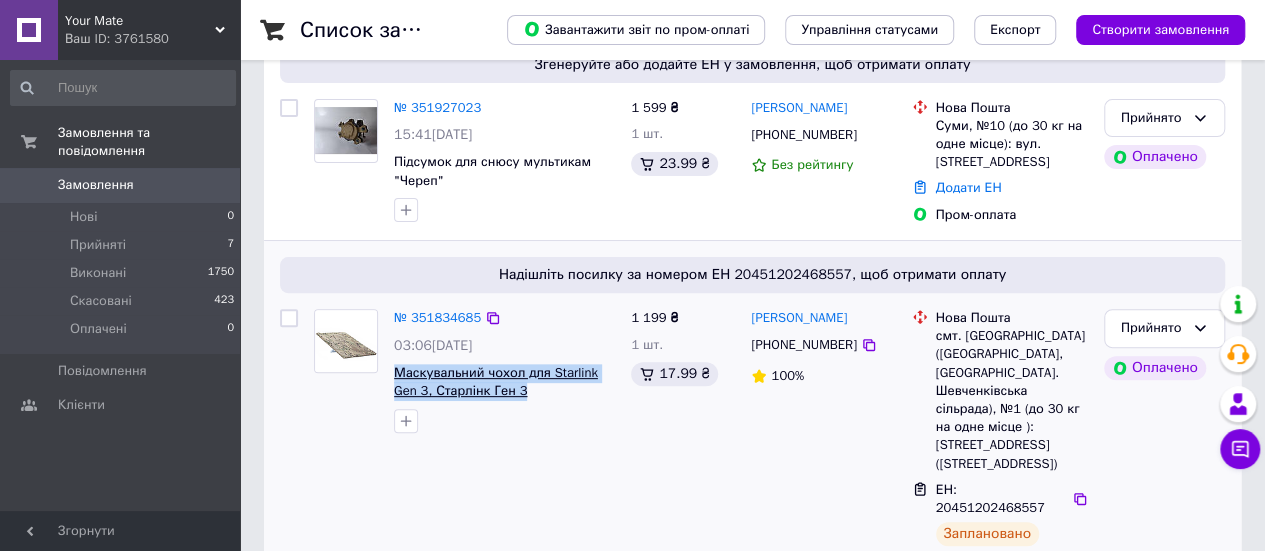 drag, startPoint x: 537, startPoint y: 398, endPoint x: 394, endPoint y: 371, distance: 145.52663 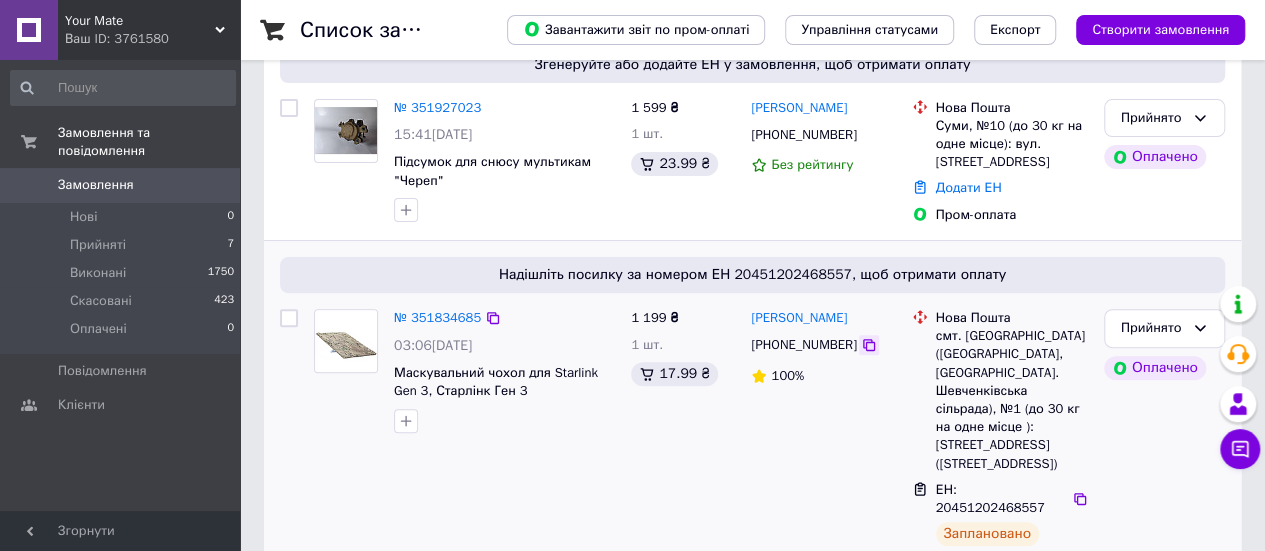 click 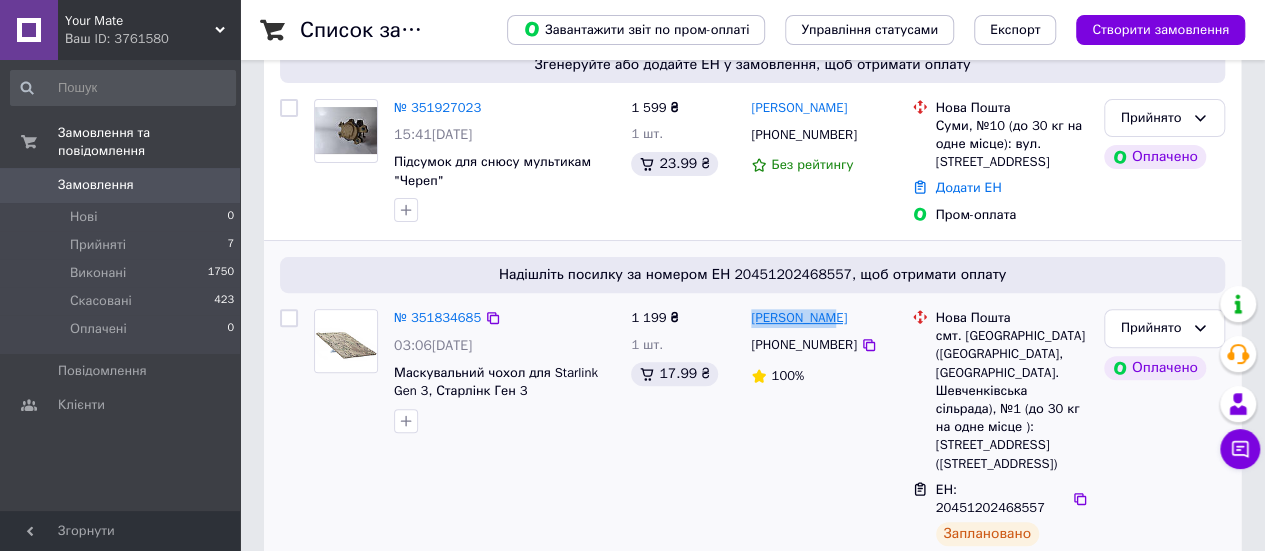 drag, startPoint x: 832, startPoint y: 312, endPoint x: 752, endPoint y: 321, distance: 80.50466 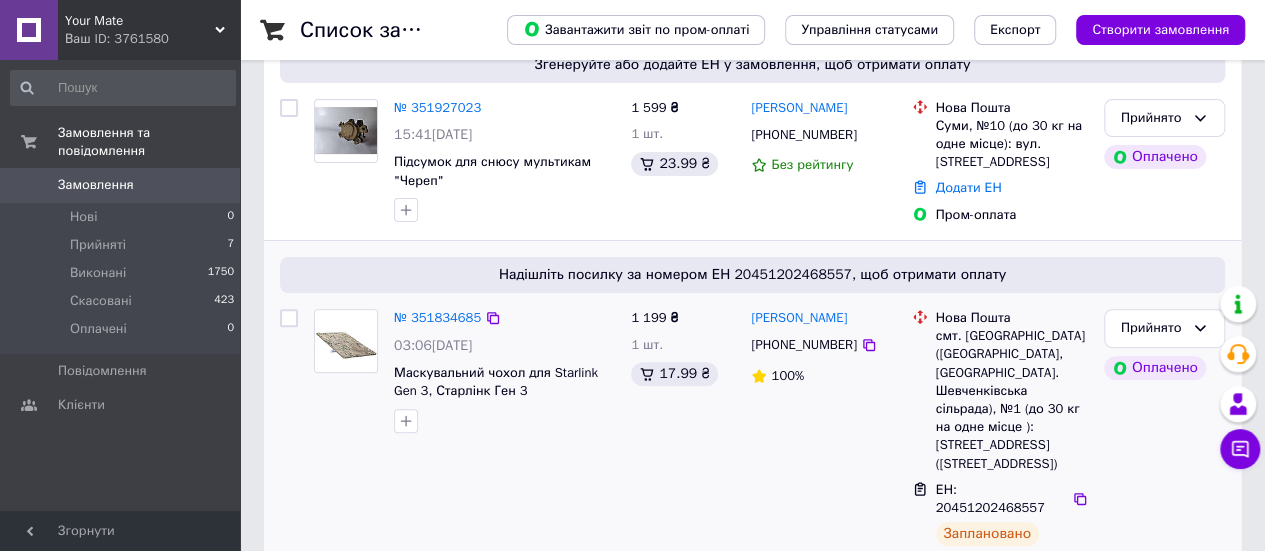 click on "03:06, 09.07.2025" at bounding box center (433, 345) 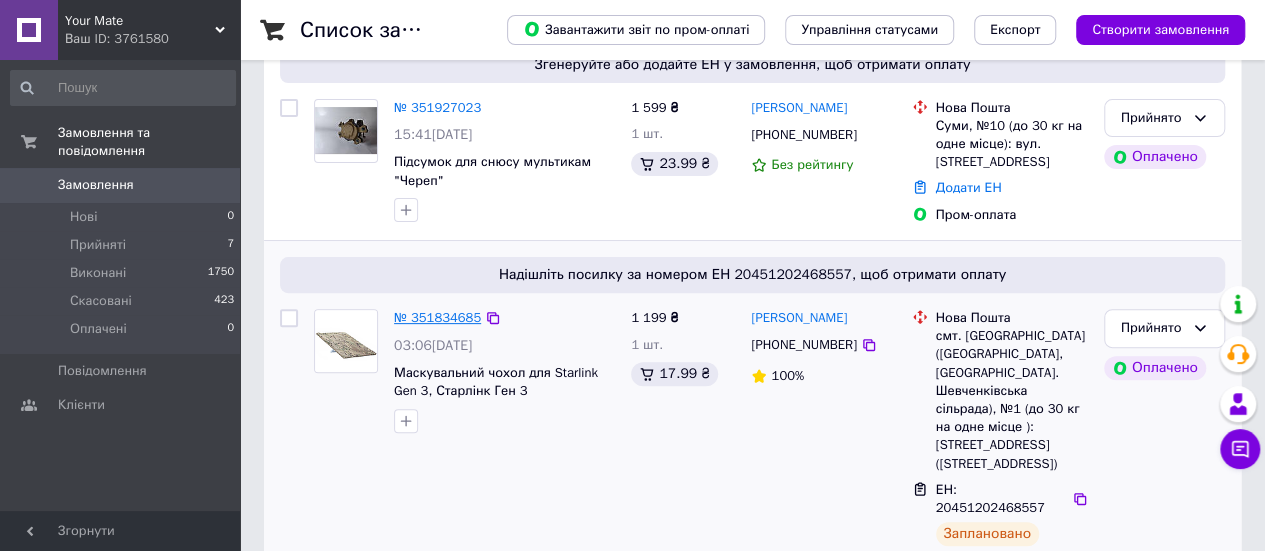 click on "№ 351834685" at bounding box center (437, 317) 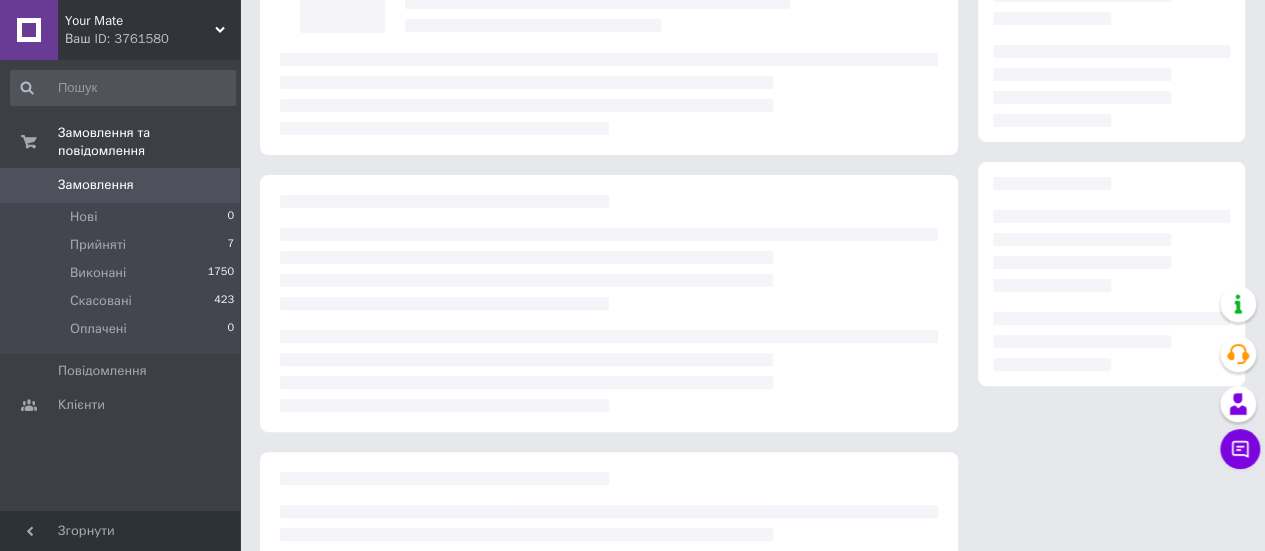 scroll, scrollTop: 0, scrollLeft: 0, axis: both 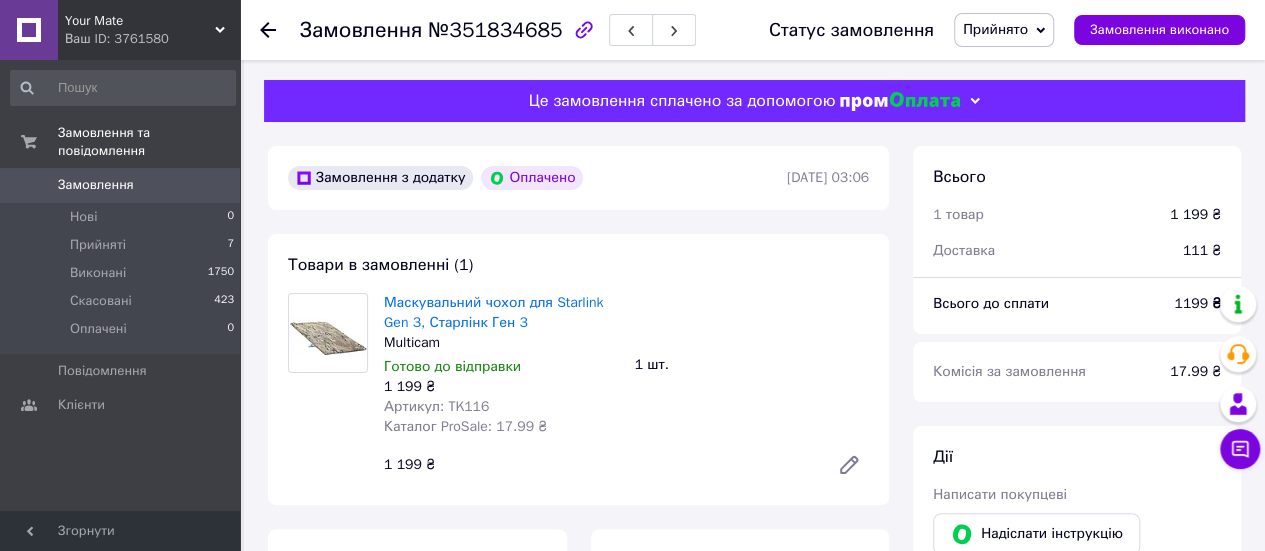 click 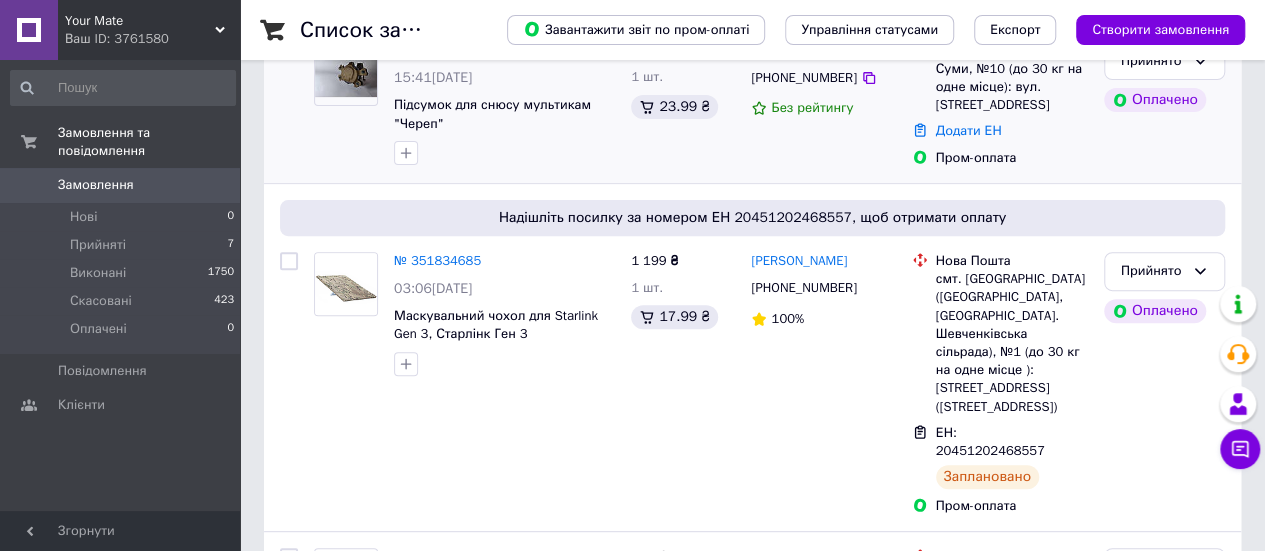 scroll, scrollTop: 470, scrollLeft: 0, axis: vertical 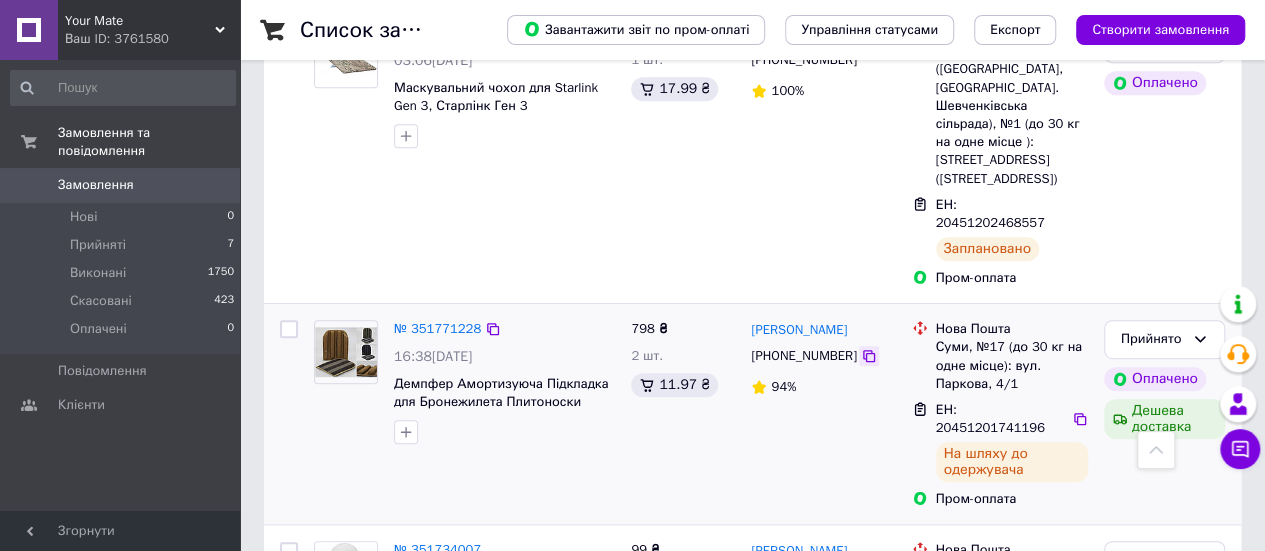 click 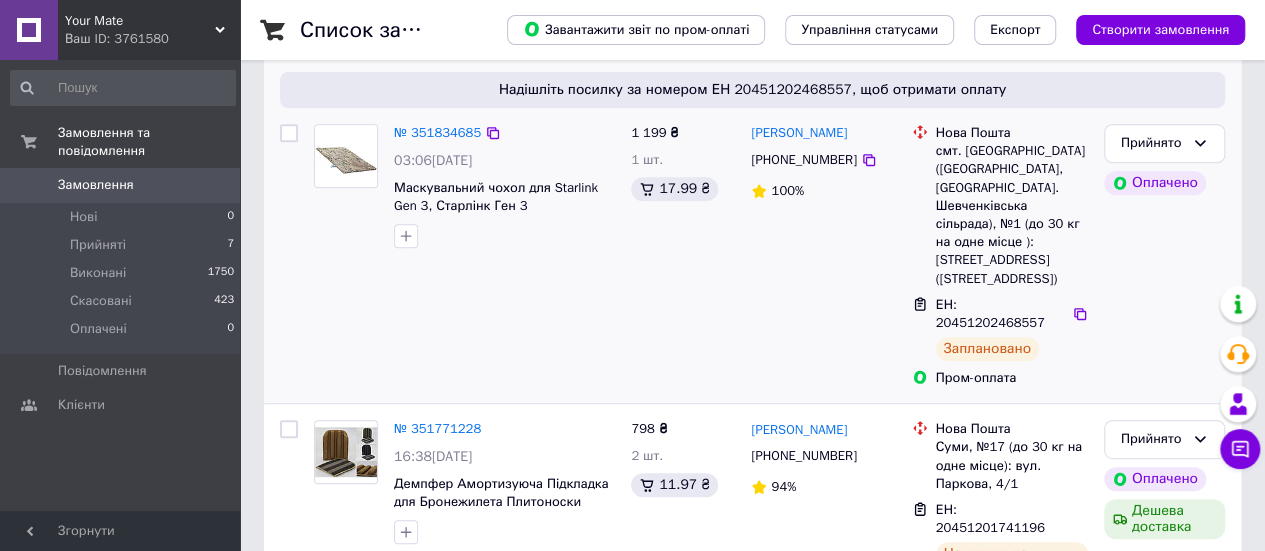 scroll, scrollTop: 371, scrollLeft: 0, axis: vertical 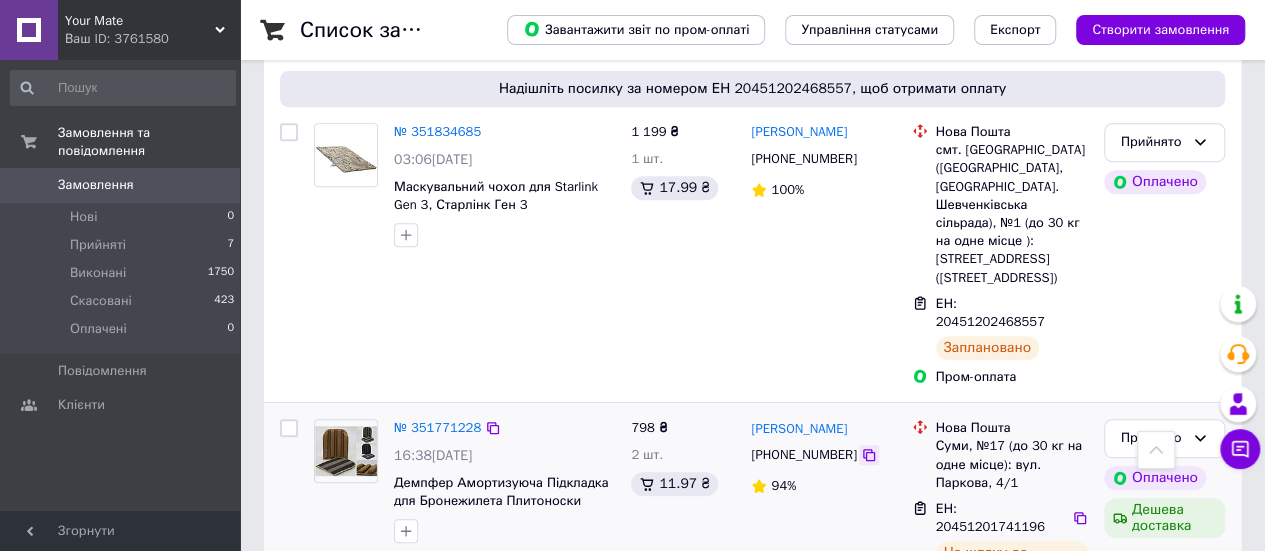 click 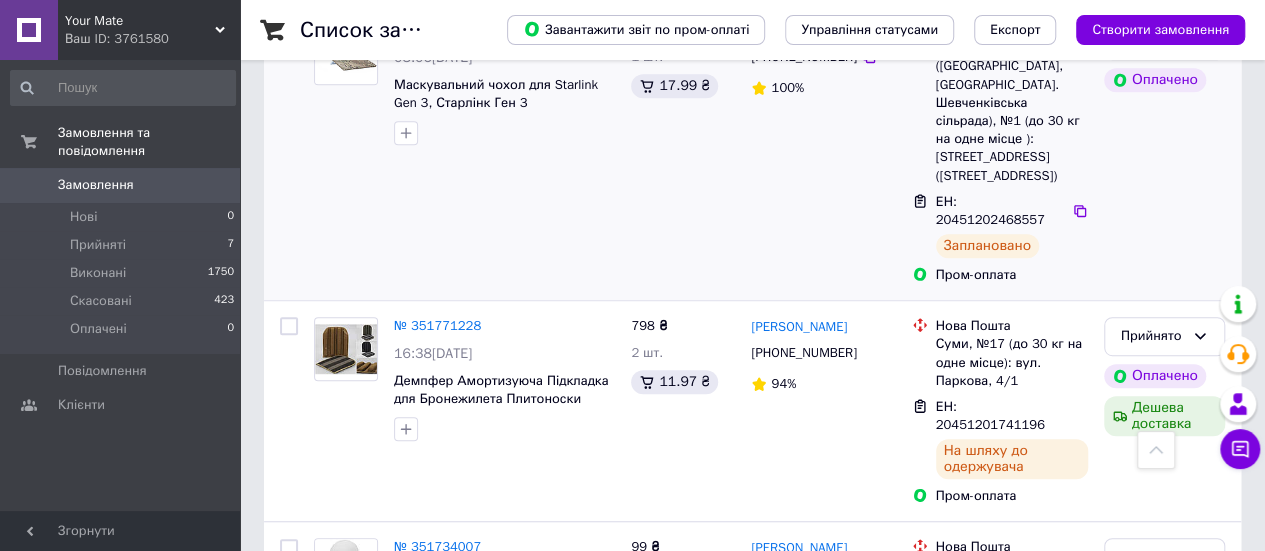 scroll, scrollTop: 478, scrollLeft: 0, axis: vertical 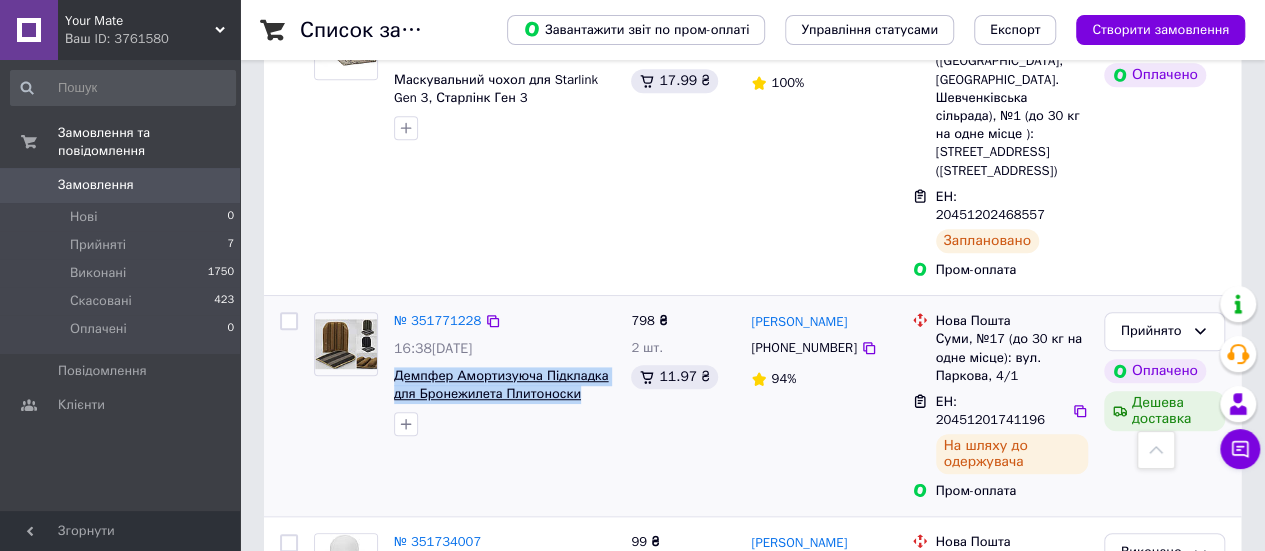 drag, startPoint x: 580, startPoint y: 373, endPoint x: 394, endPoint y: 355, distance: 186.86894 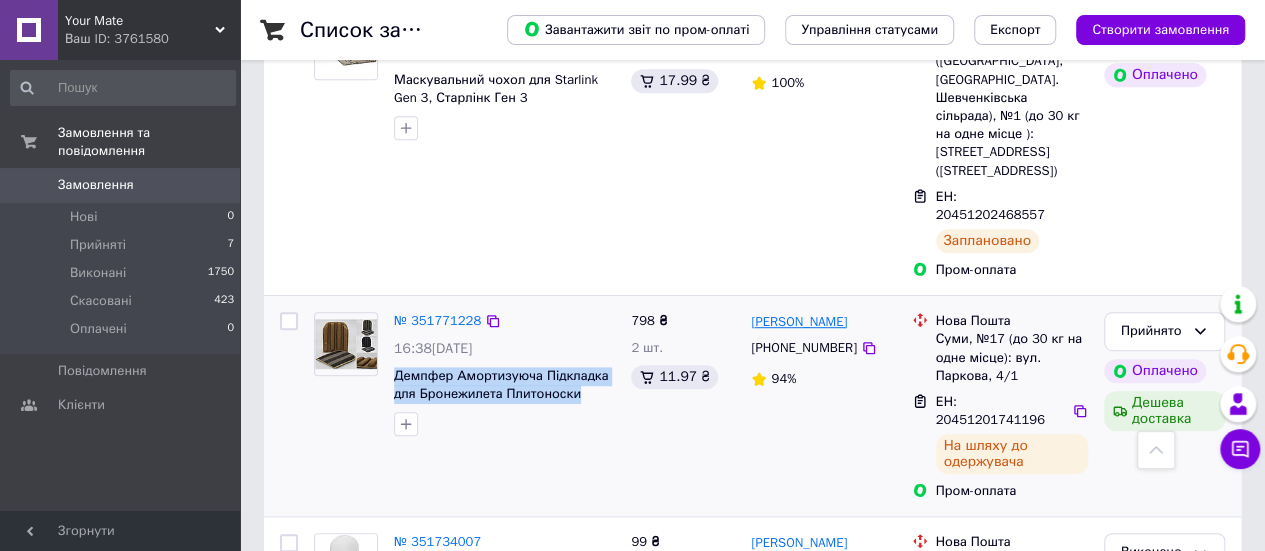 drag, startPoint x: 884, startPoint y: 297, endPoint x: 751, endPoint y: 297, distance: 133 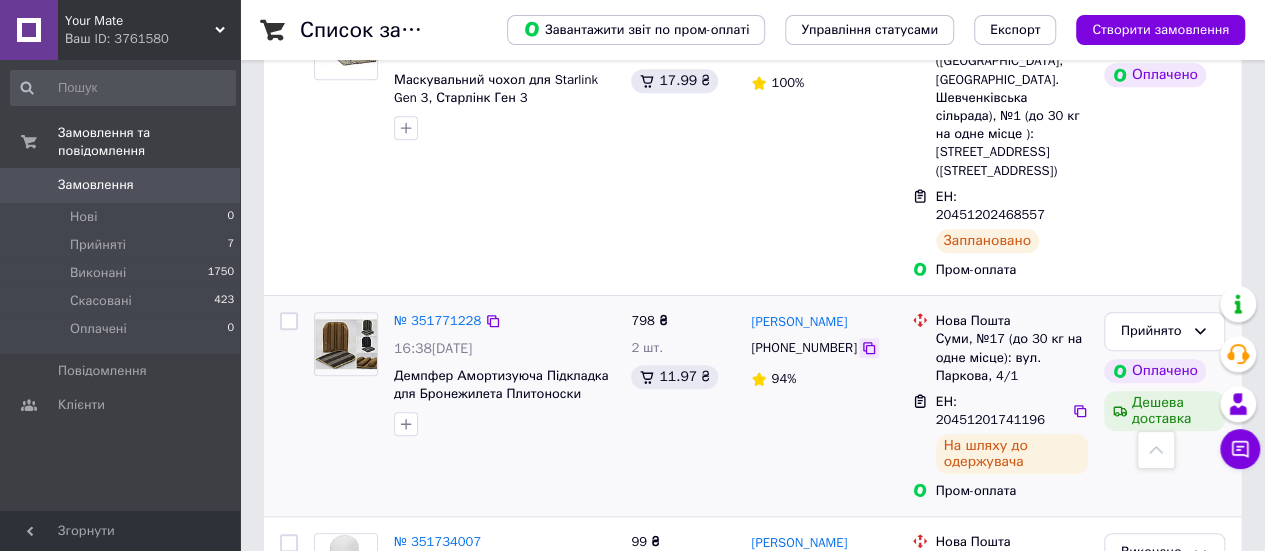 click 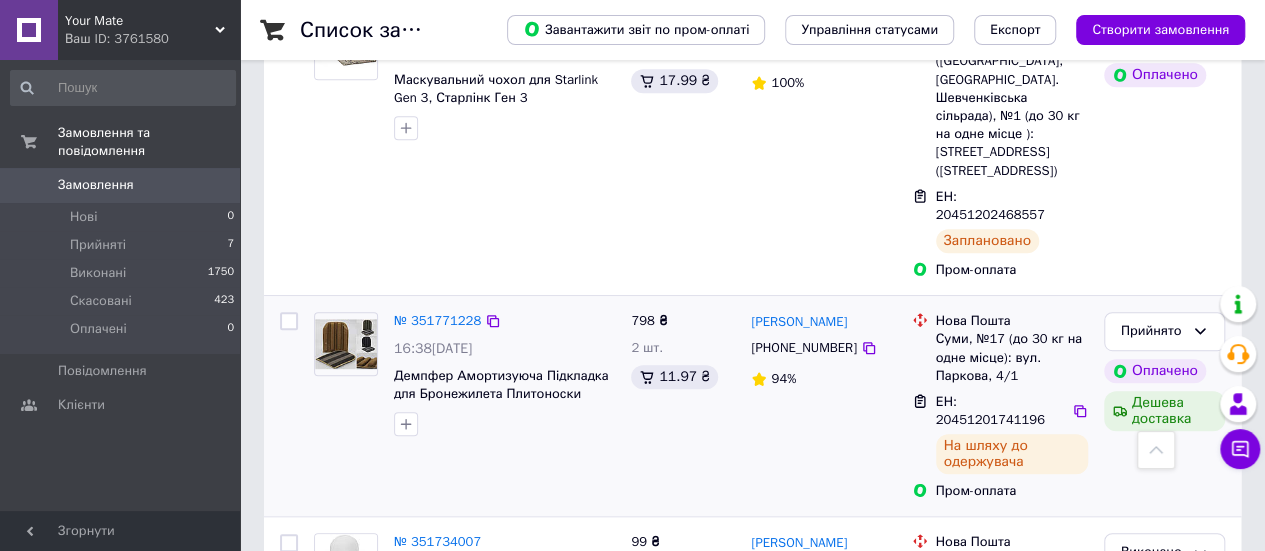 click on "16:38[DATE]" at bounding box center [433, 348] 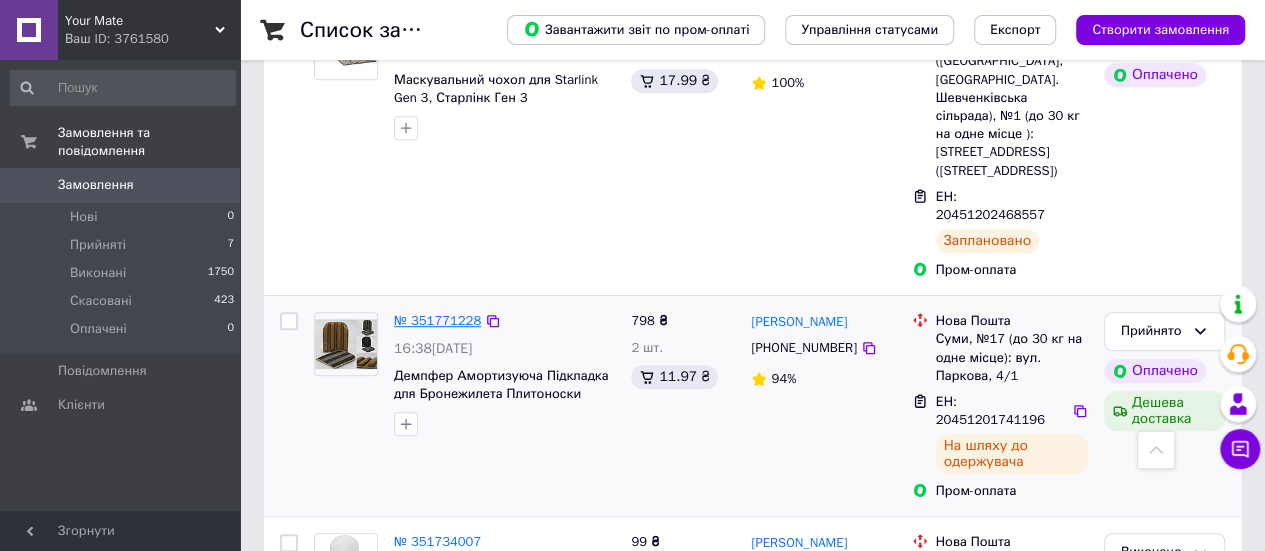click on "№ 351771228" at bounding box center (437, 320) 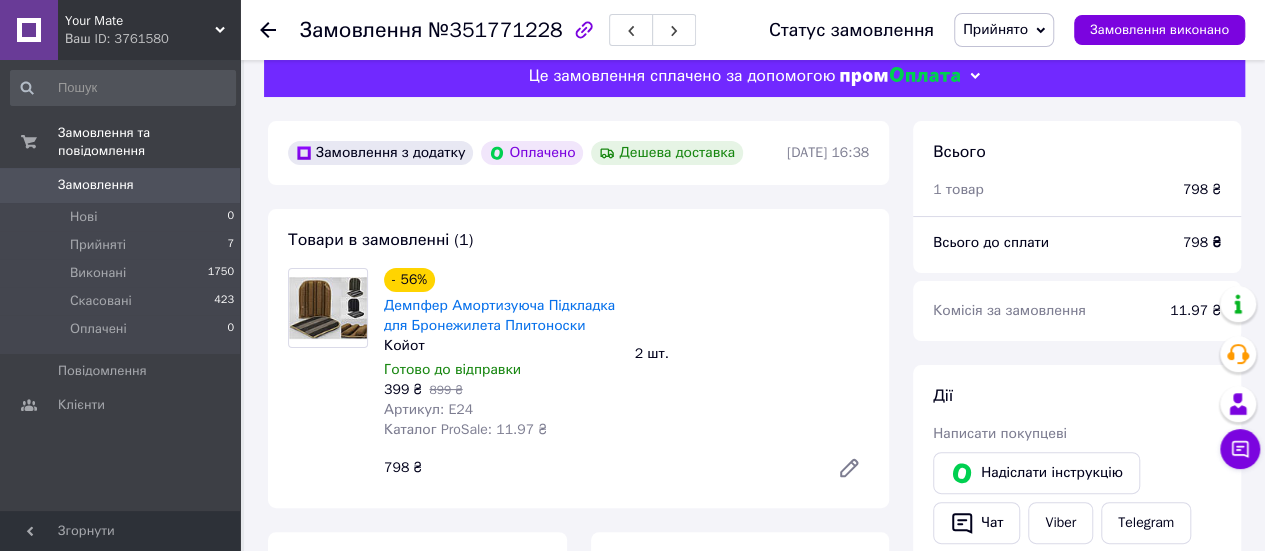 scroll, scrollTop: 0, scrollLeft: 0, axis: both 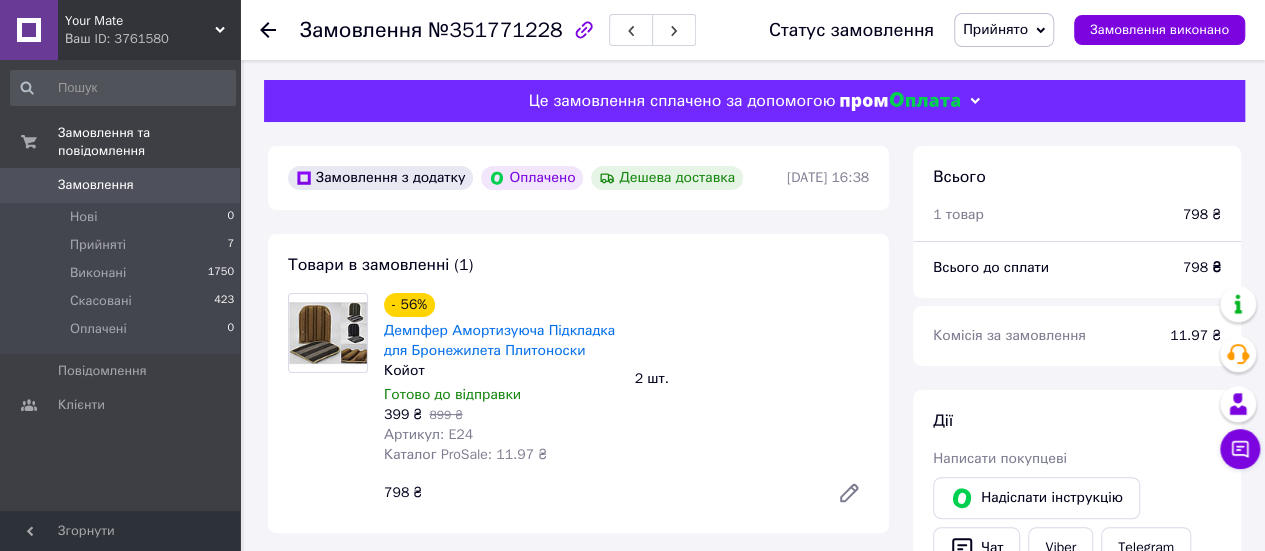click 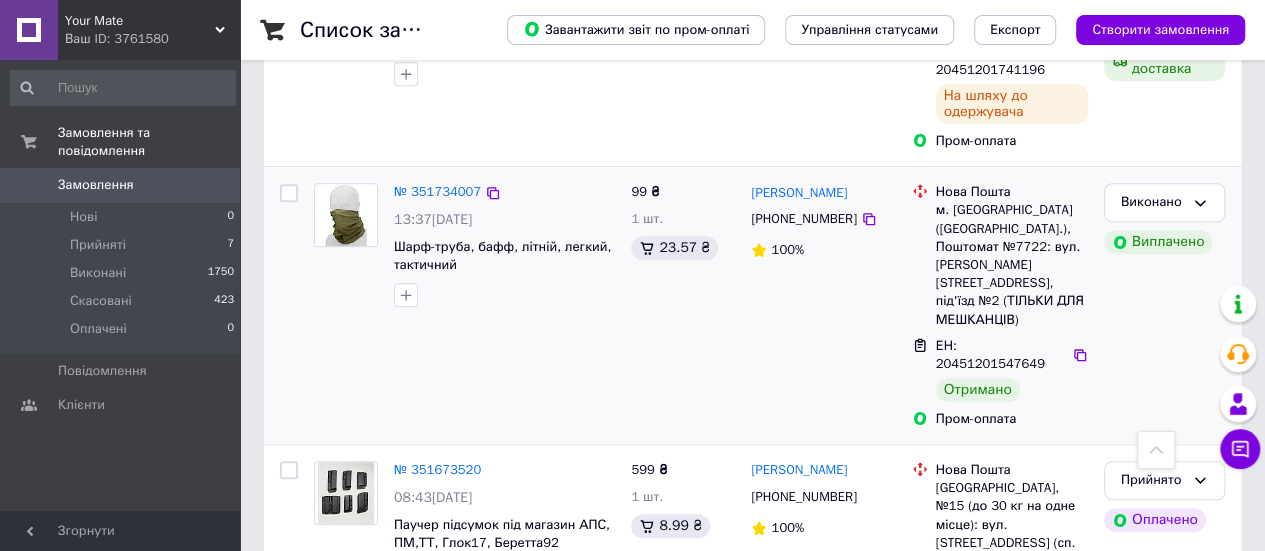 scroll, scrollTop: 831, scrollLeft: 0, axis: vertical 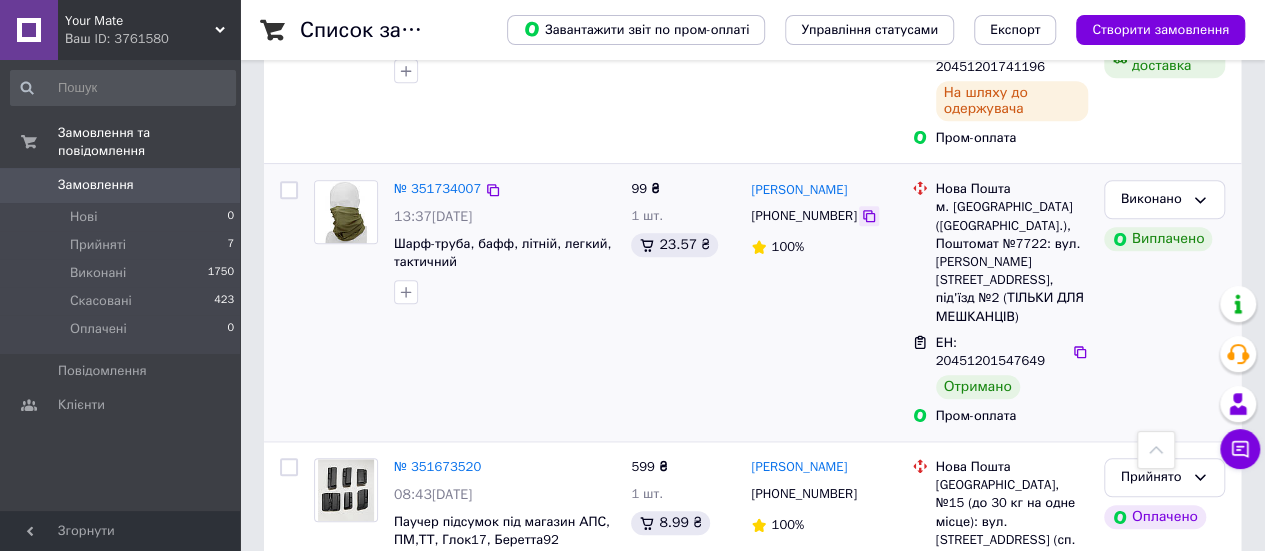 click 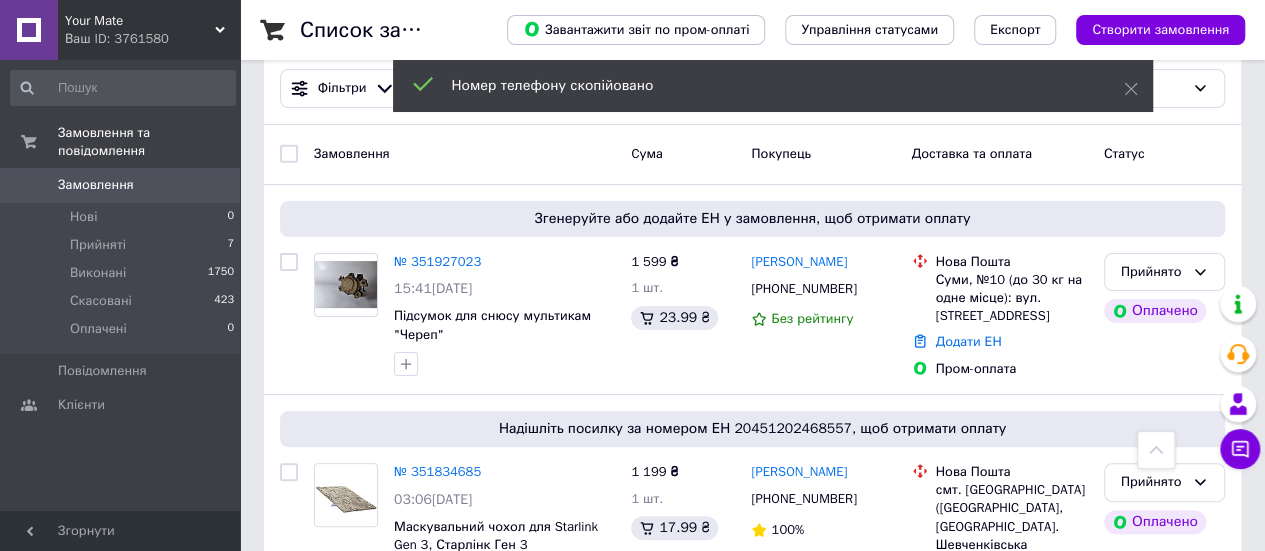 scroll, scrollTop: 0, scrollLeft: 0, axis: both 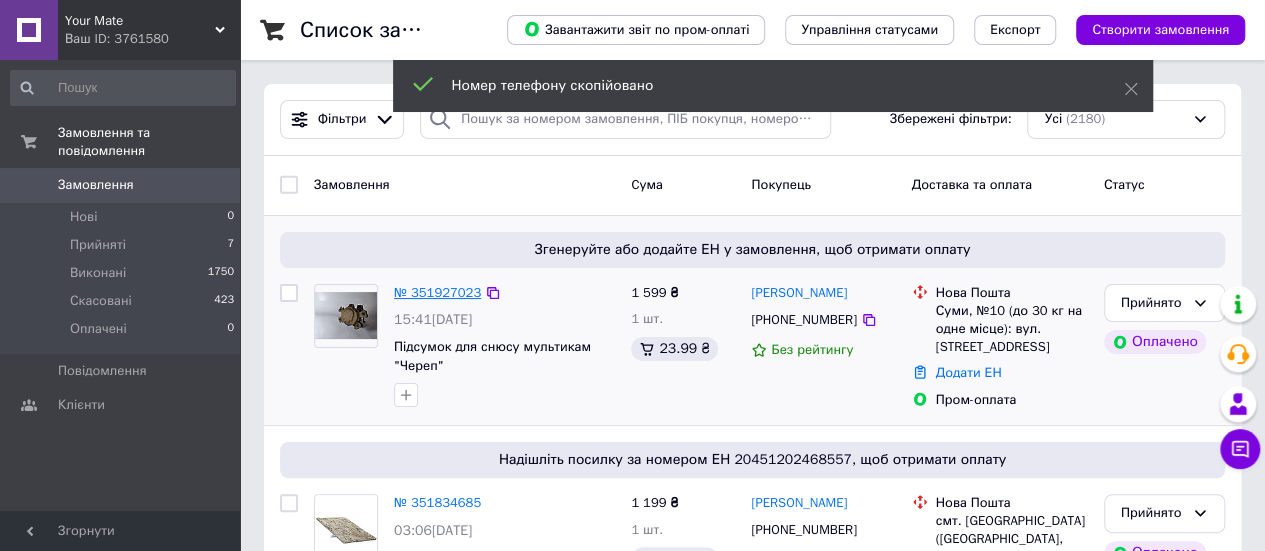 click on "№ 351927023" at bounding box center [437, 292] 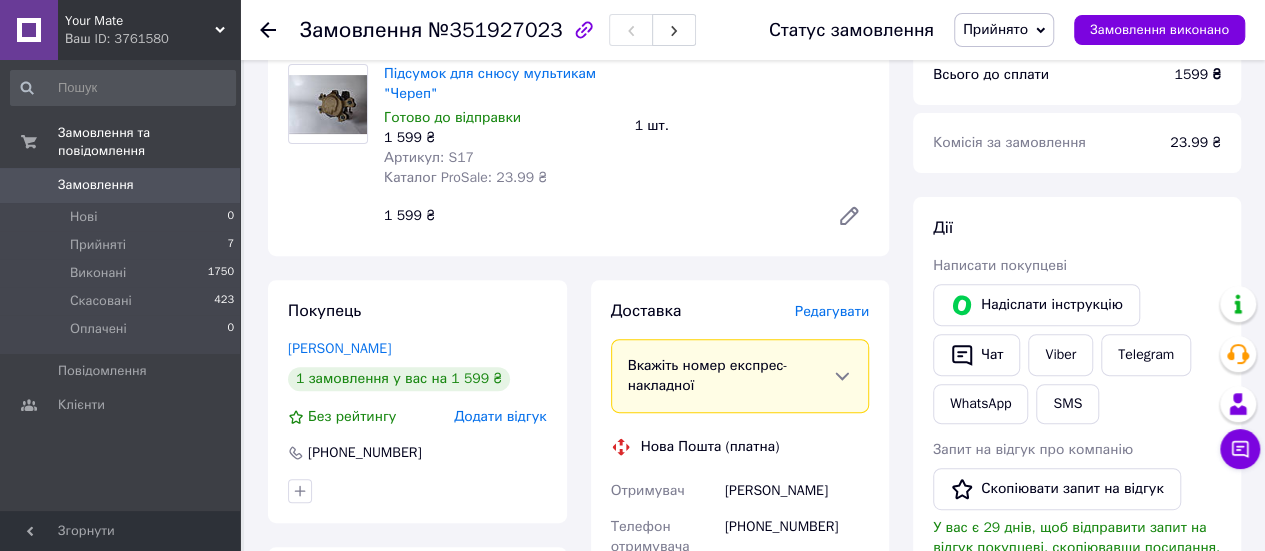 scroll, scrollTop: 230, scrollLeft: 0, axis: vertical 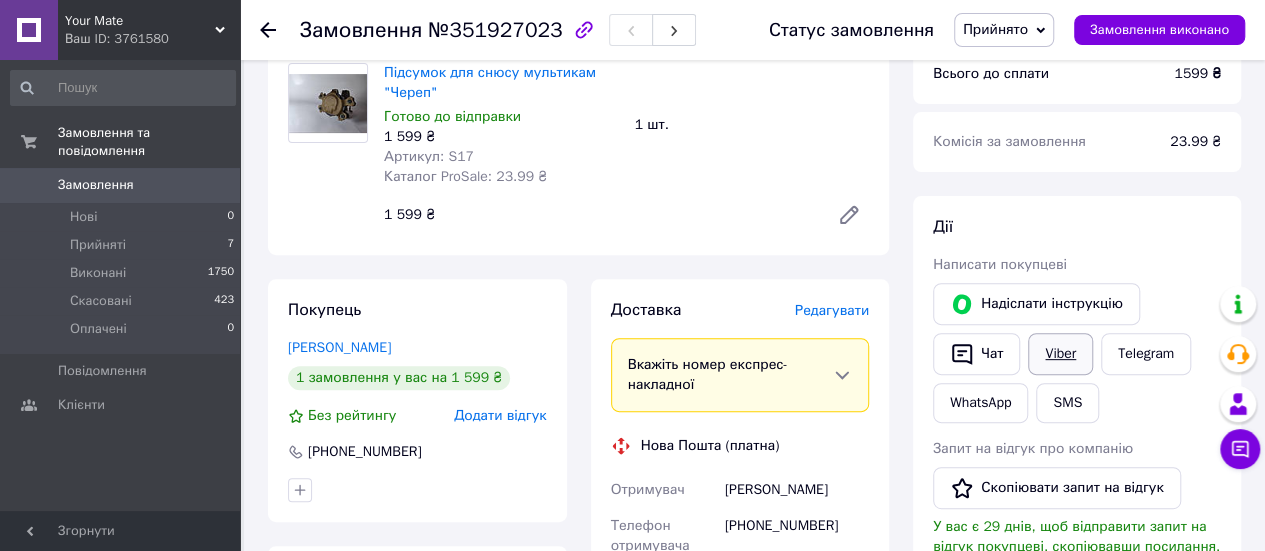 click on "Viber" at bounding box center [1060, 354] 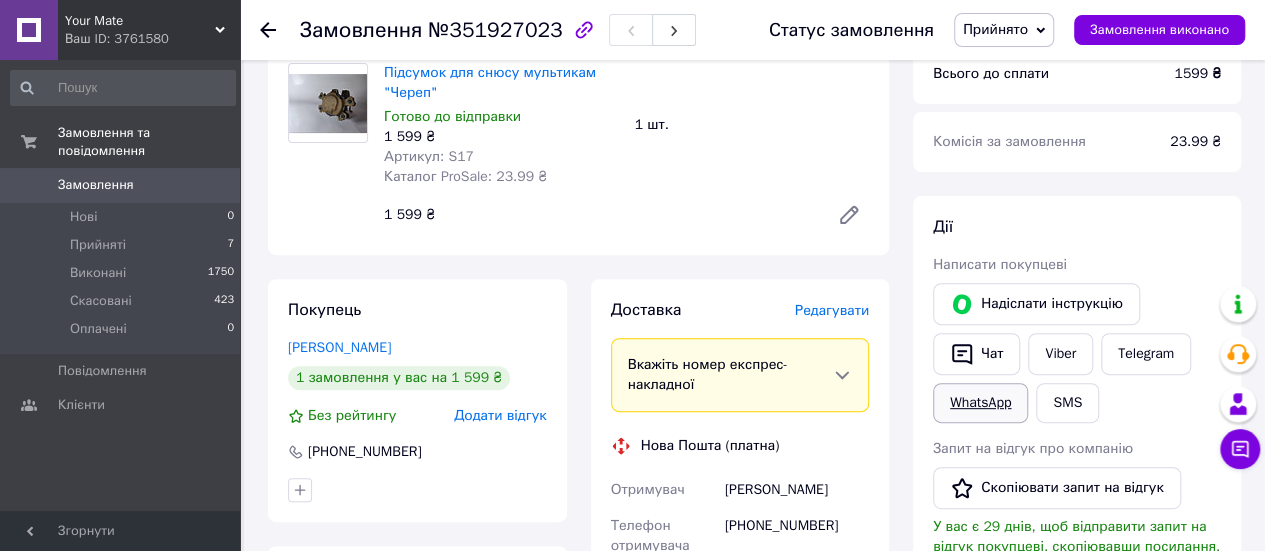 click on "WhatsApp" at bounding box center (980, 403) 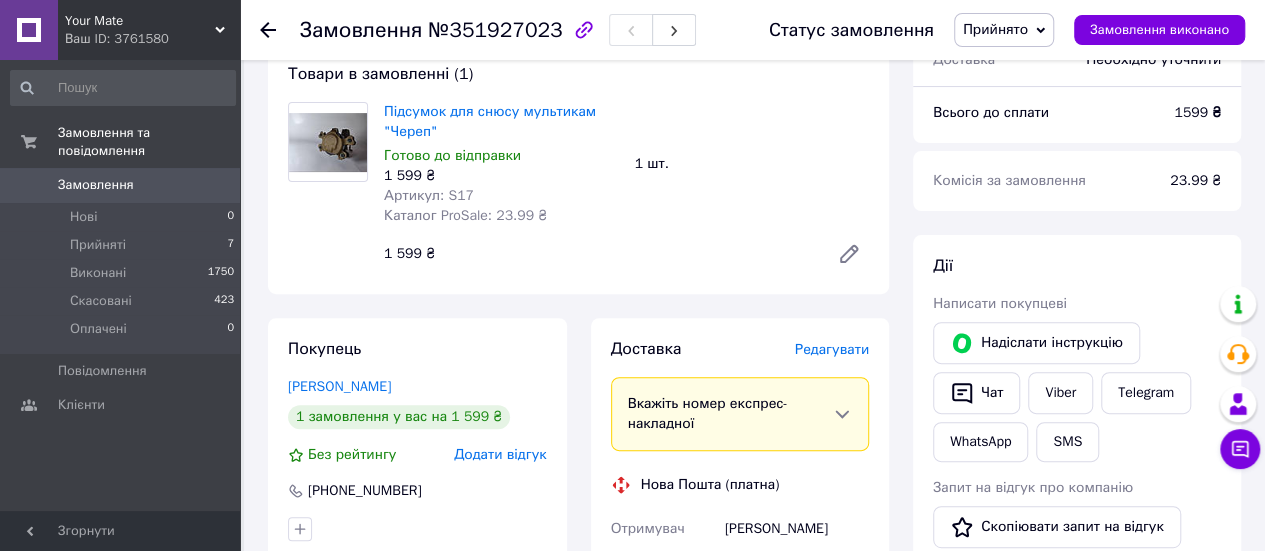 scroll, scrollTop: 192, scrollLeft: 0, axis: vertical 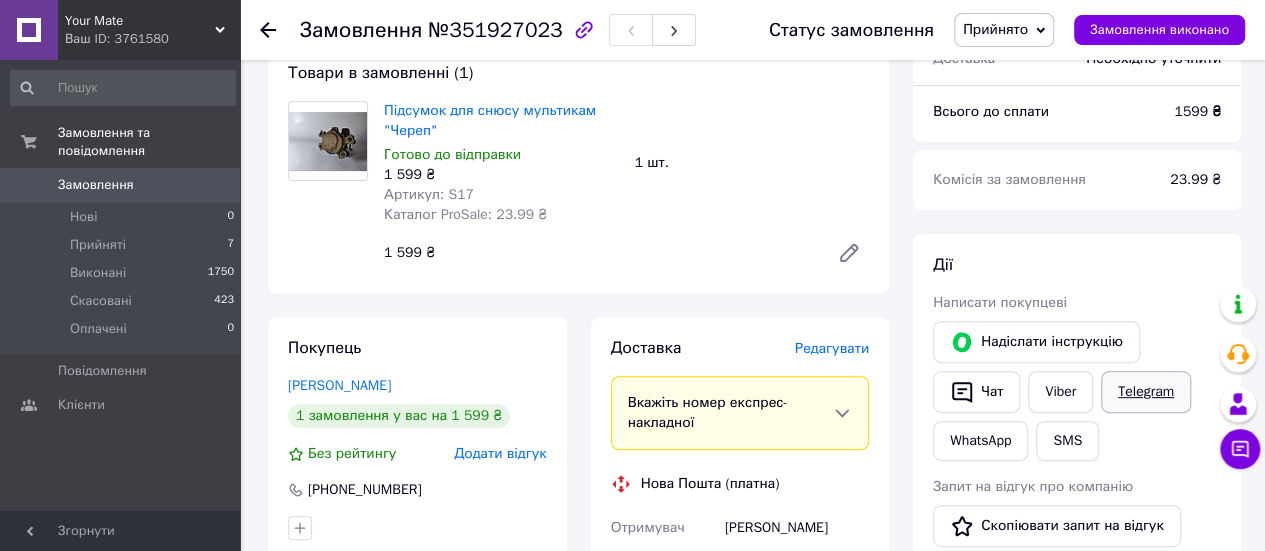 click on "Telegram" at bounding box center [1146, 392] 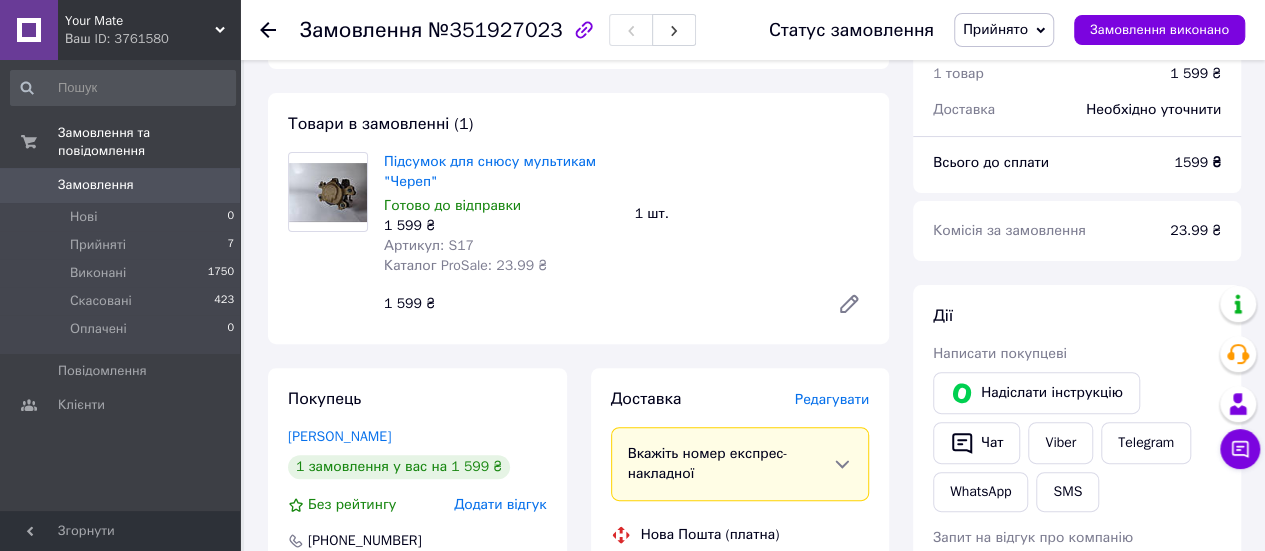 scroll, scrollTop: 150, scrollLeft: 0, axis: vertical 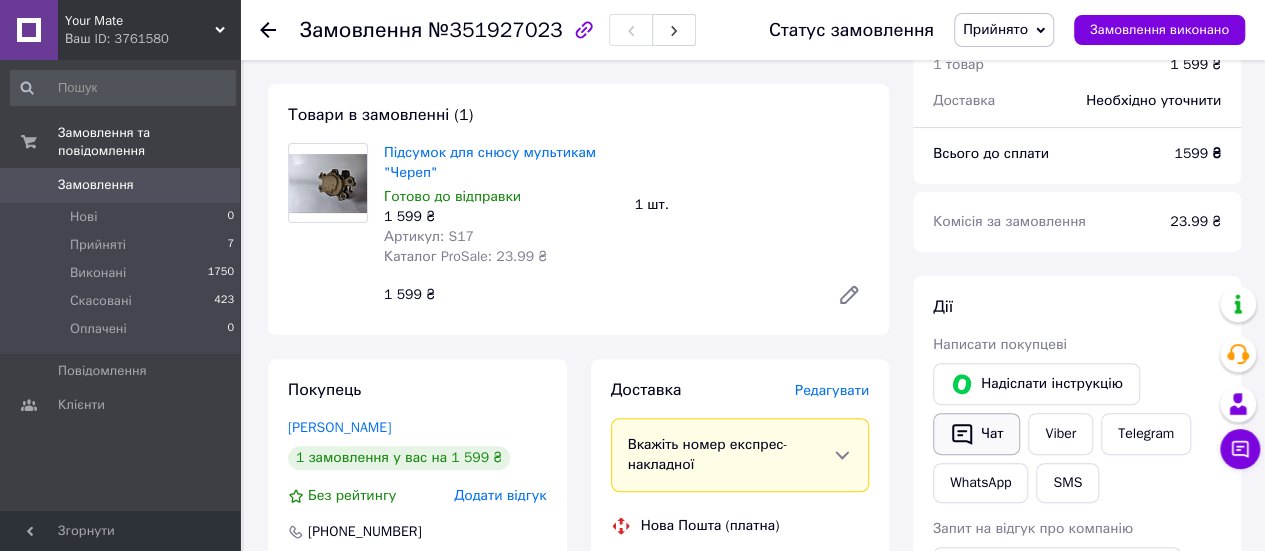 click on "Чат" at bounding box center (976, 434) 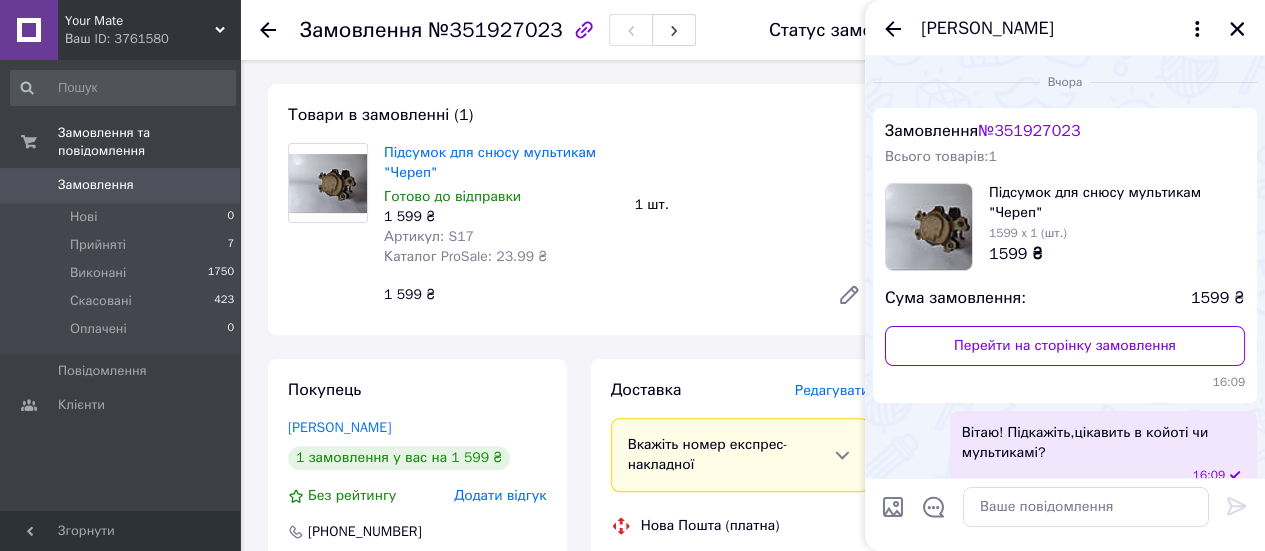 scroll, scrollTop: 25, scrollLeft: 0, axis: vertical 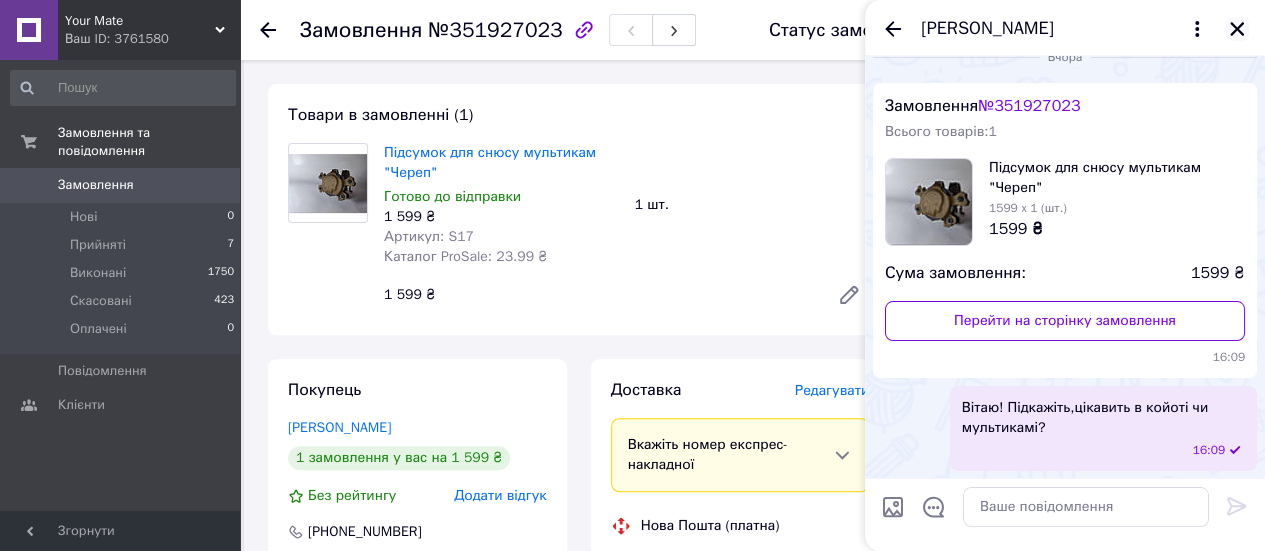 click 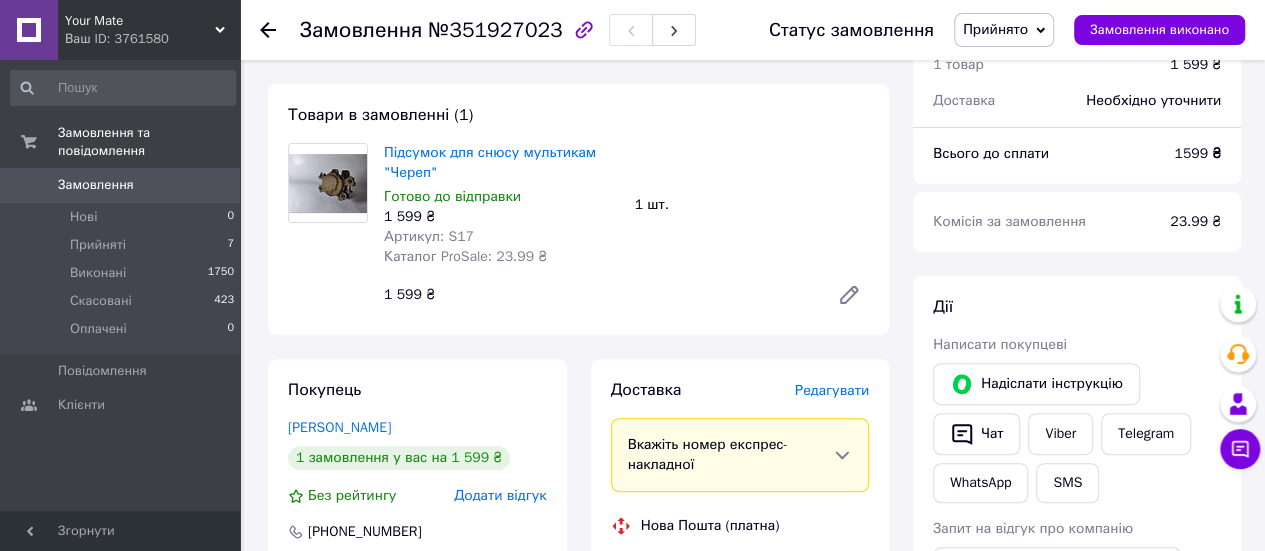 click 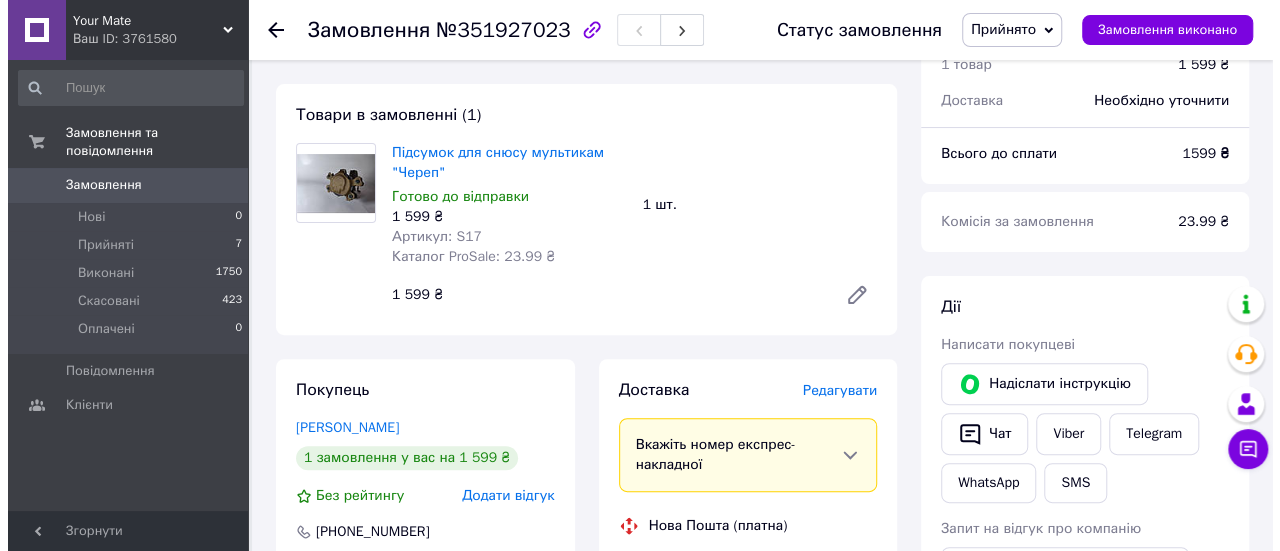 scroll, scrollTop: 0, scrollLeft: 0, axis: both 